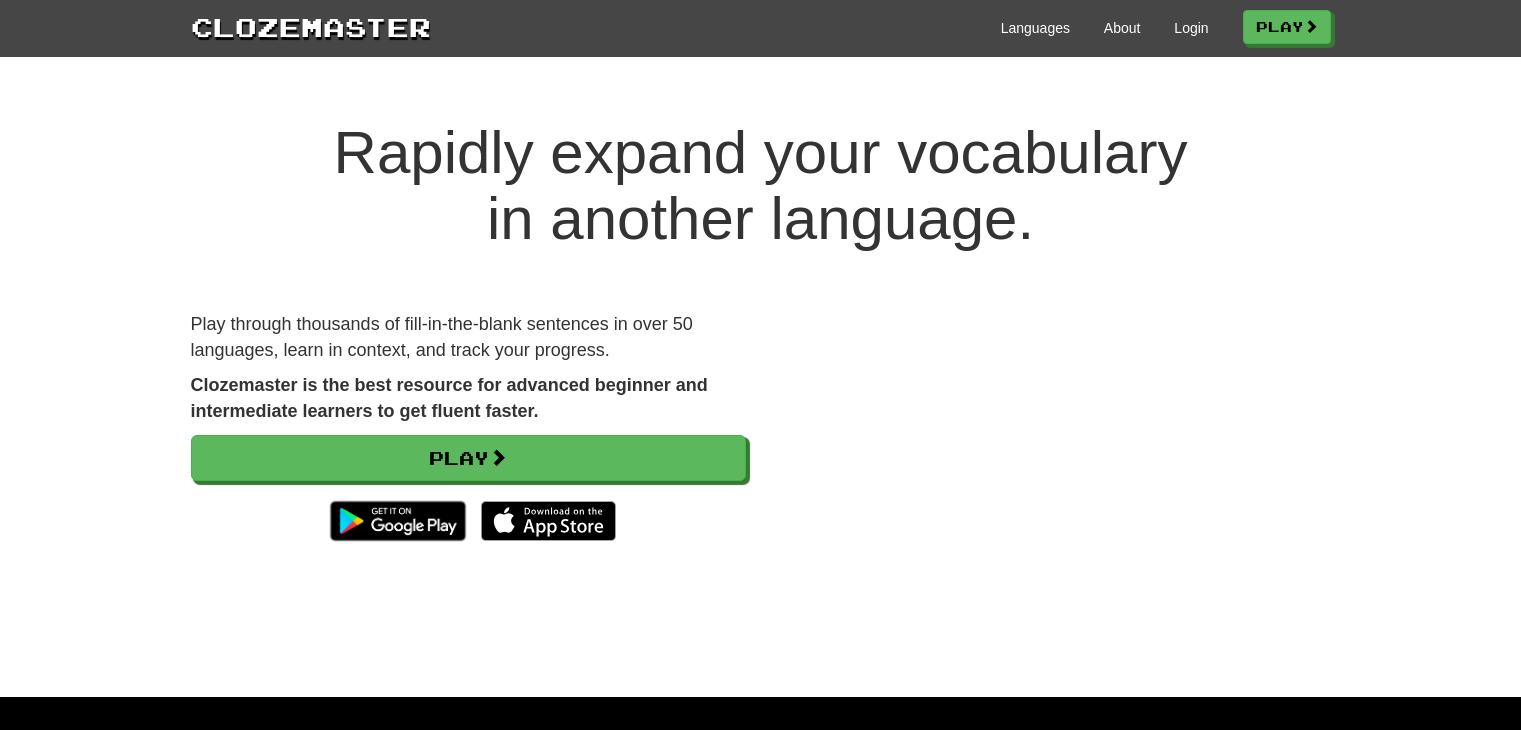 scroll, scrollTop: 0, scrollLeft: 0, axis: both 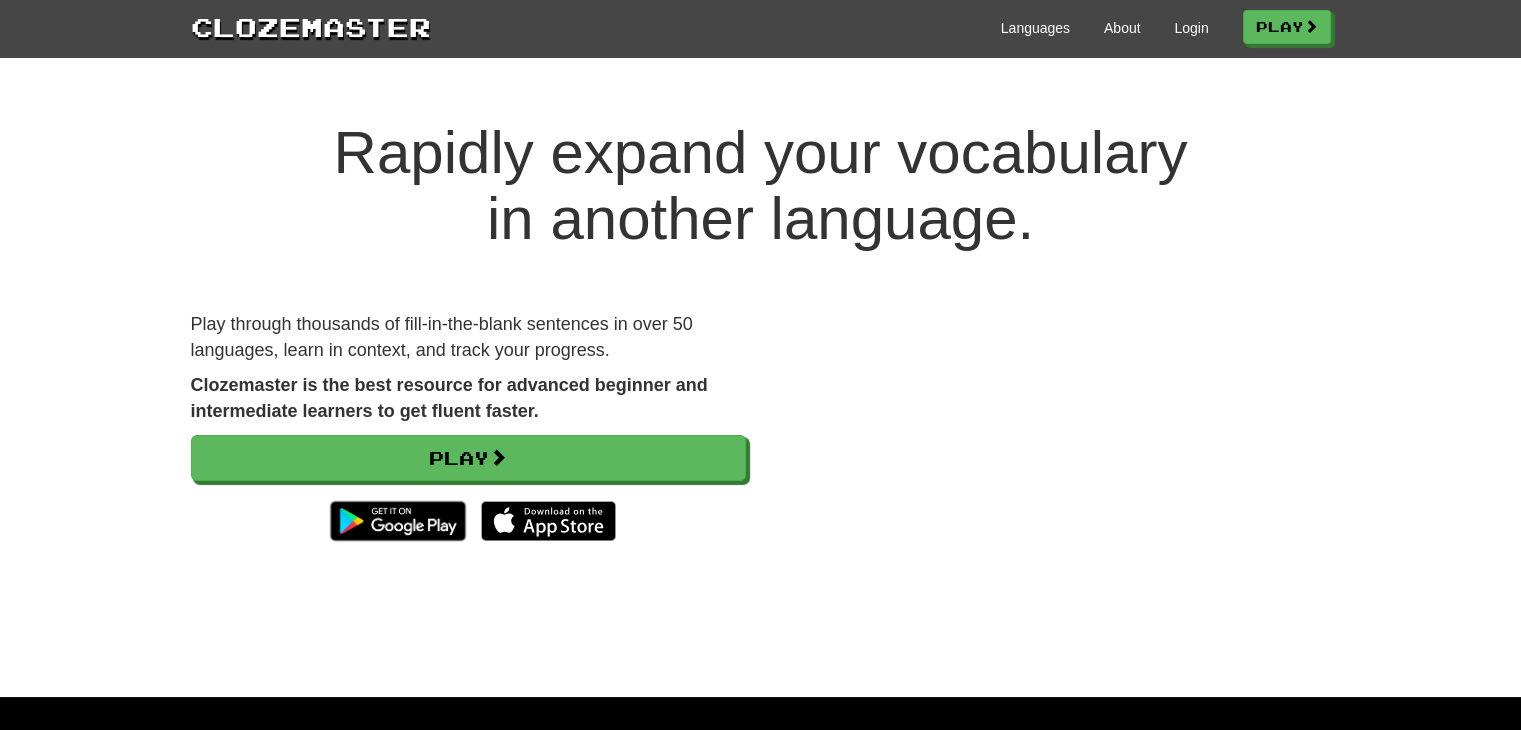 click on "Languages
About
Login
Play" at bounding box center [881, 26] 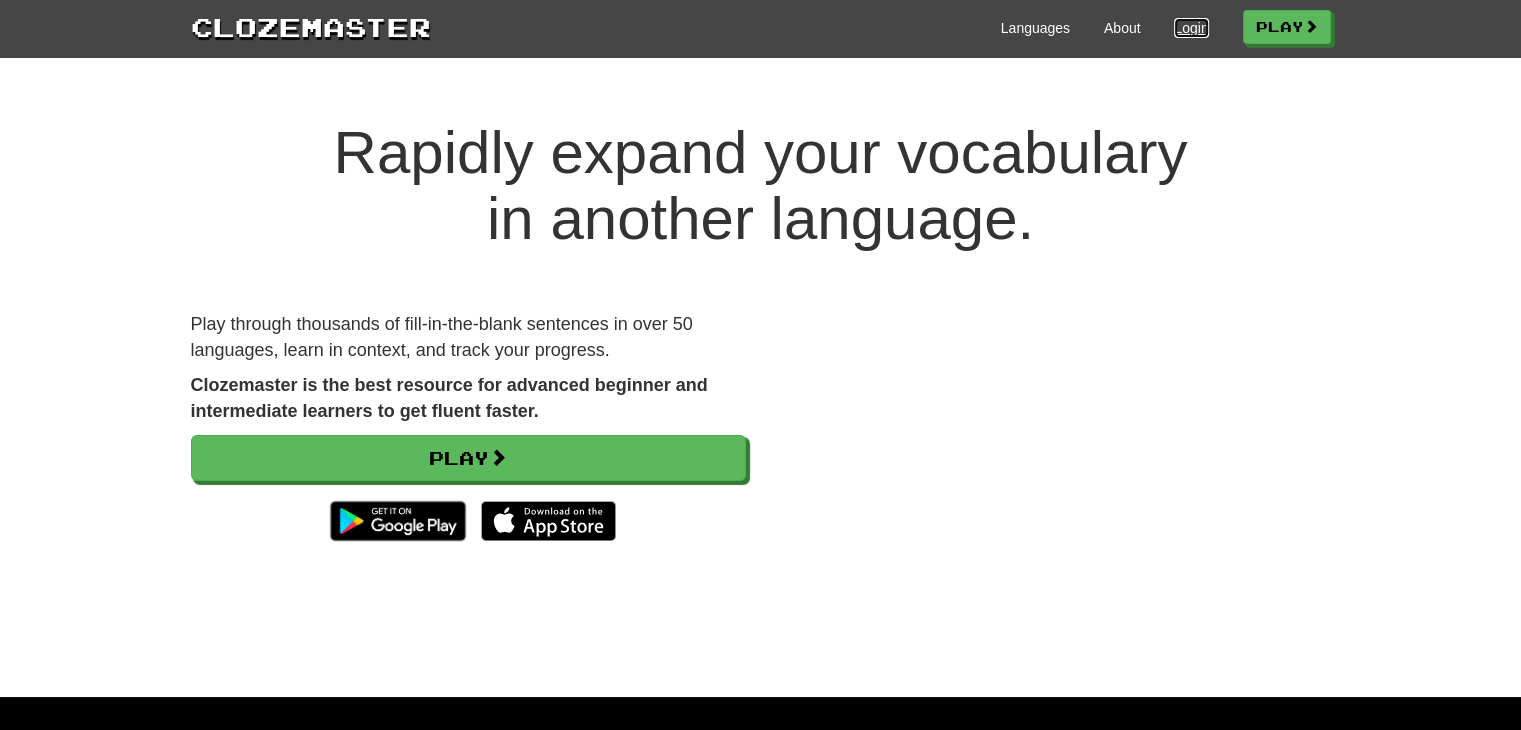 click on "Login" at bounding box center [1191, 28] 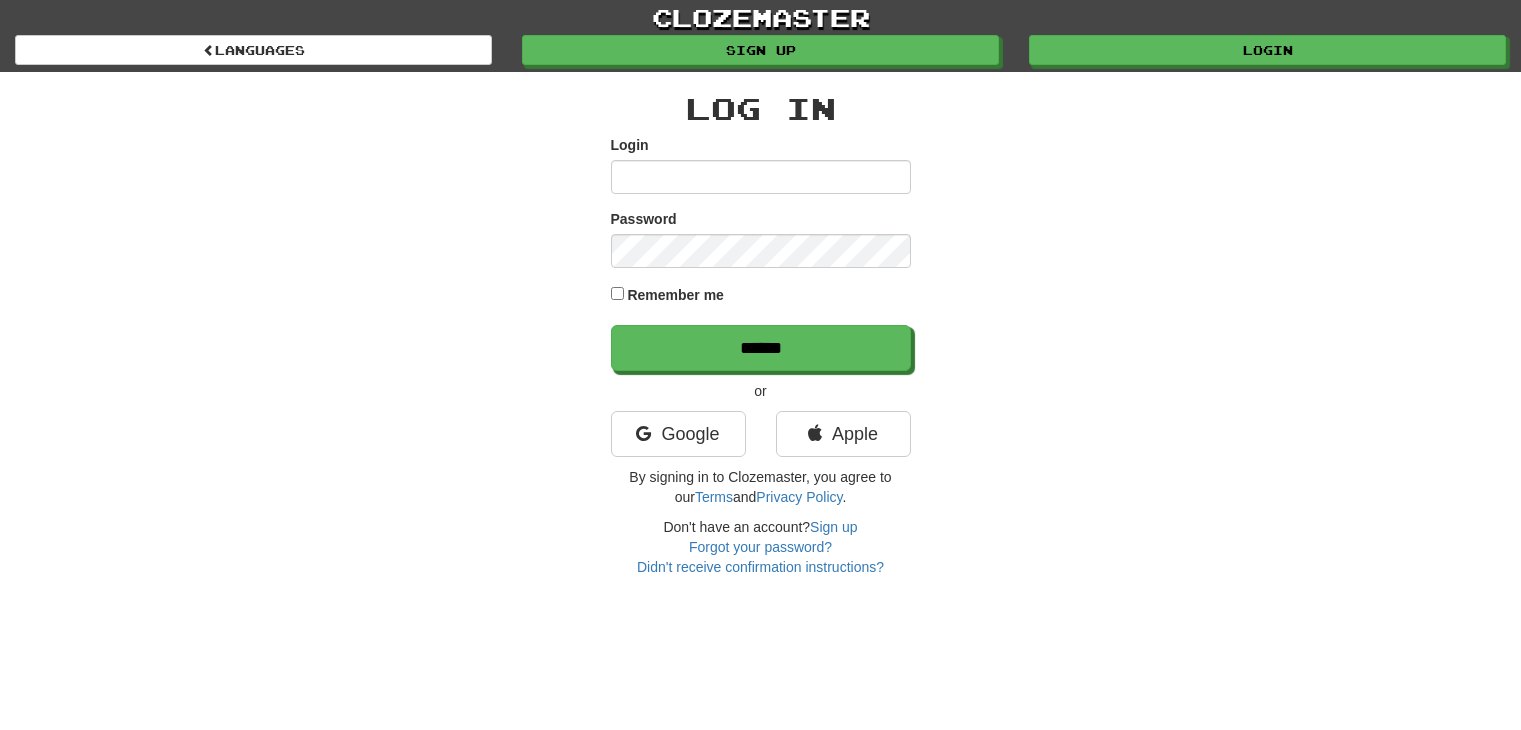scroll, scrollTop: 0, scrollLeft: 0, axis: both 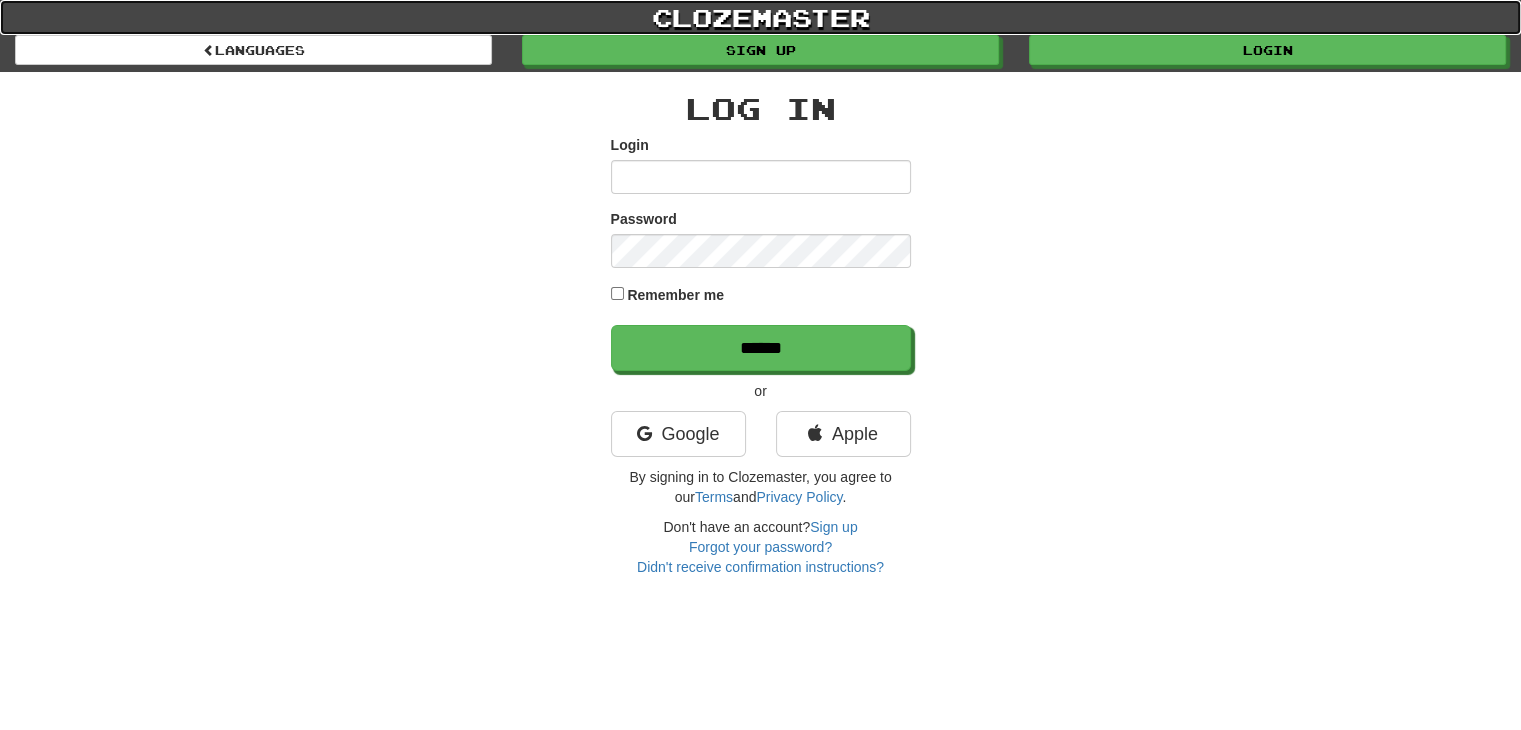 click on "clozemaster" at bounding box center [760, 17] 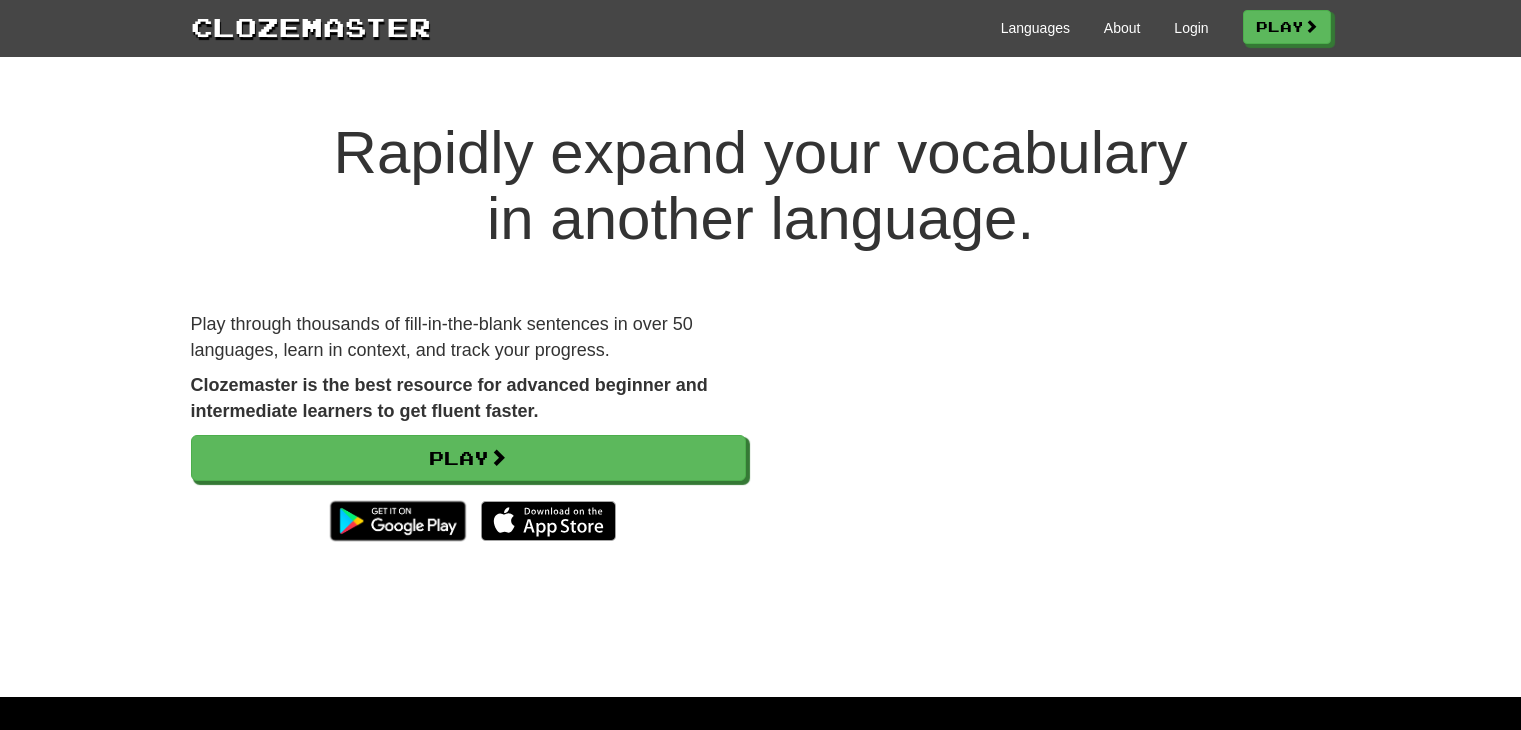 scroll, scrollTop: 0, scrollLeft: 0, axis: both 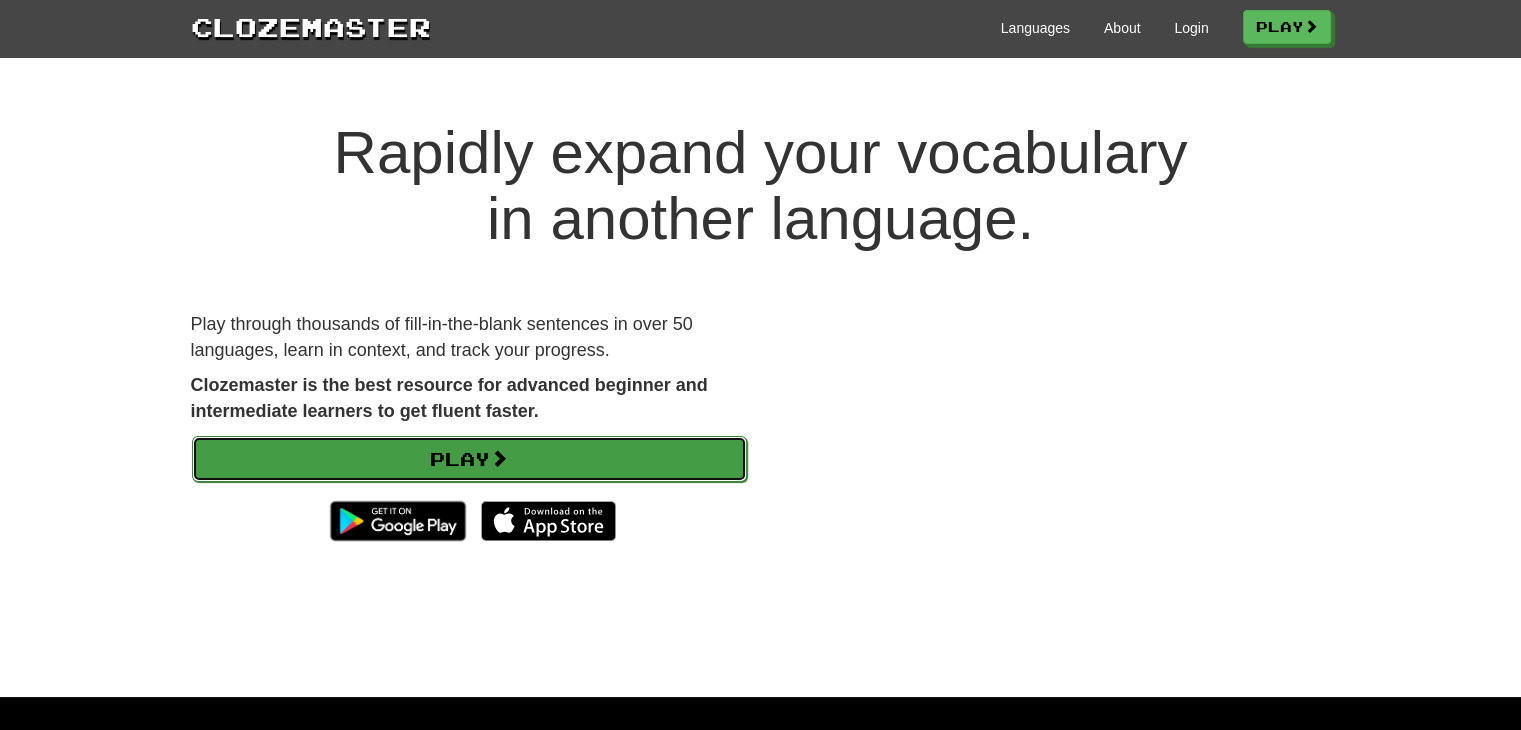 click on "Play" at bounding box center (469, 459) 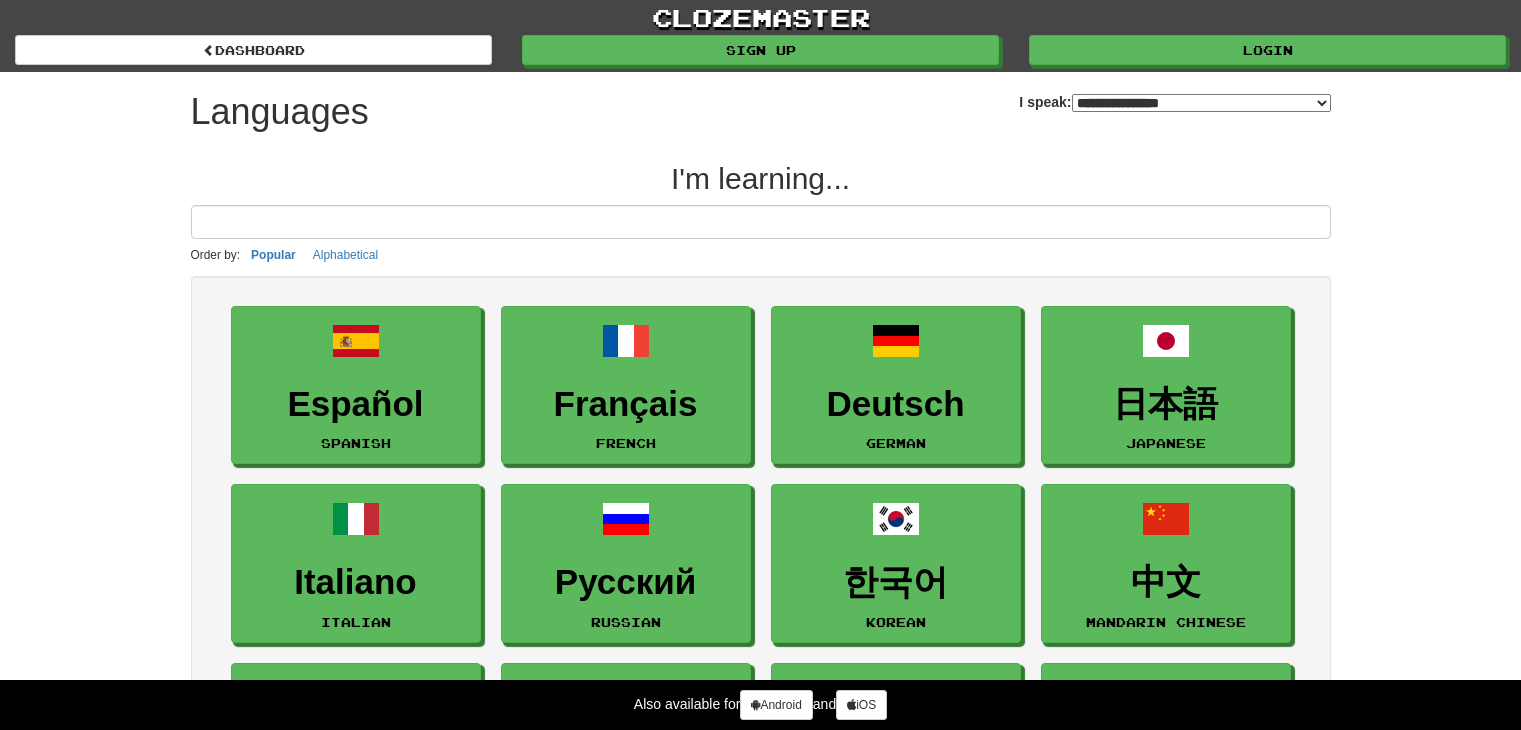 select on "*******" 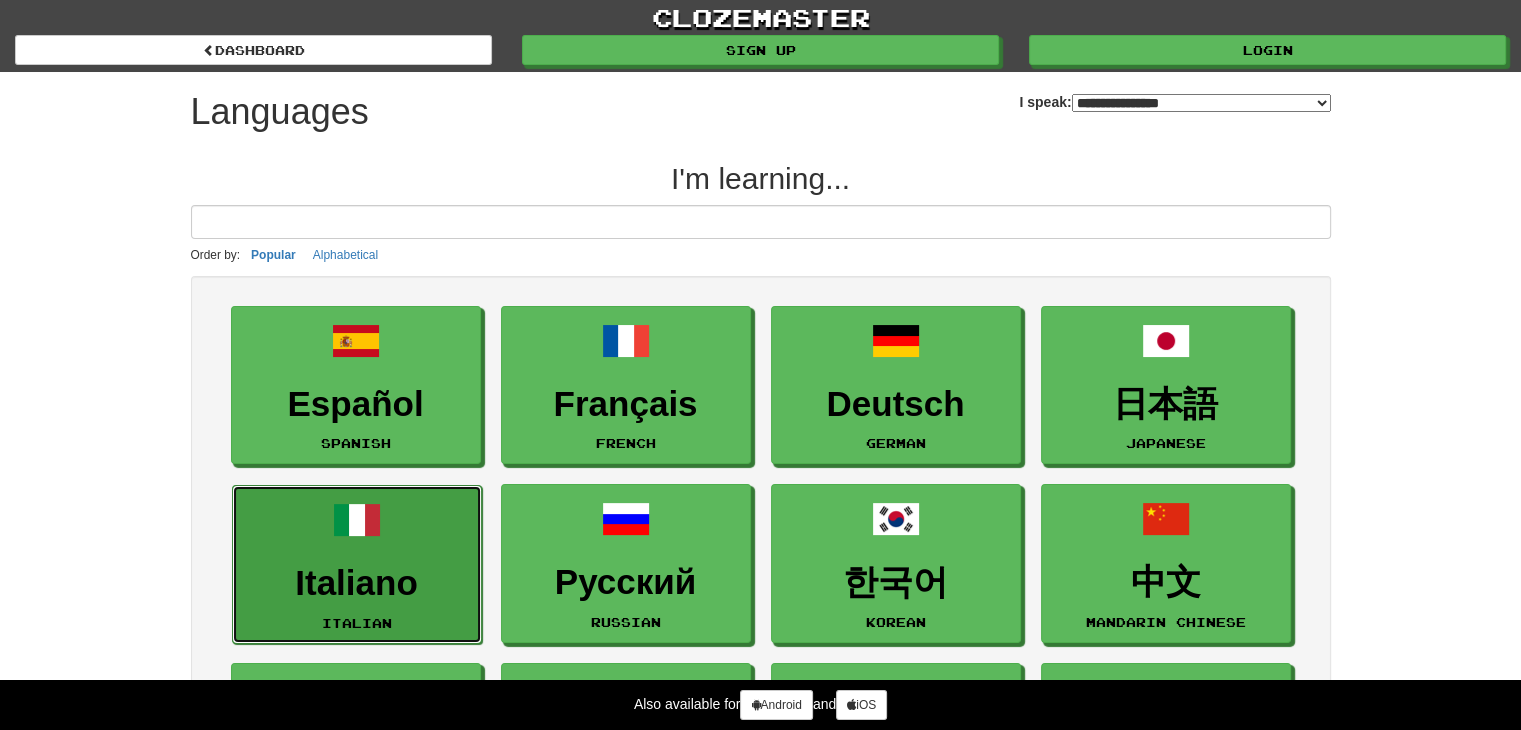click at bounding box center [357, 520] 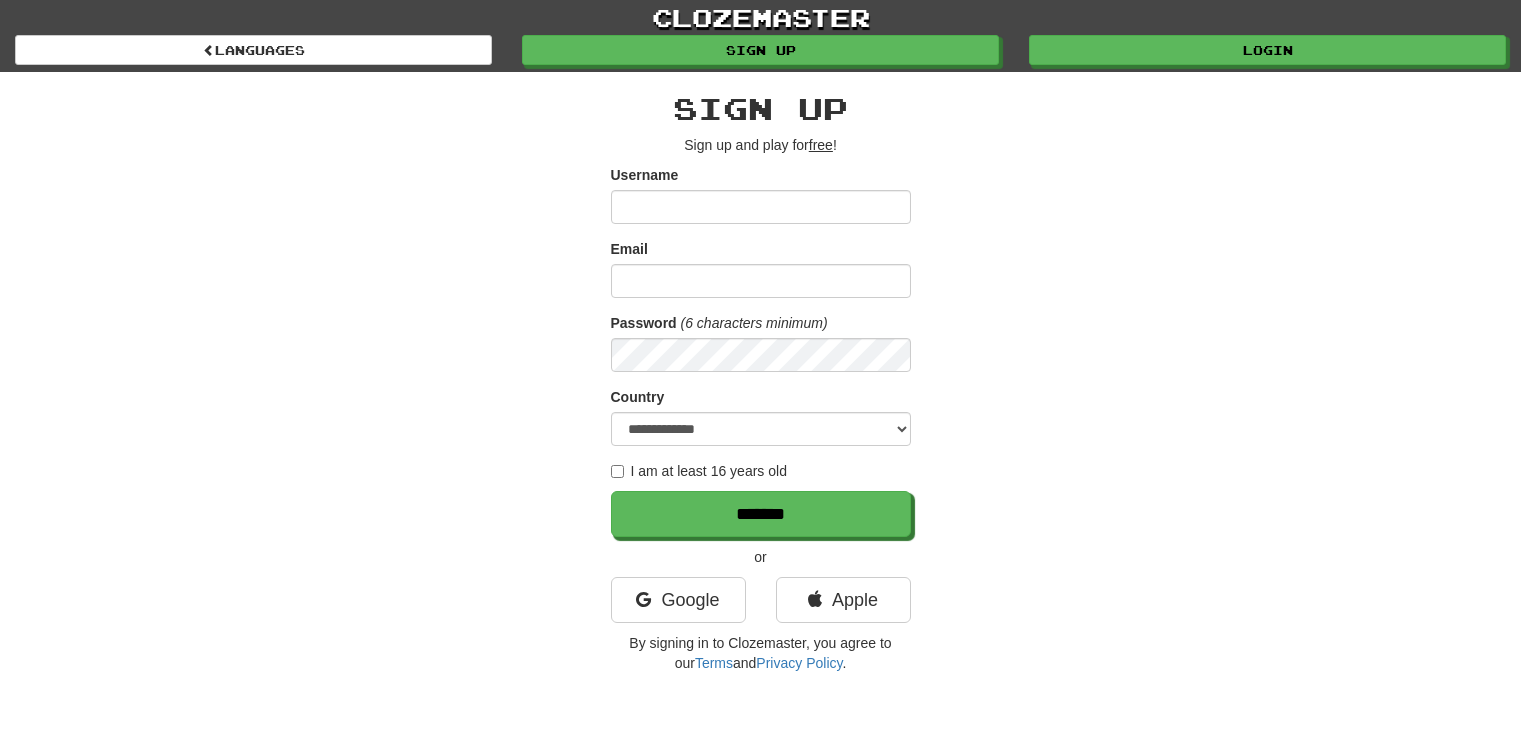 scroll, scrollTop: 0, scrollLeft: 0, axis: both 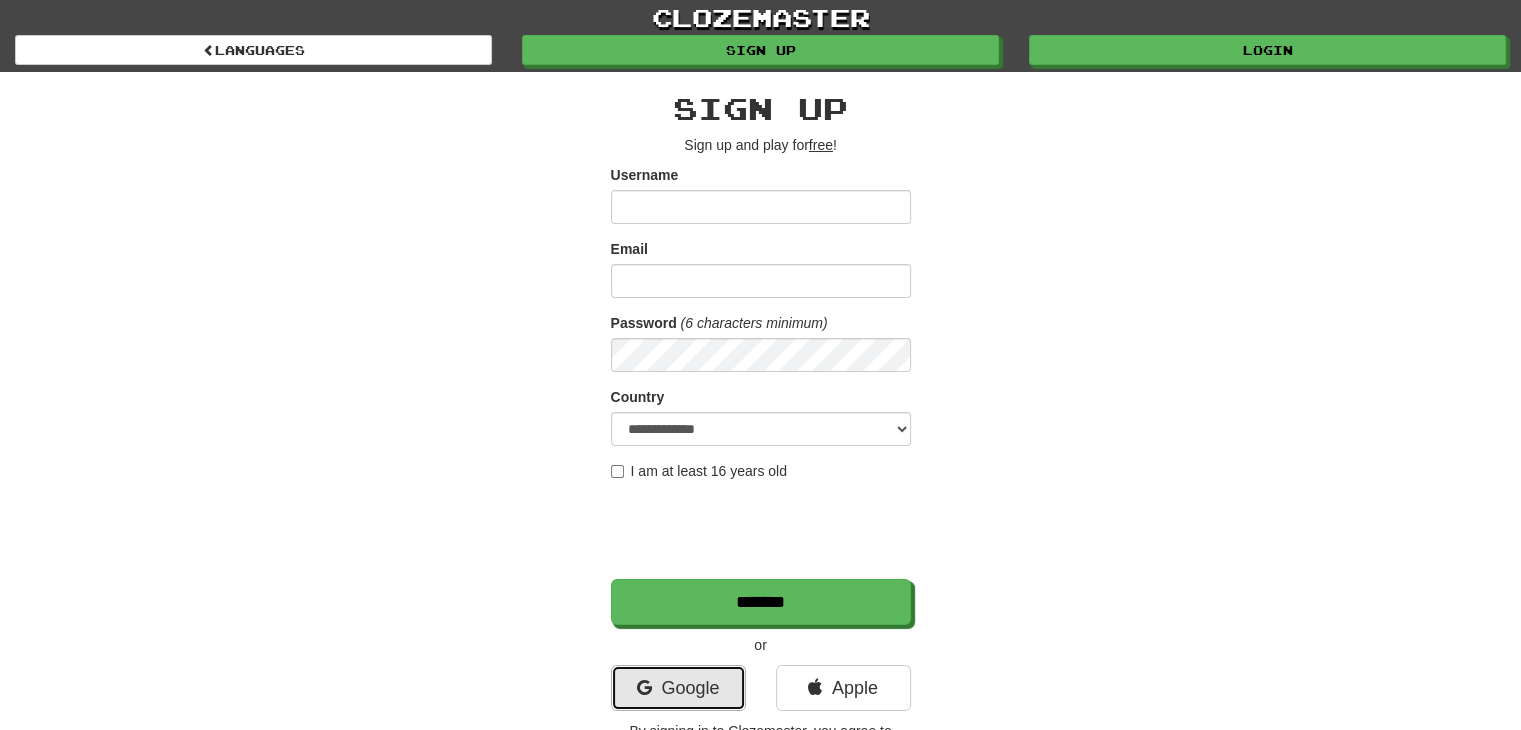 click on "Google" at bounding box center [678, 688] 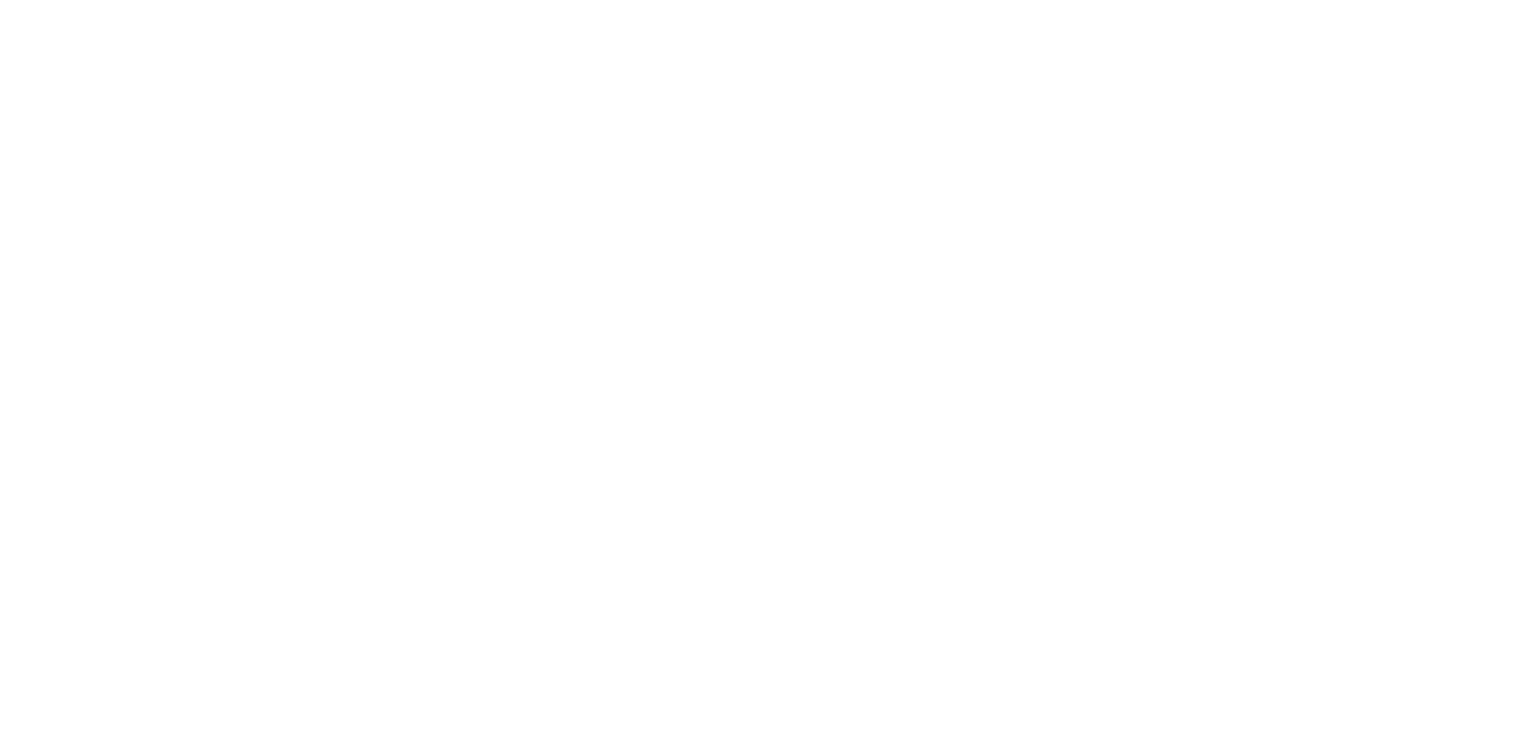 scroll, scrollTop: 0, scrollLeft: 0, axis: both 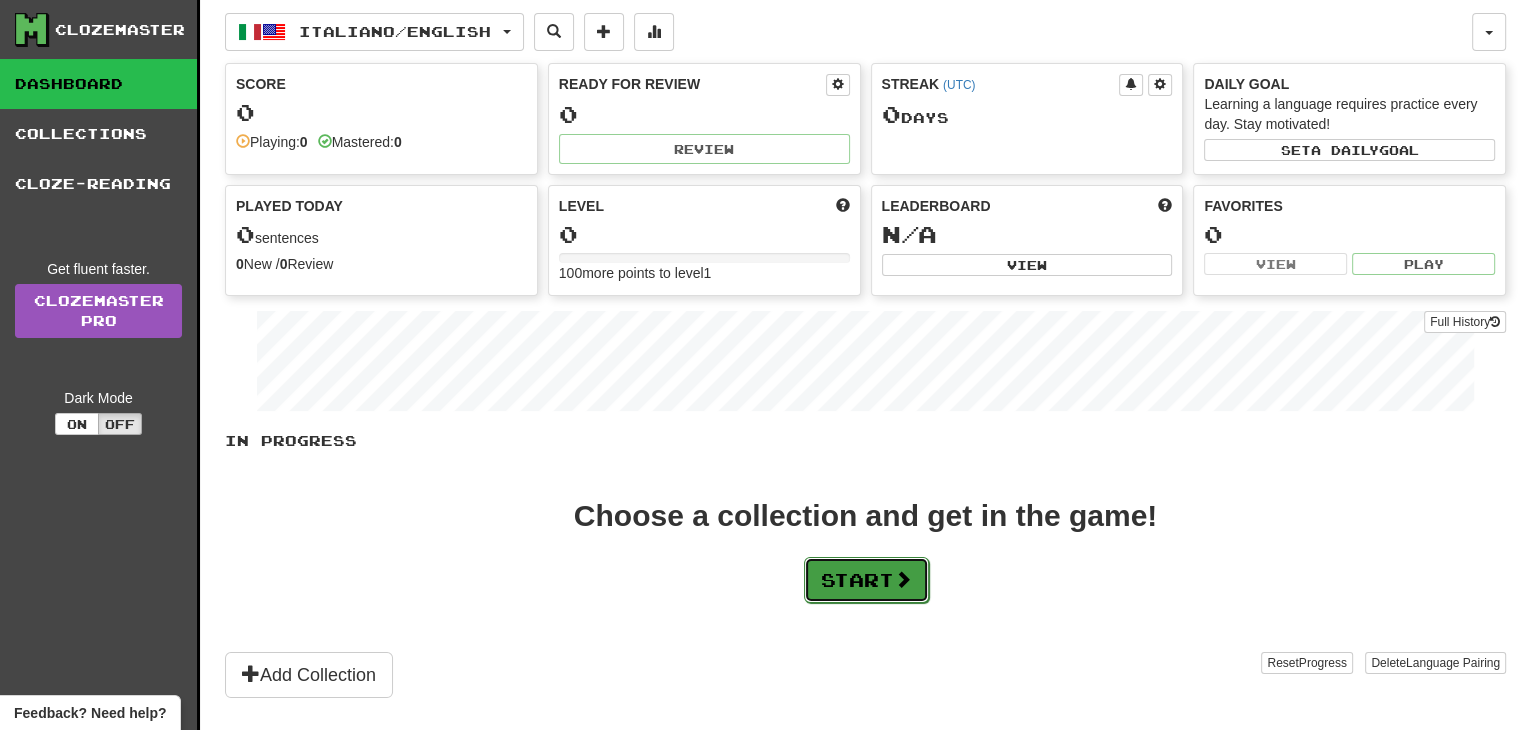 click on "Start" at bounding box center (866, 580) 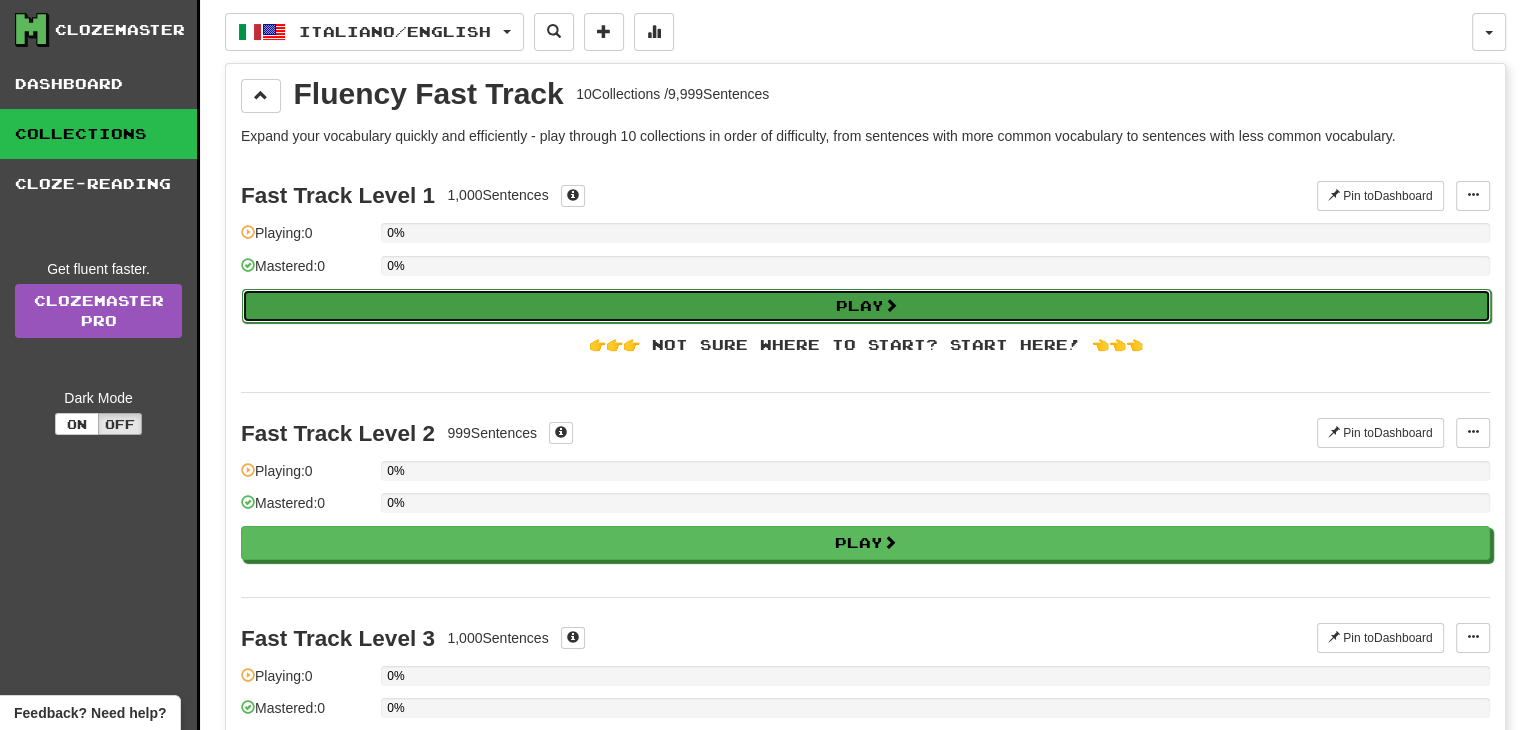 click on "Play" at bounding box center (866, 306) 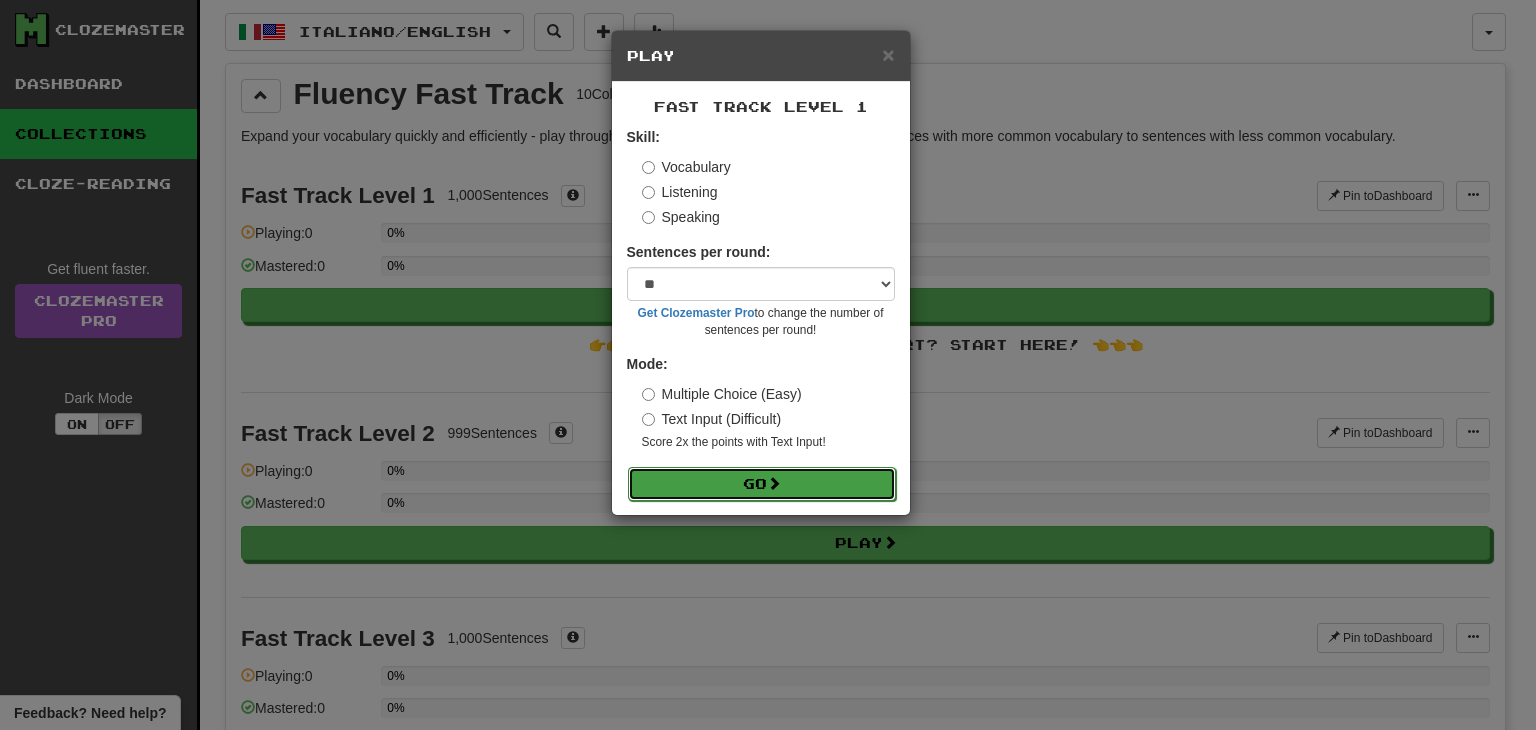 click on "Go" at bounding box center [762, 484] 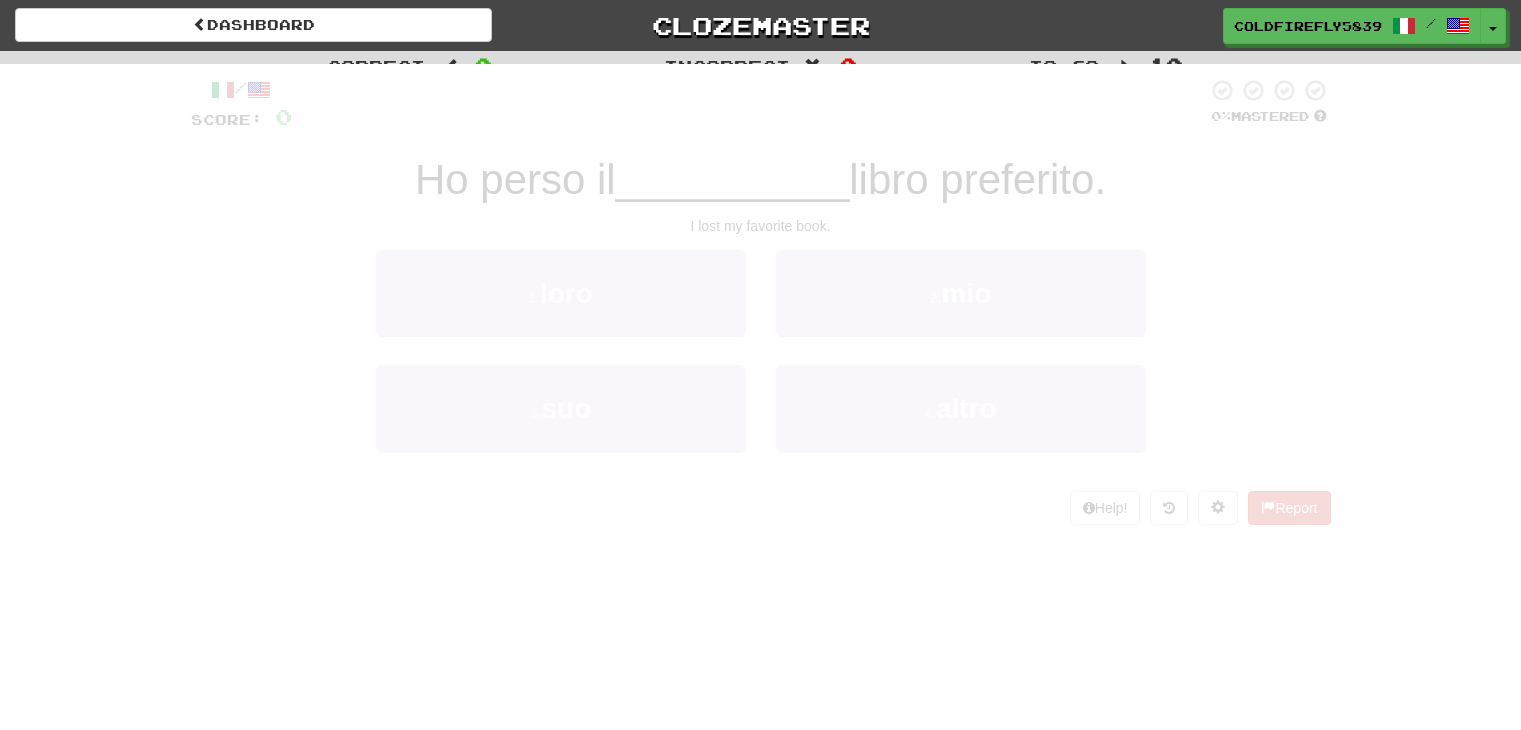 scroll, scrollTop: 0, scrollLeft: 0, axis: both 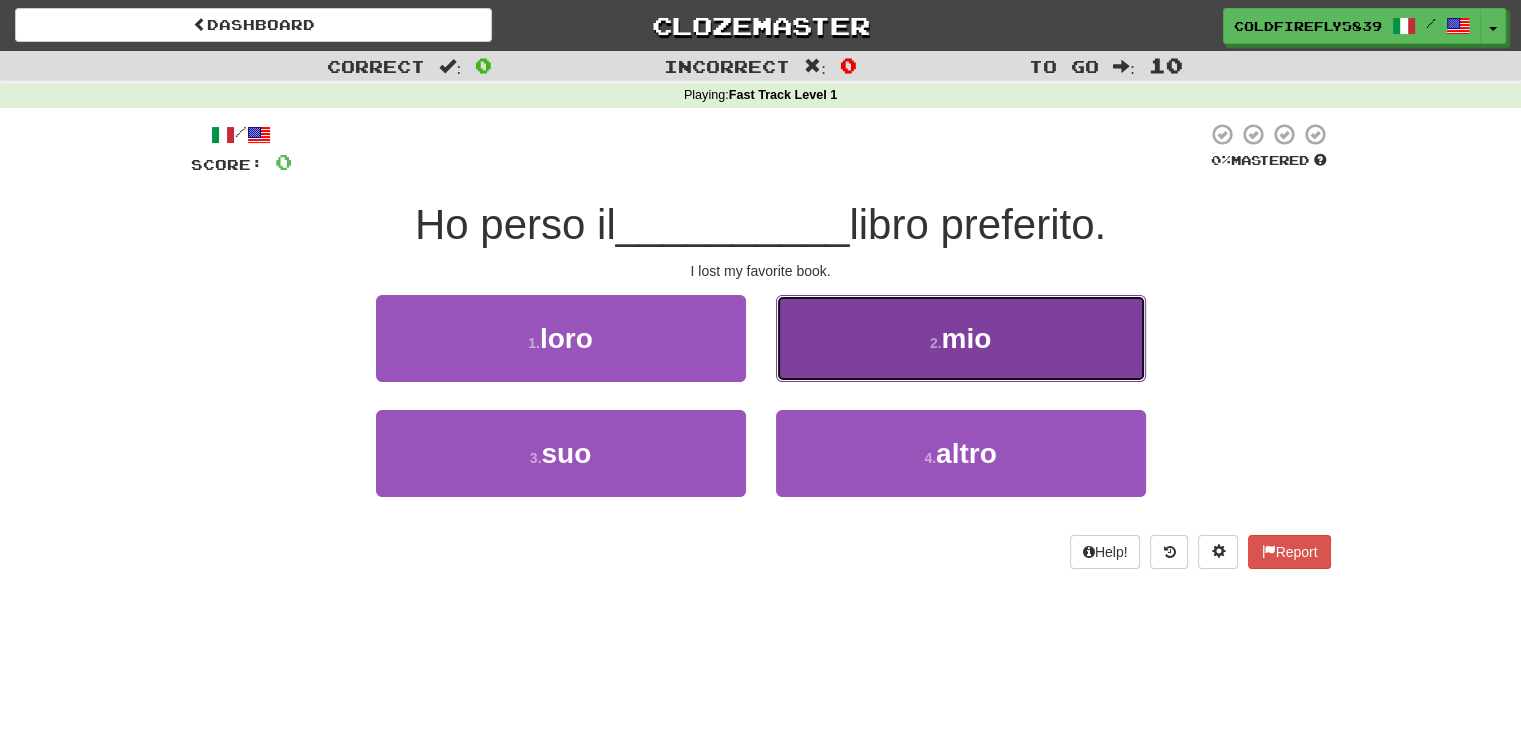 click on "mio" at bounding box center [966, 338] 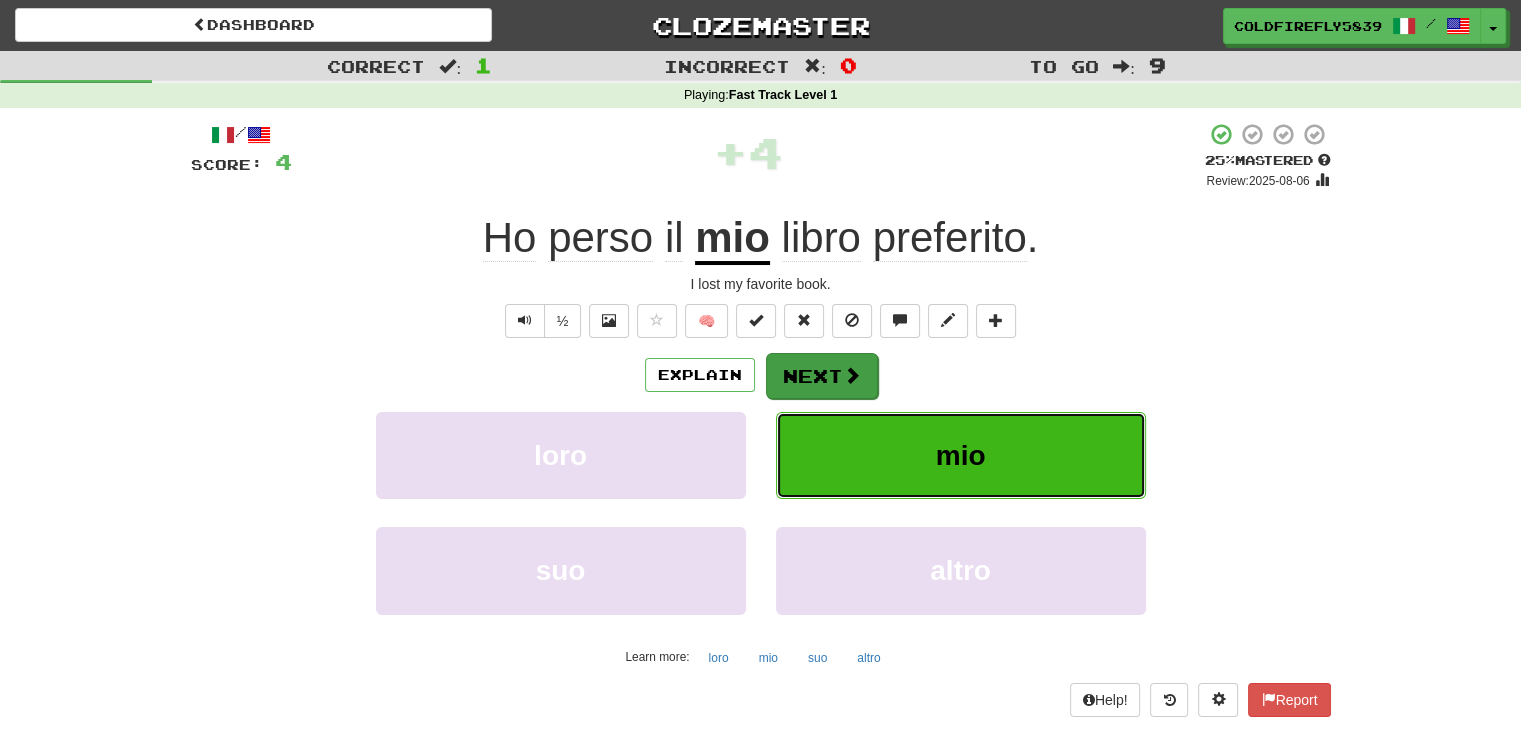 type 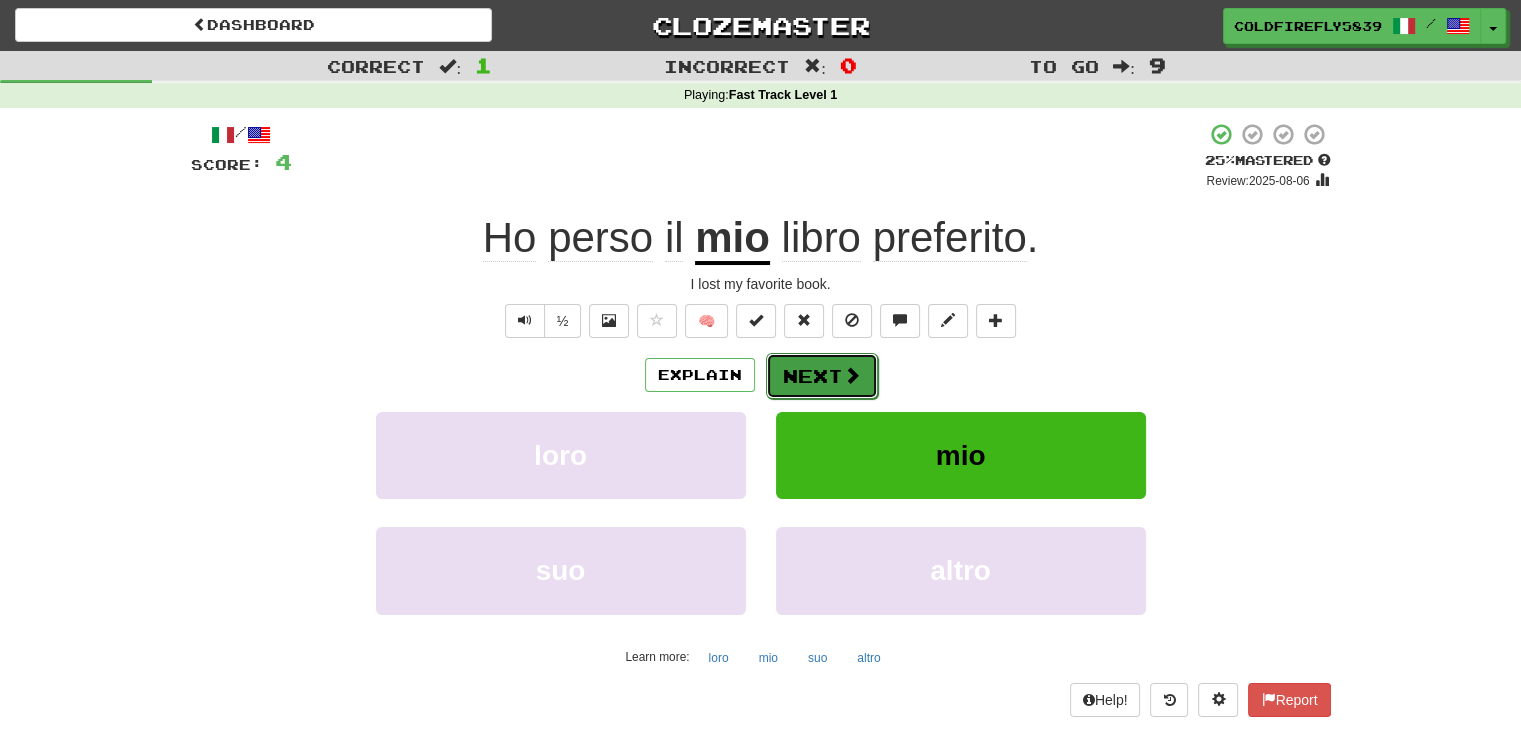 click on "Next" at bounding box center (822, 376) 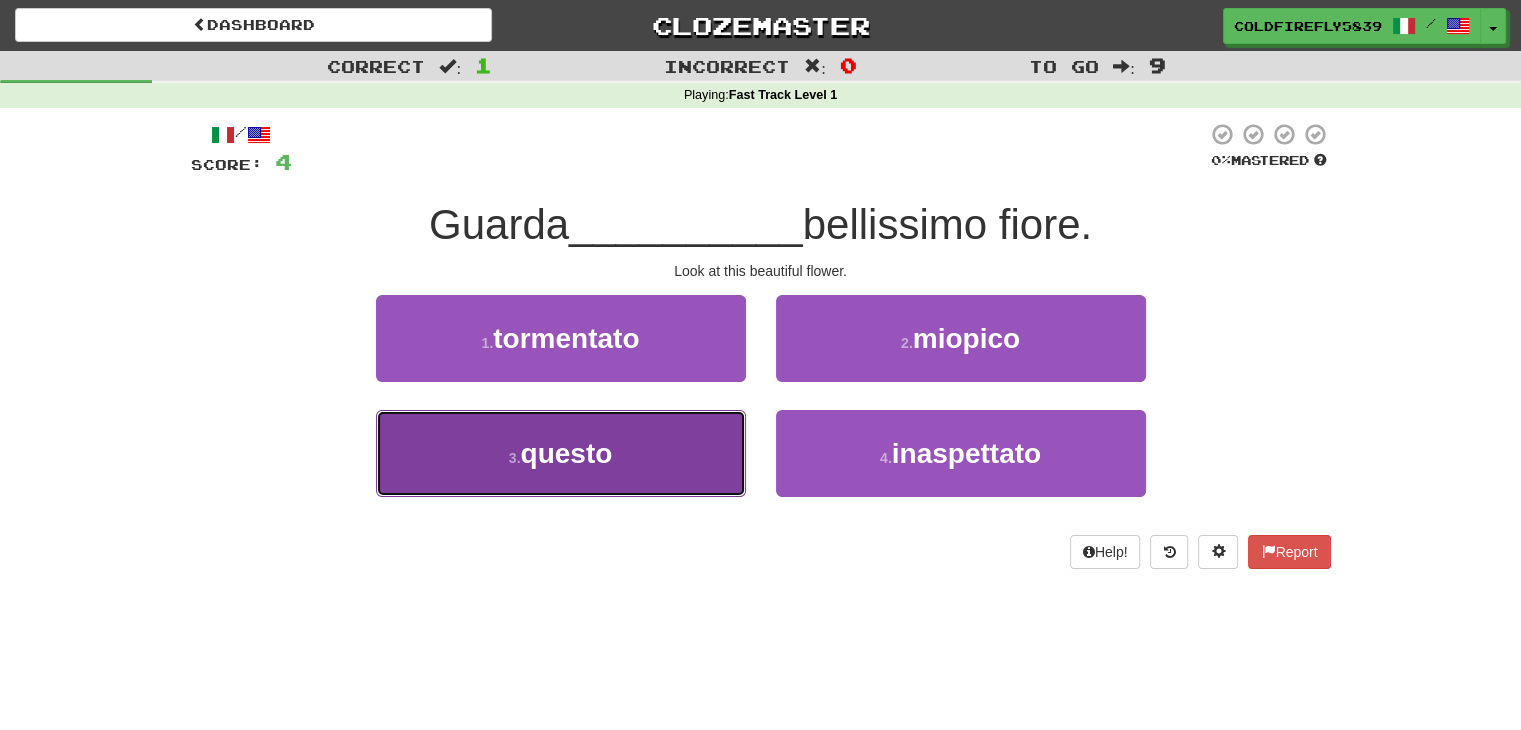 click on "3 .  questo" at bounding box center [561, 453] 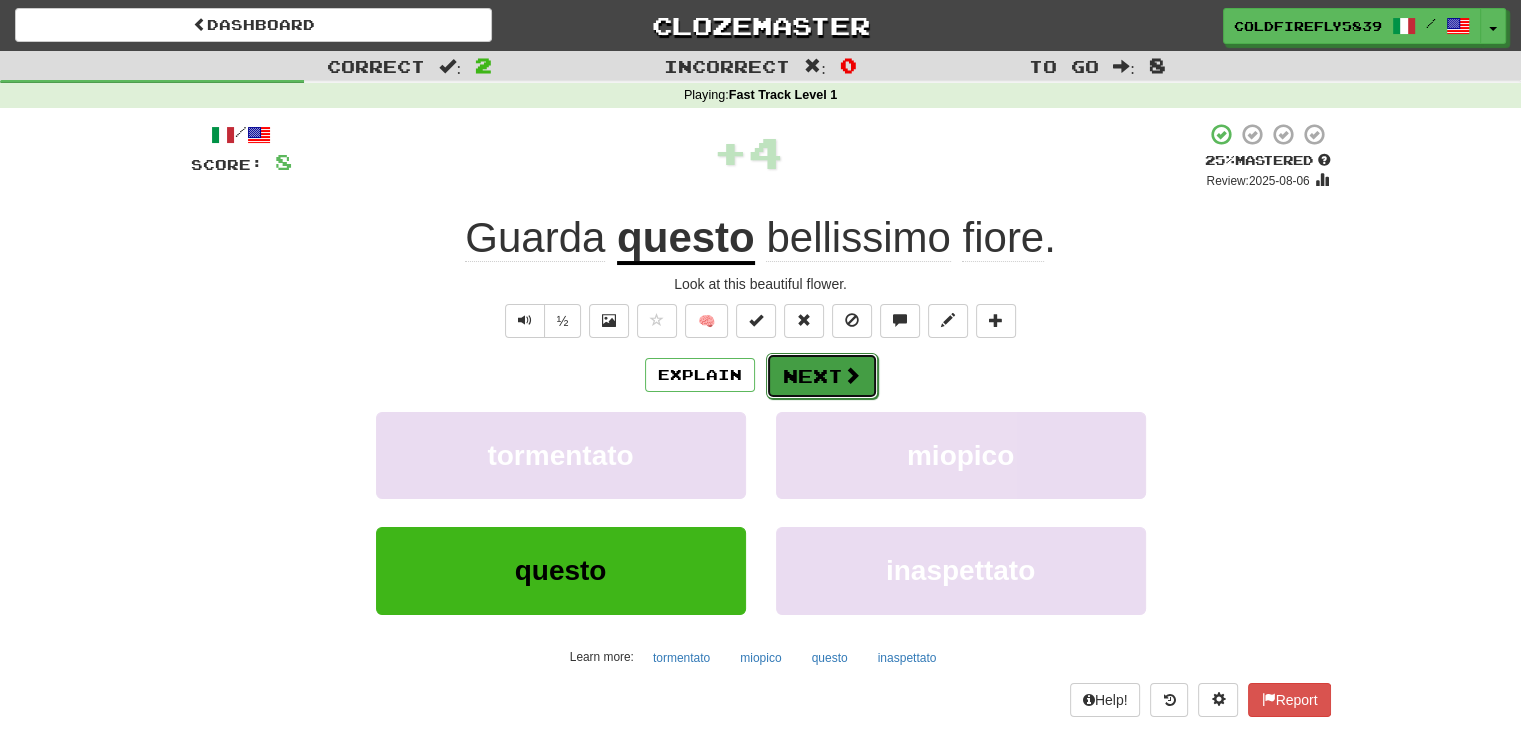 click at bounding box center (852, 375) 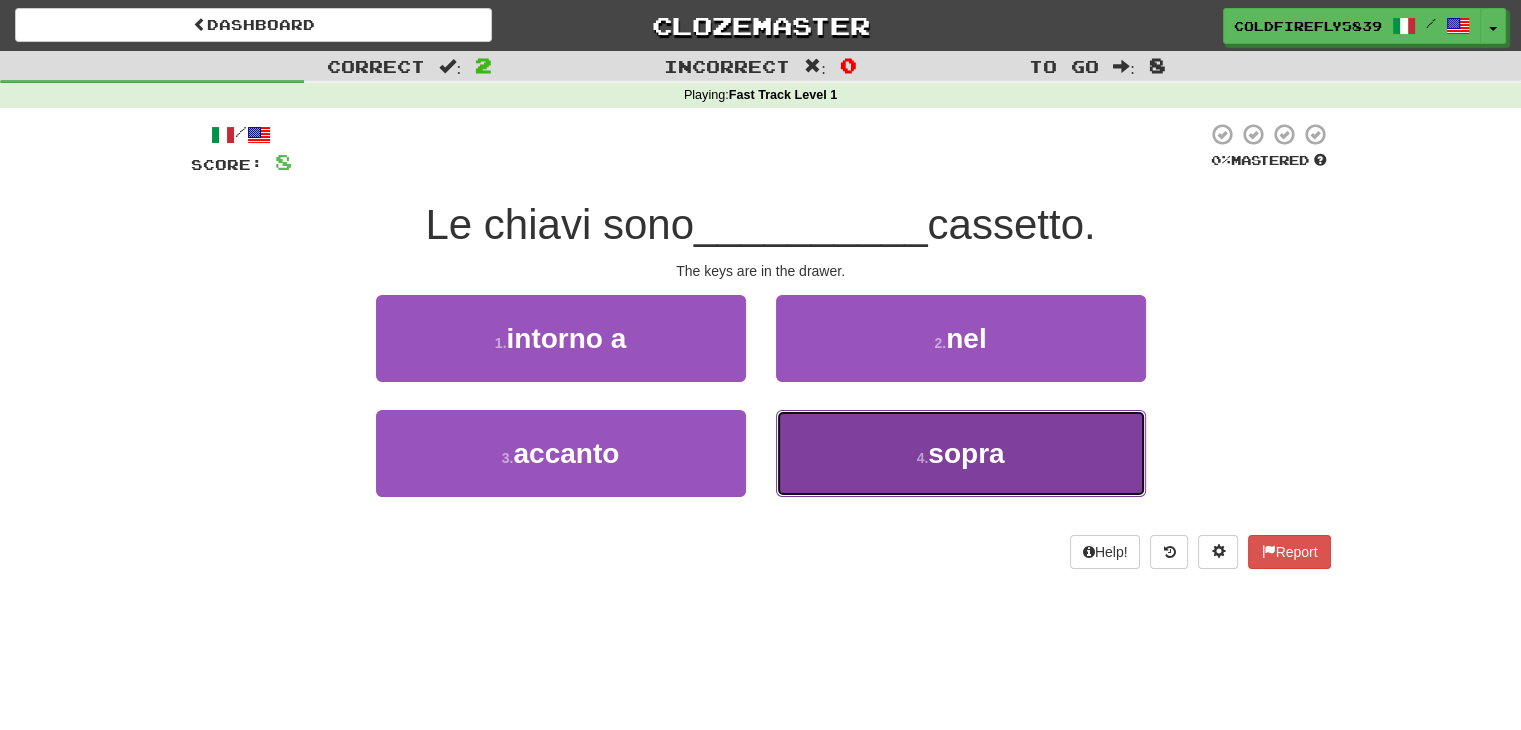 click on "4 .  sopra" at bounding box center (961, 453) 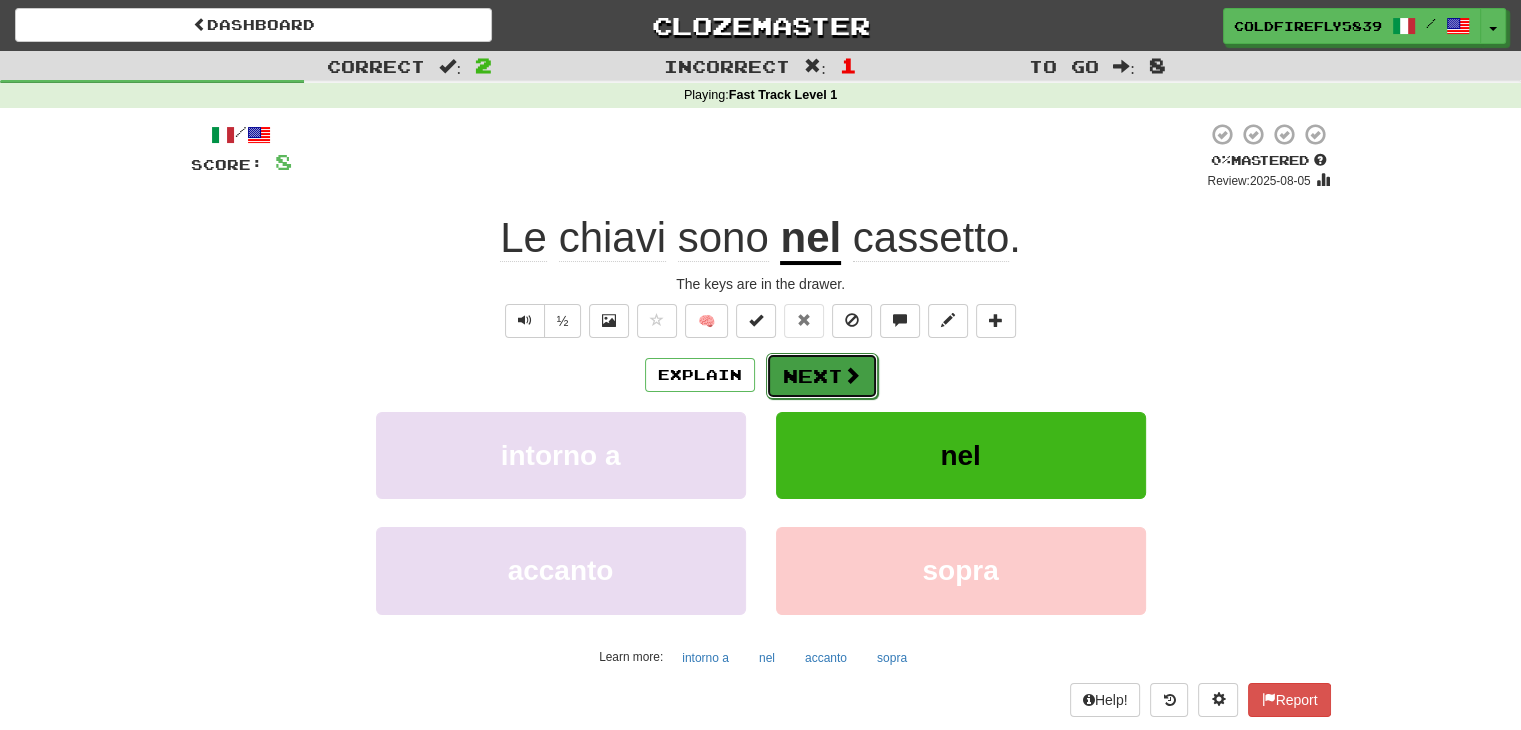 click on "Next" at bounding box center [822, 376] 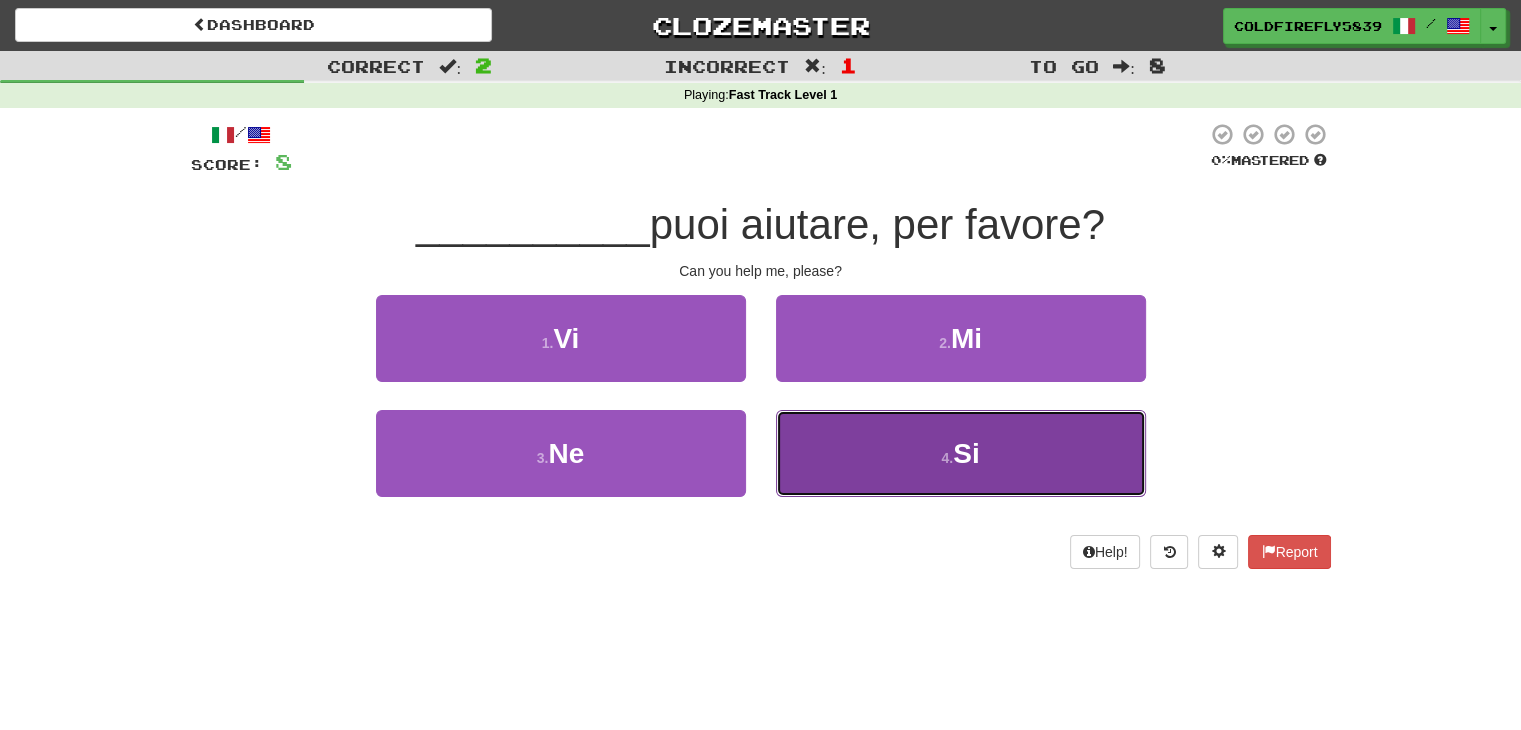click on "4 .  Si" at bounding box center [961, 453] 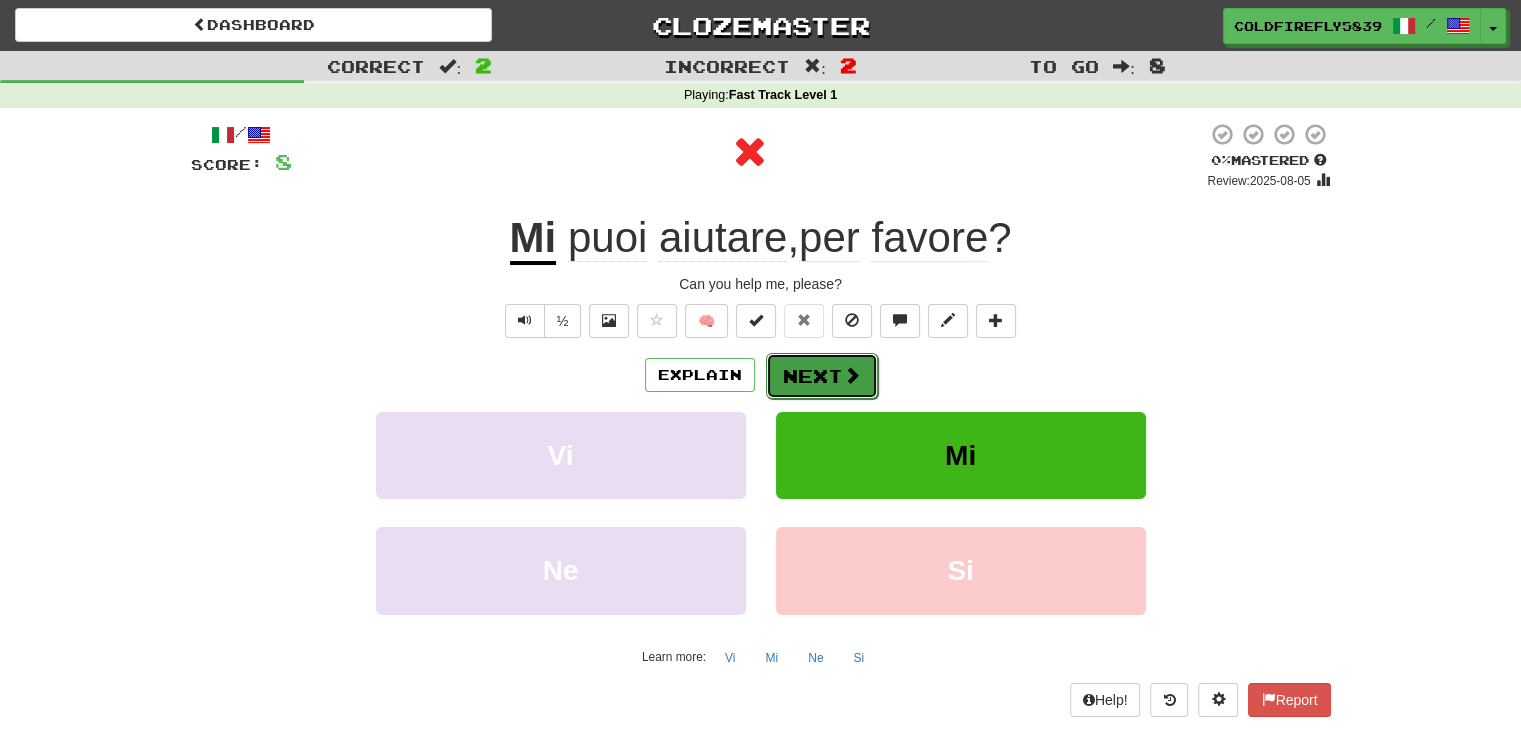 click on "Next" at bounding box center [822, 376] 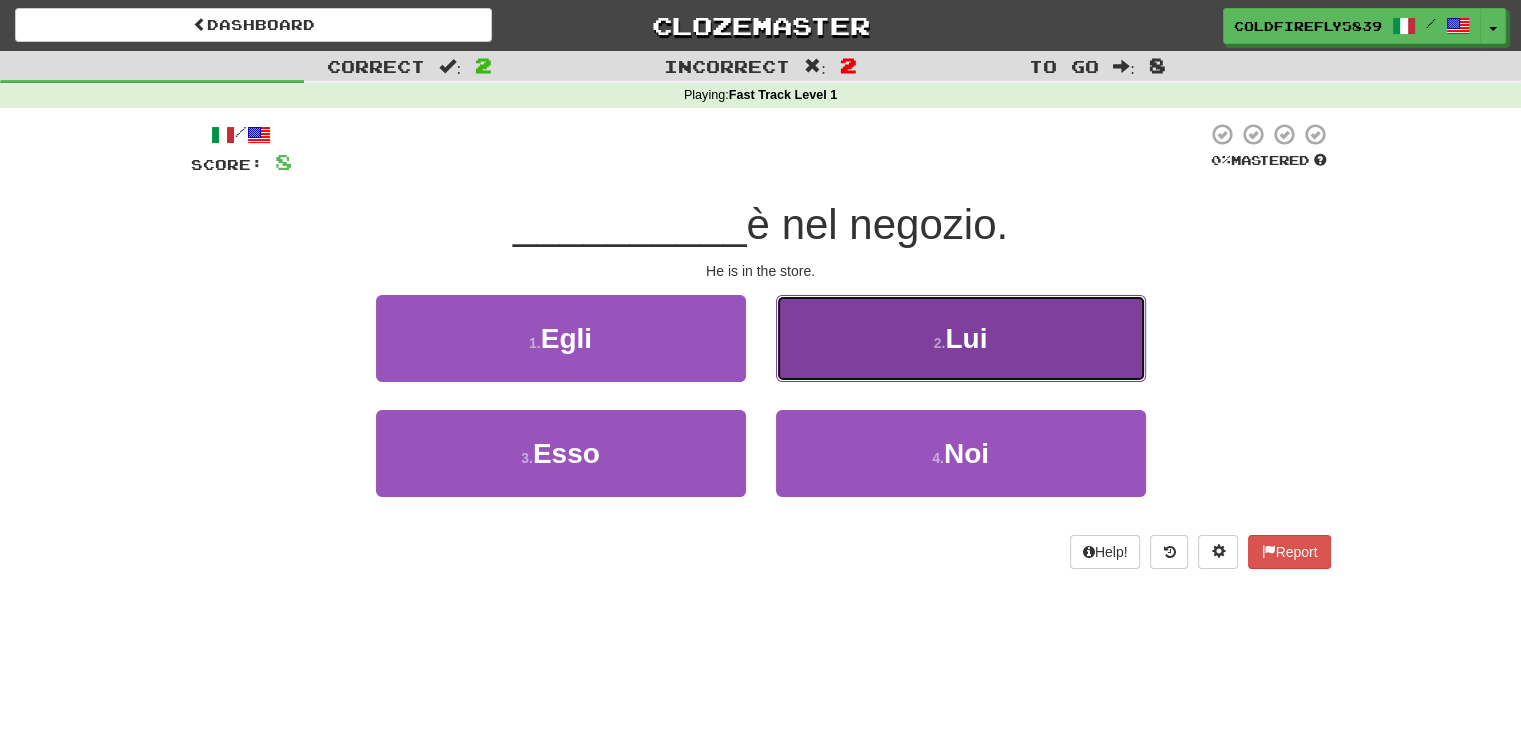 click on "2 .  Lui" at bounding box center (961, 338) 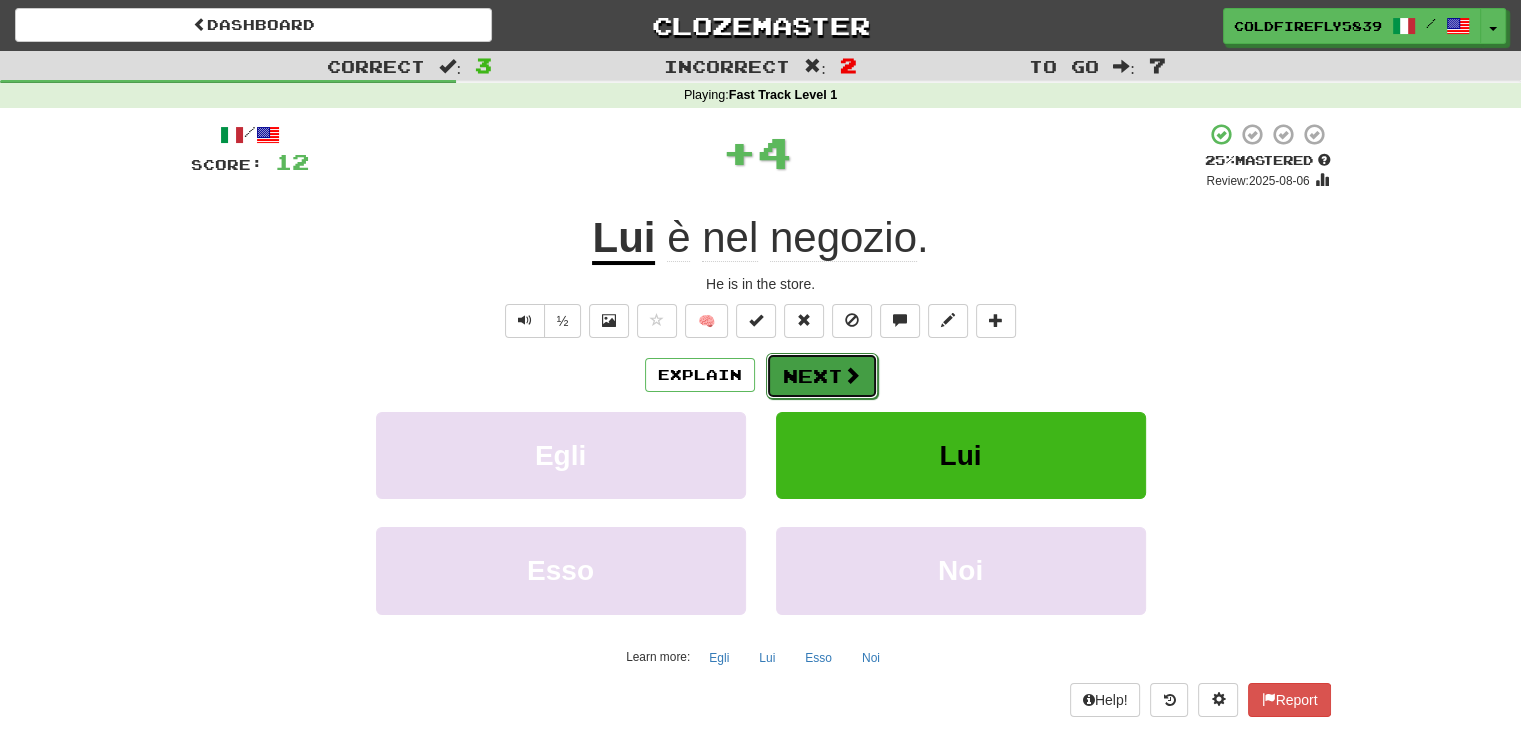 click on "Next" at bounding box center (822, 376) 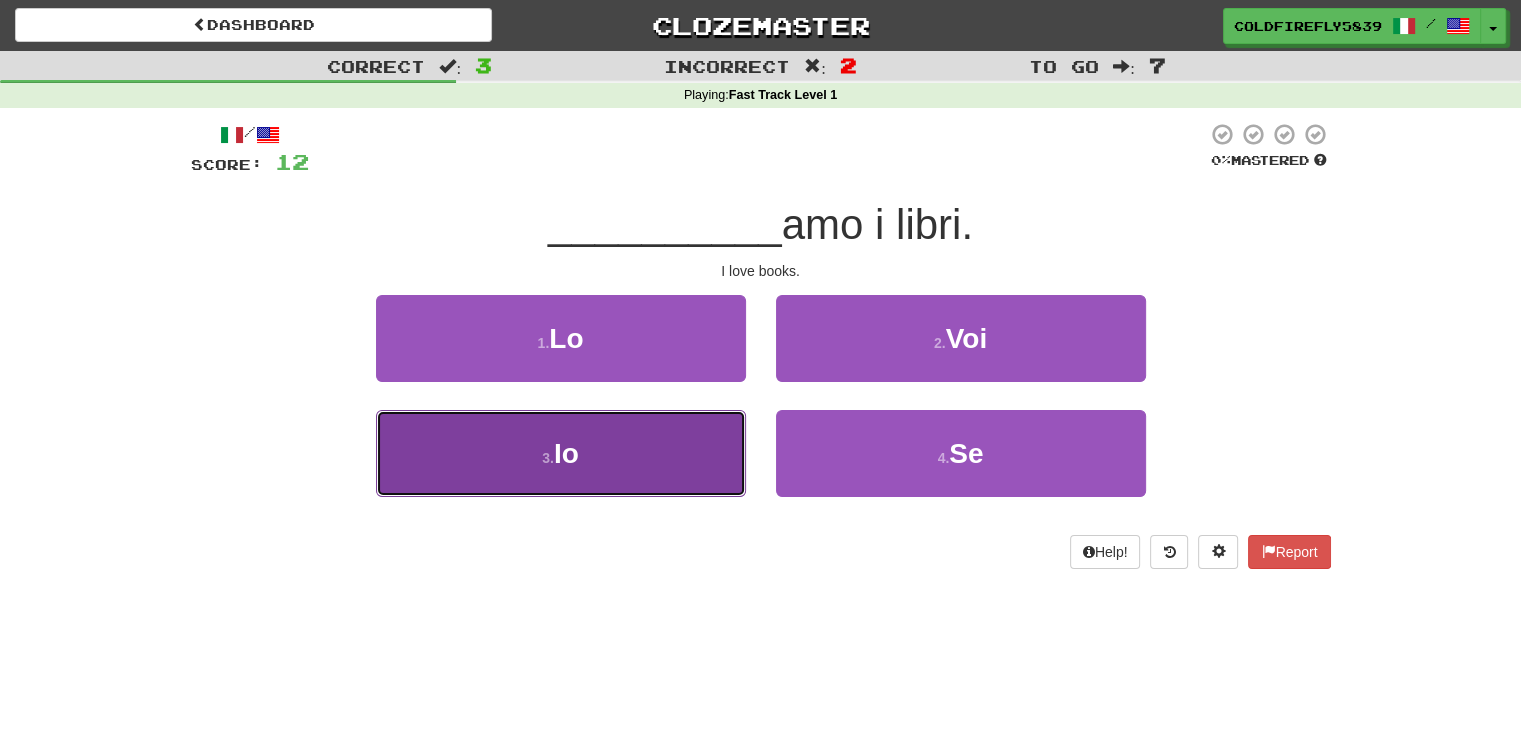 click on "3 .  Io" at bounding box center [561, 453] 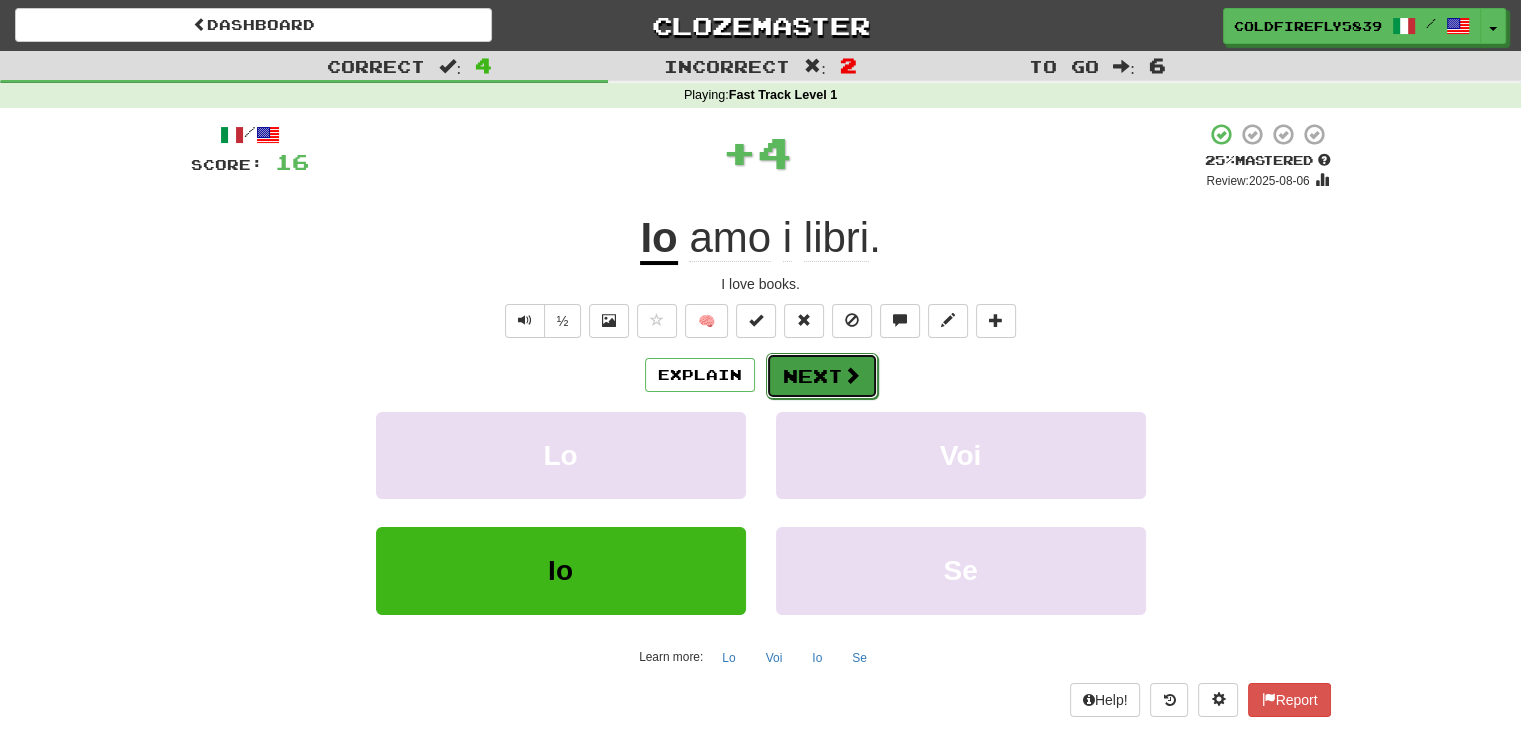 click at bounding box center (852, 375) 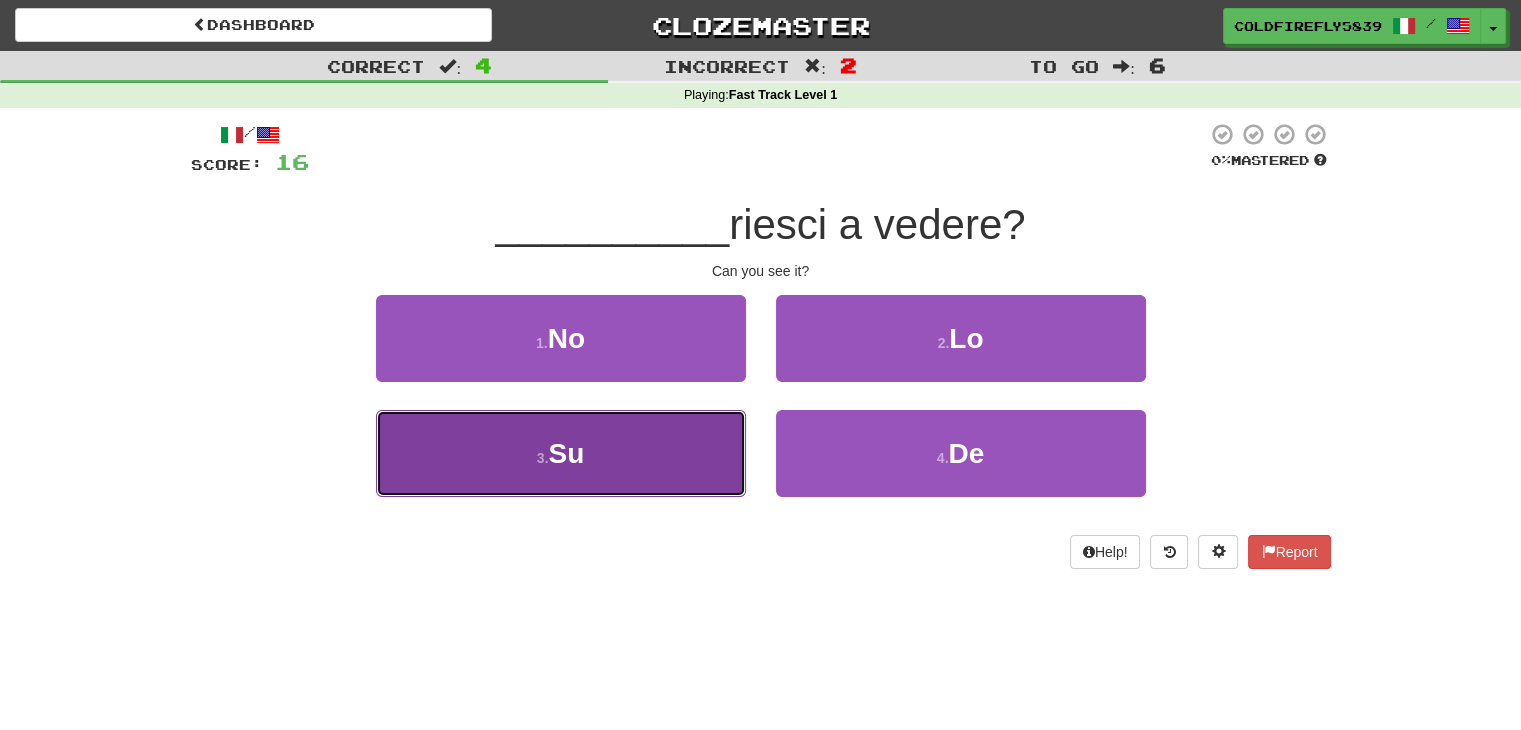 click on "3 .  Su" at bounding box center [561, 453] 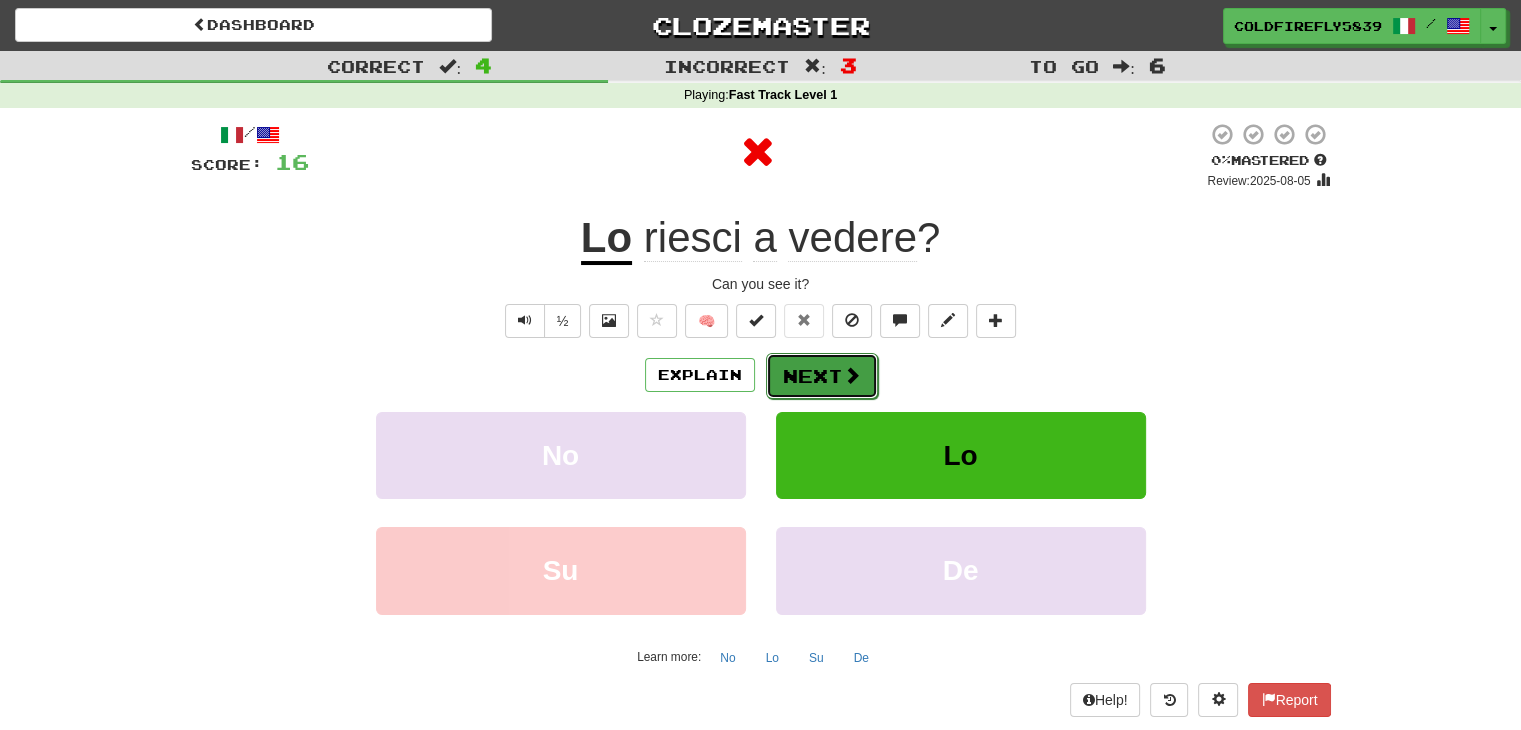 click on "Next" at bounding box center (822, 376) 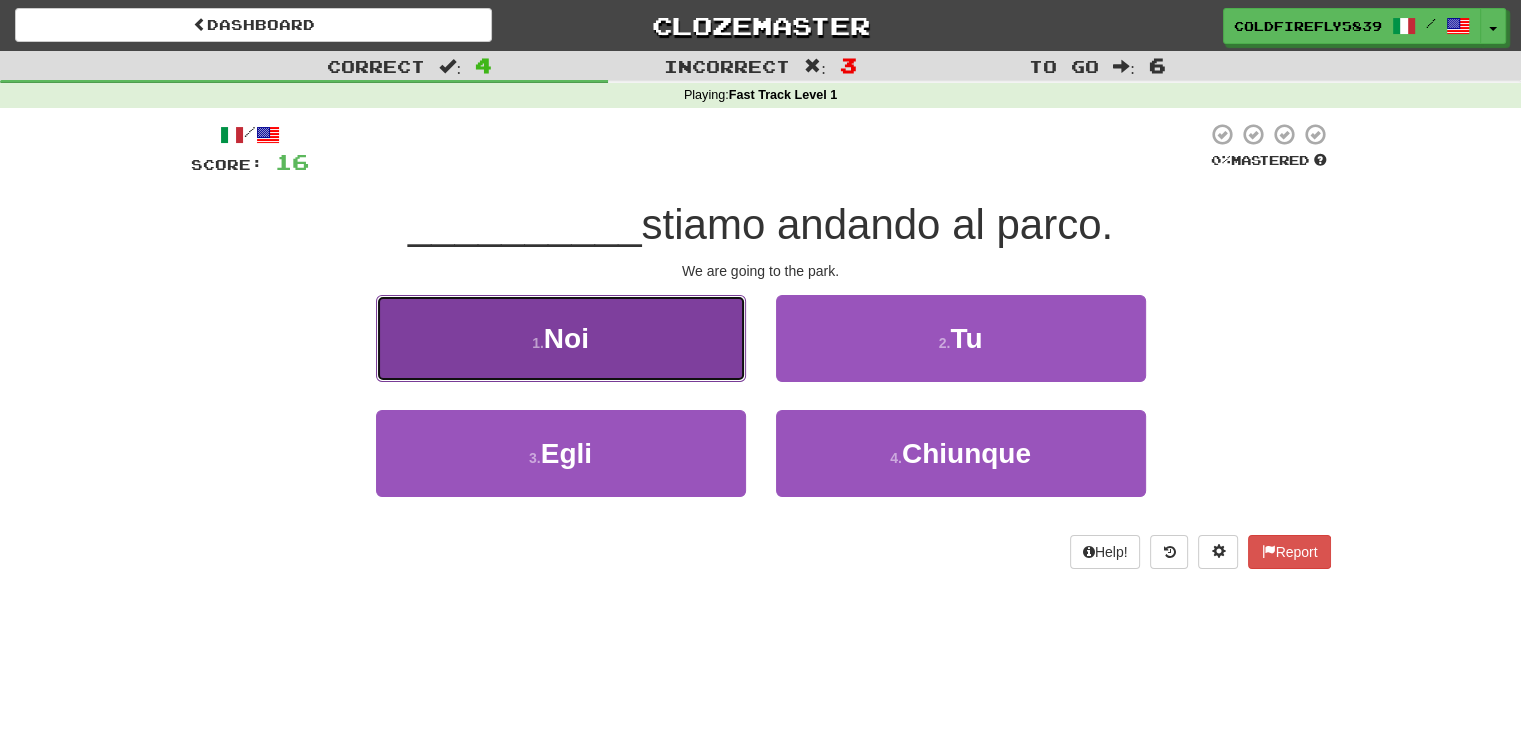 click on "1 .  Noi" at bounding box center [561, 338] 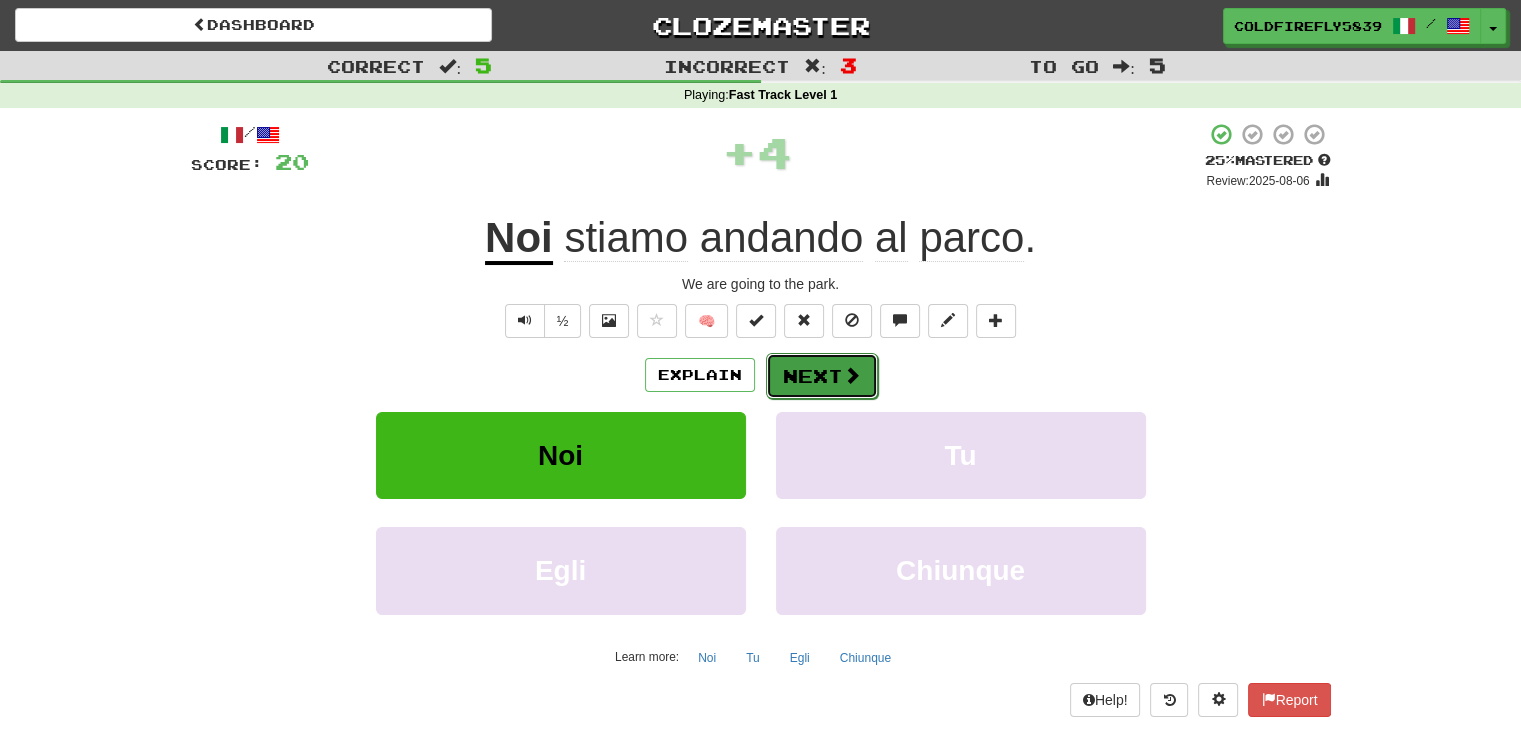 click on "Next" at bounding box center [822, 376] 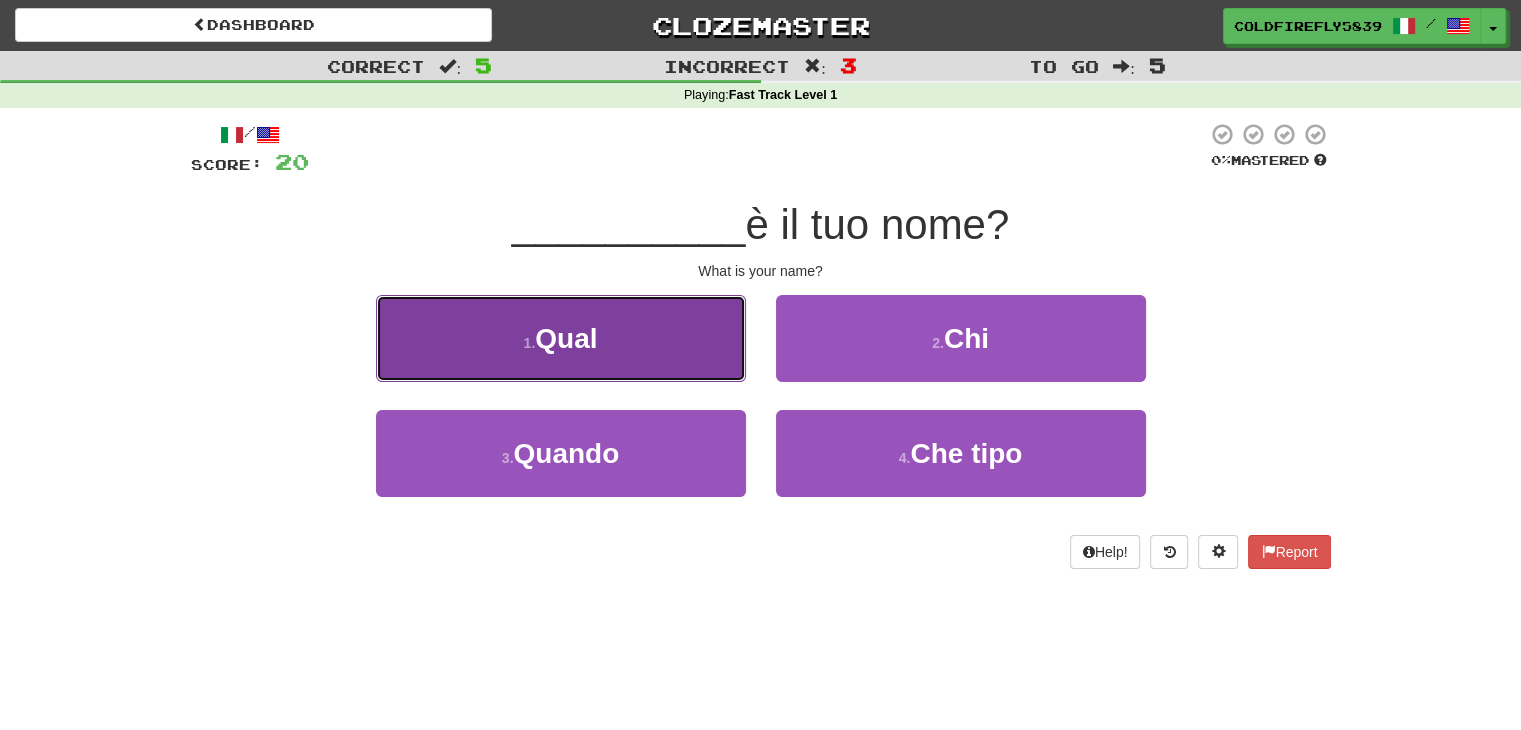 click on "1 .  Qual" at bounding box center (561, 338) 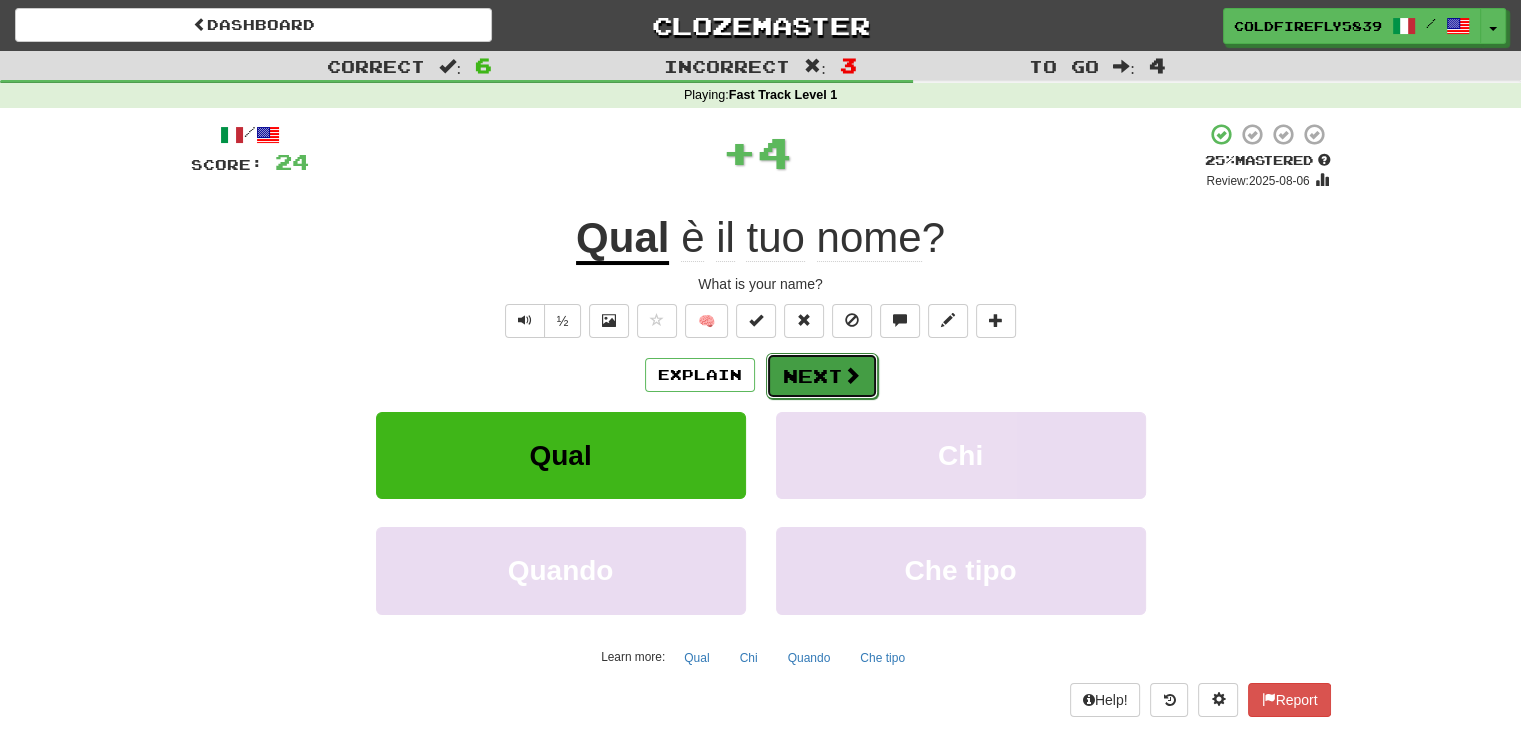 click on "Next" at bounding box center [822, 376] 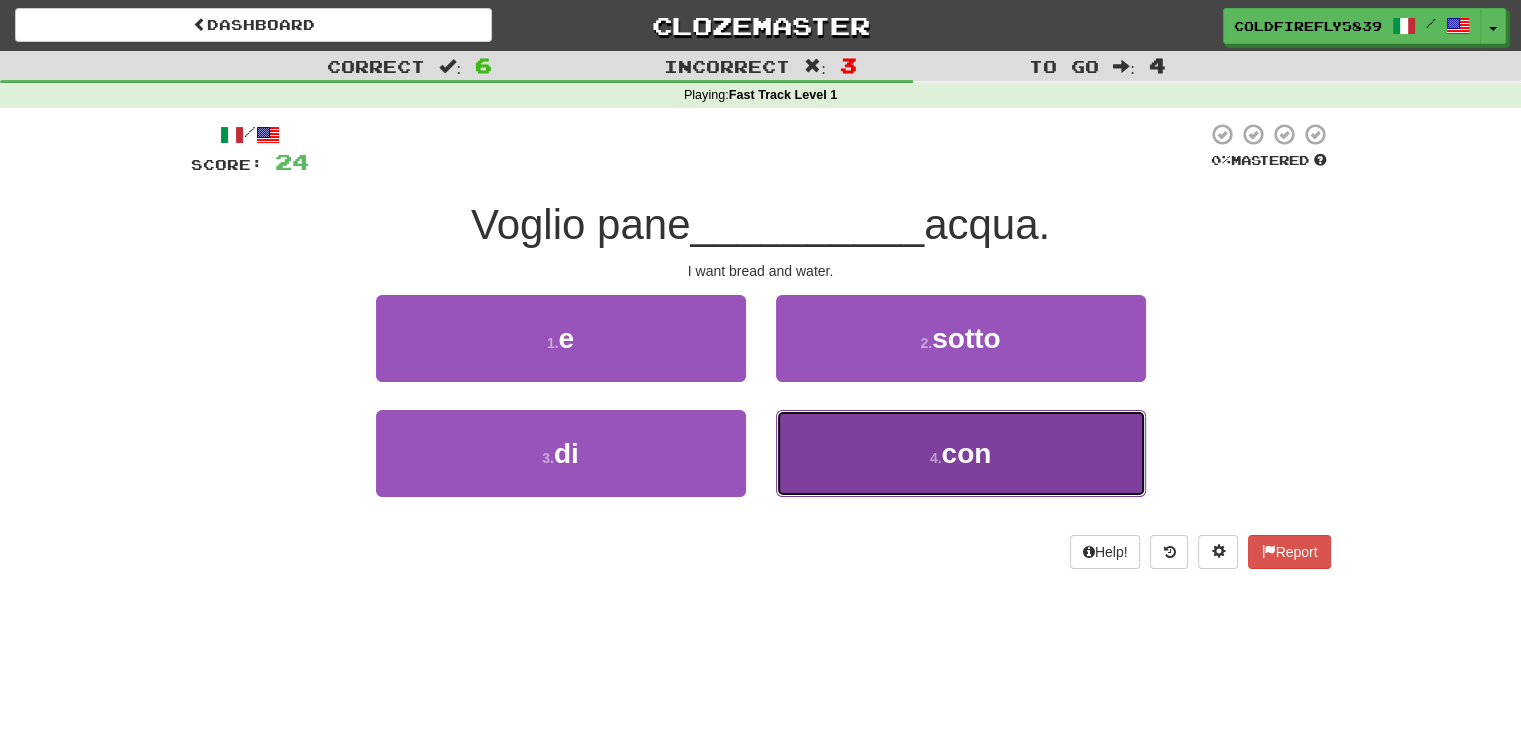 click on "4 .  con" at bounding box center (961, 453) 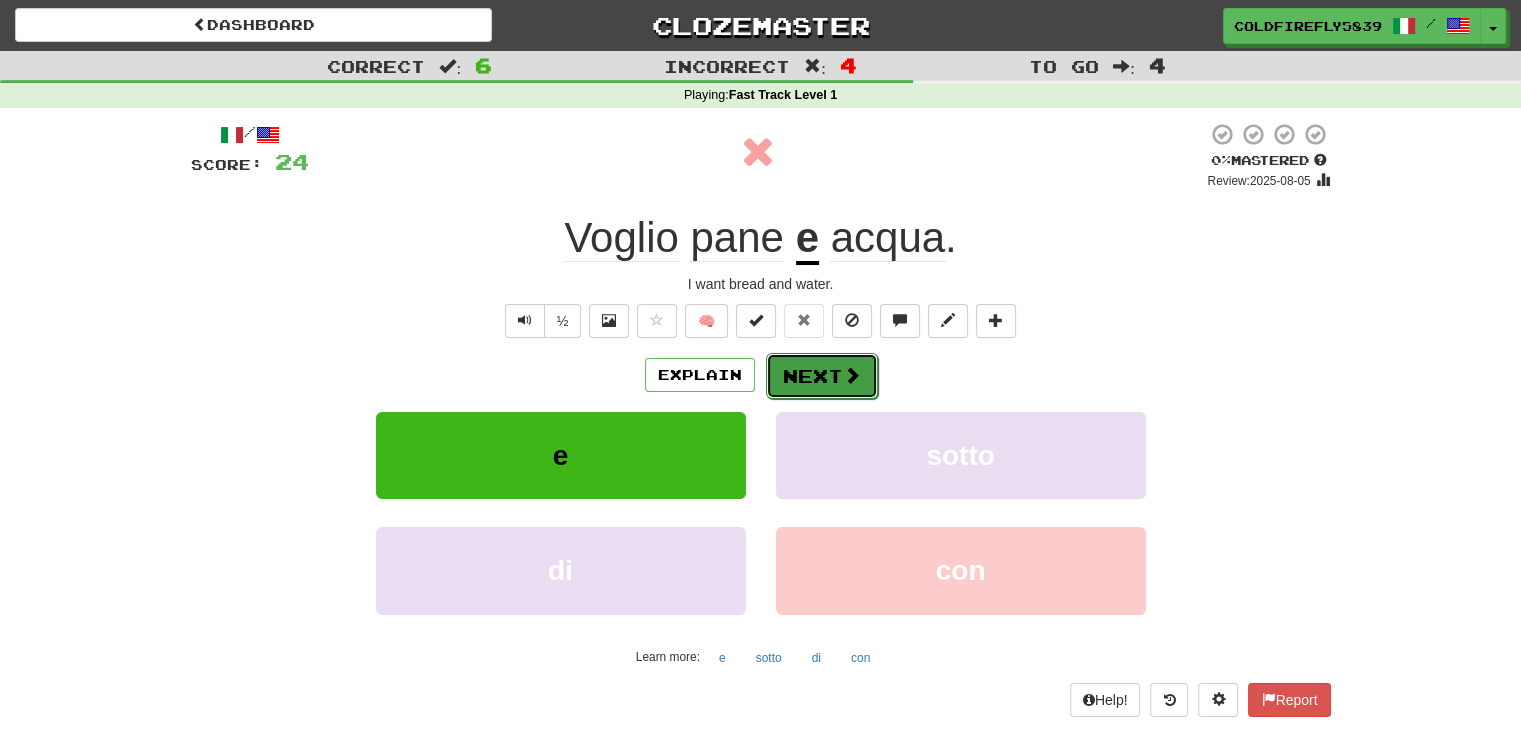 click on "Next" at bounding box center (822, 376) 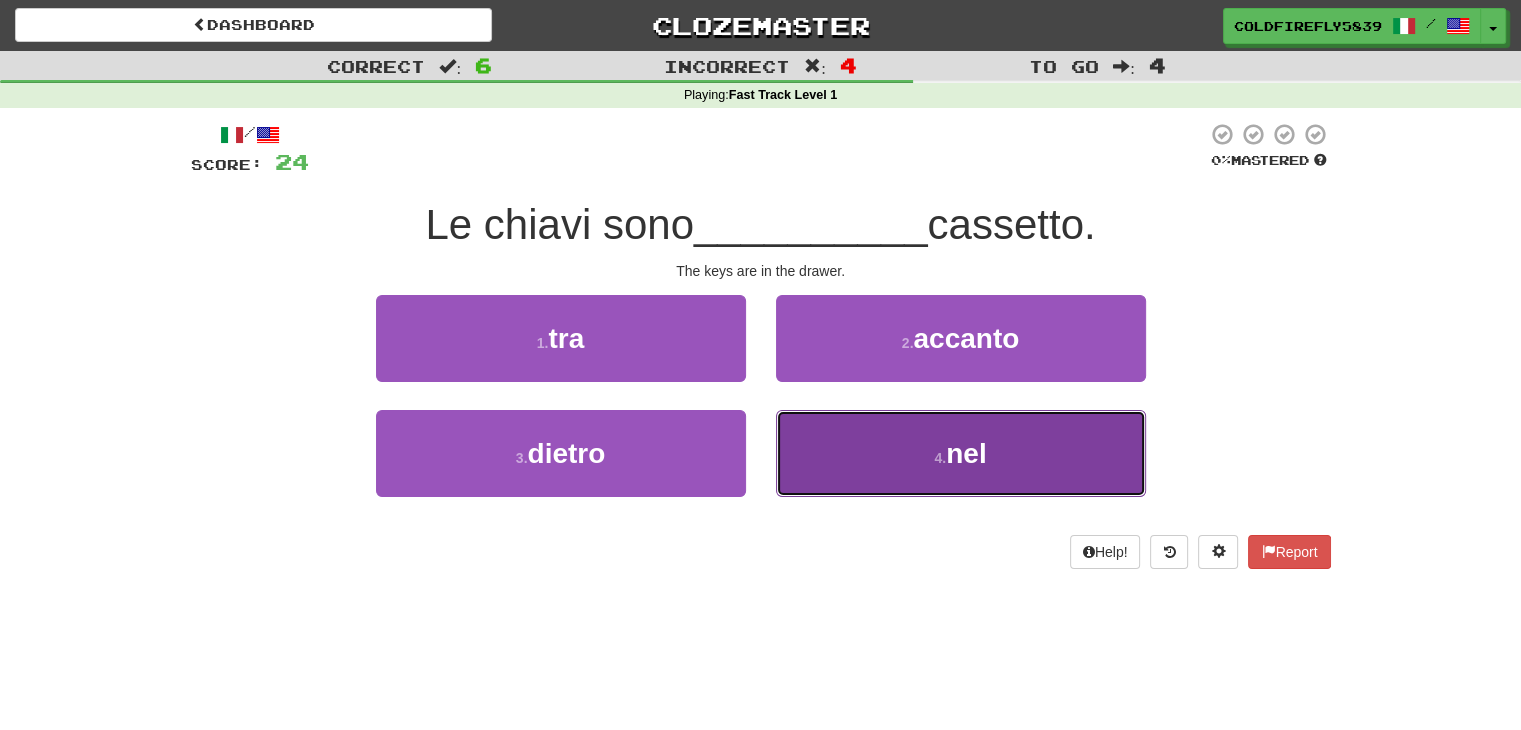click on "4 .  nel" at bounding box center (961, 453) 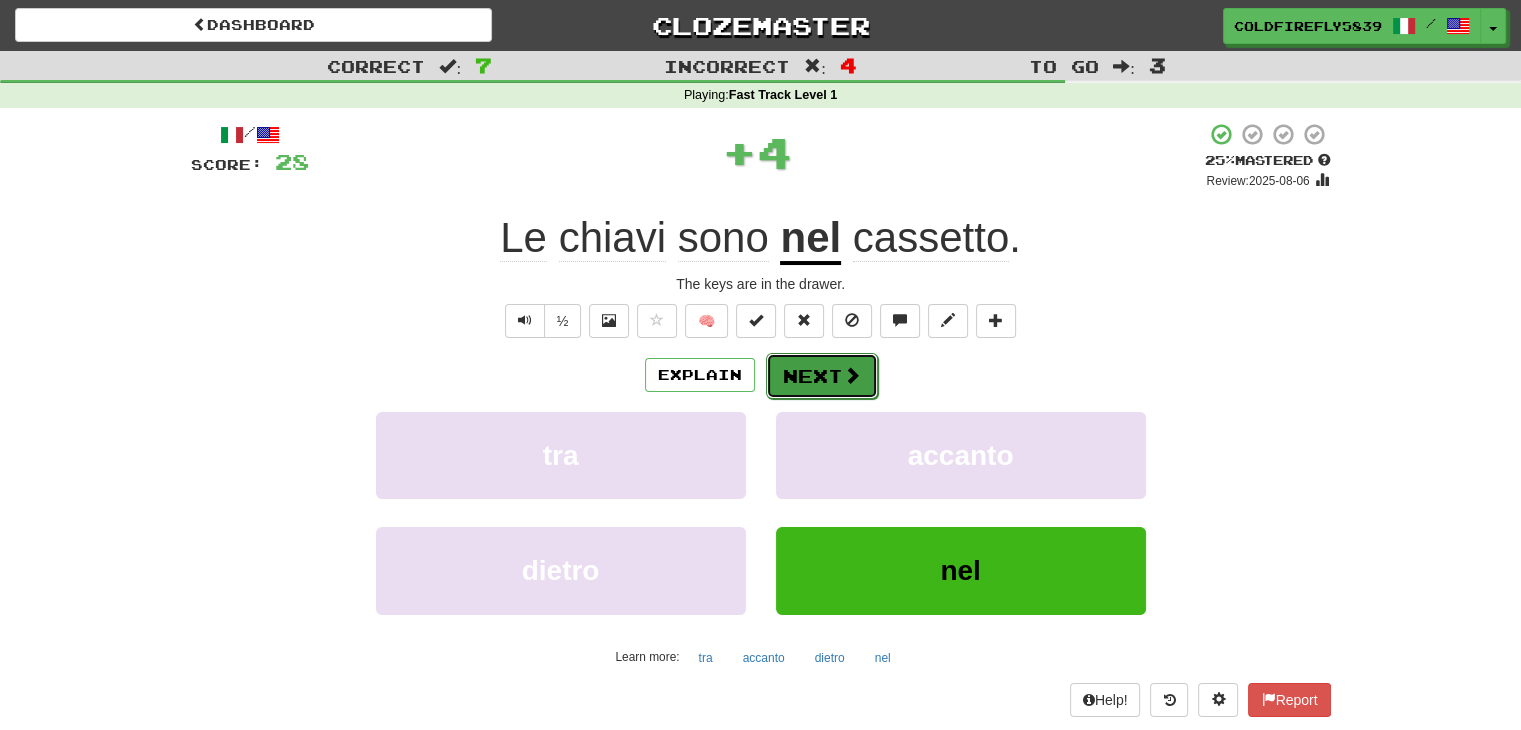 click on "Next" at bounding box center [822, 376] 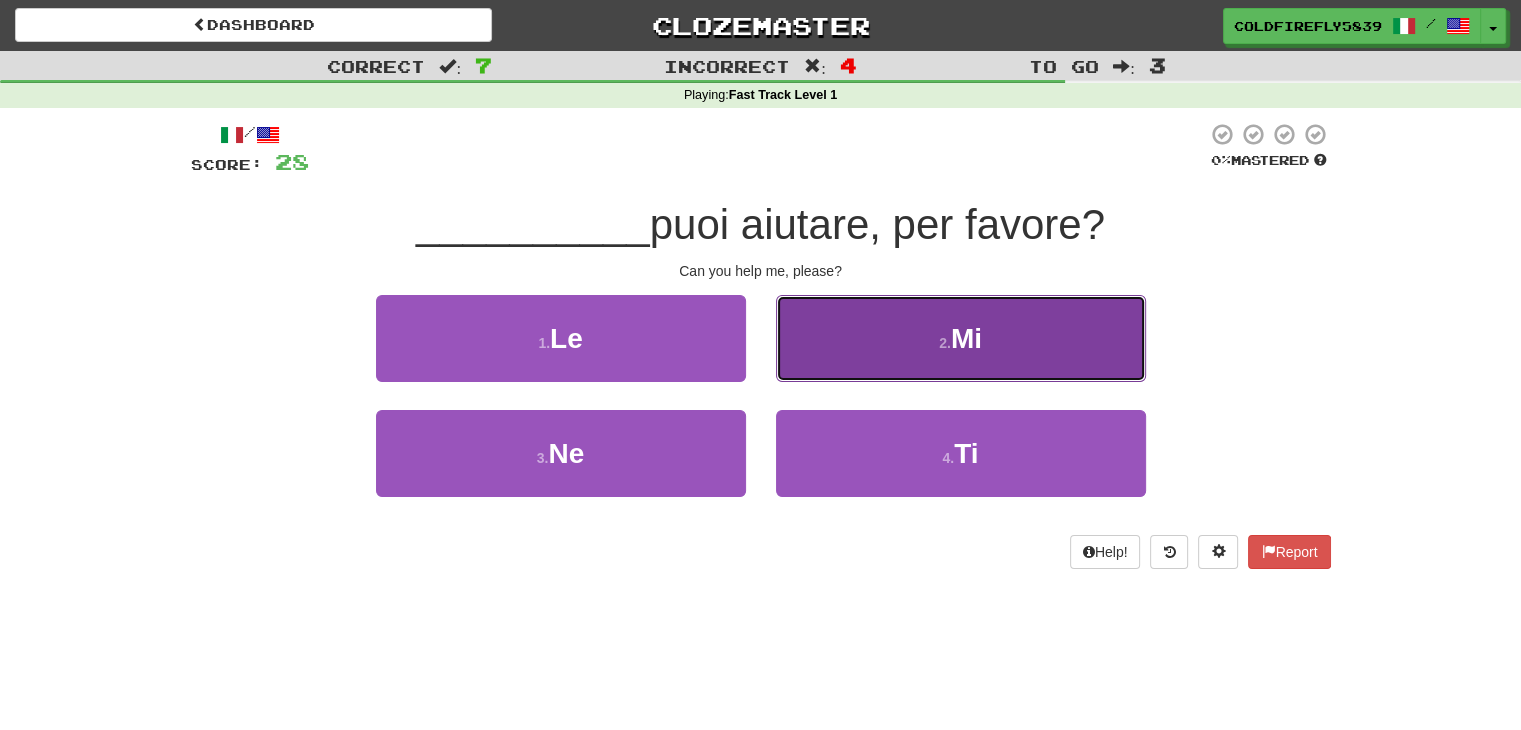 click on "2 .  Mi" at bounding box center [961, 338] 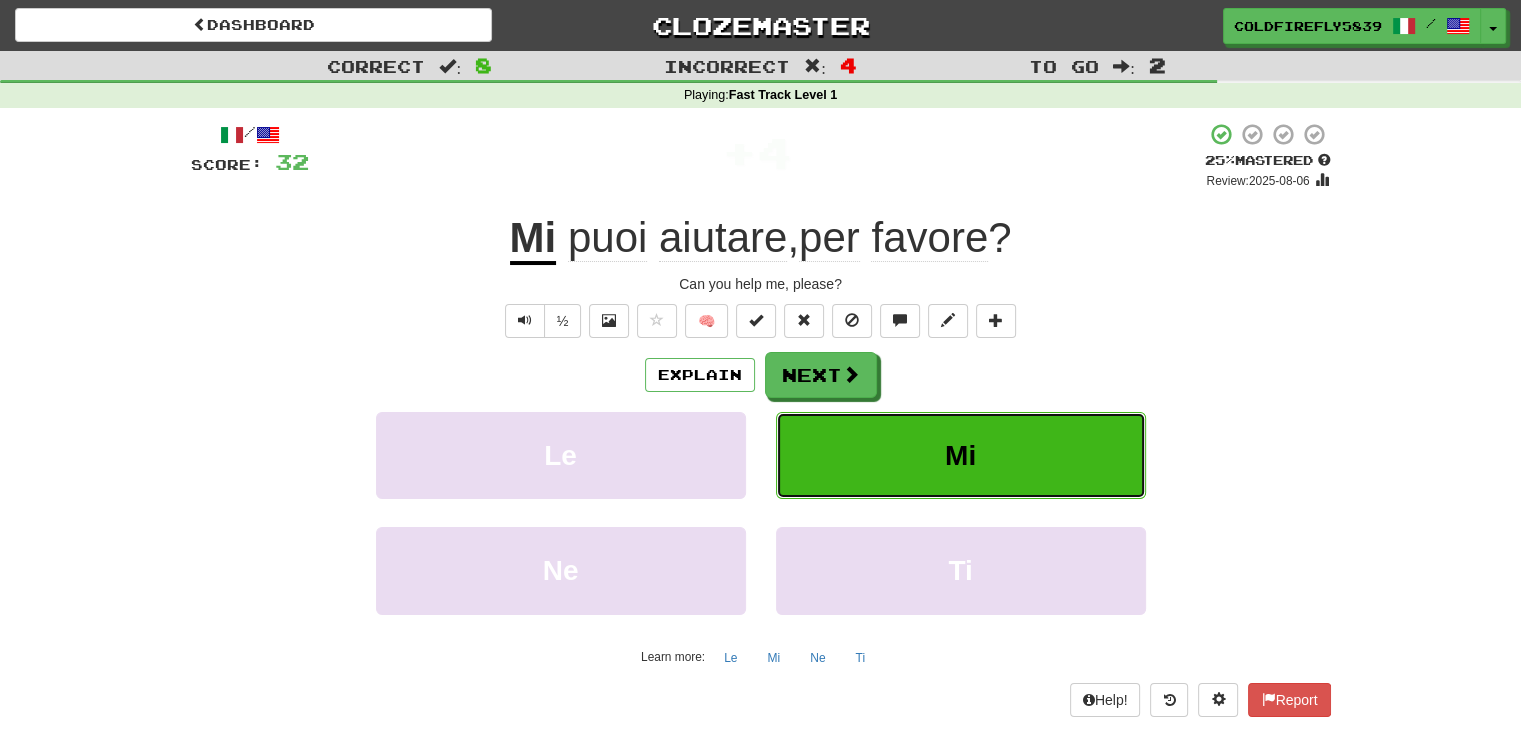 click on "Mi" at bounding box center (961, 455) 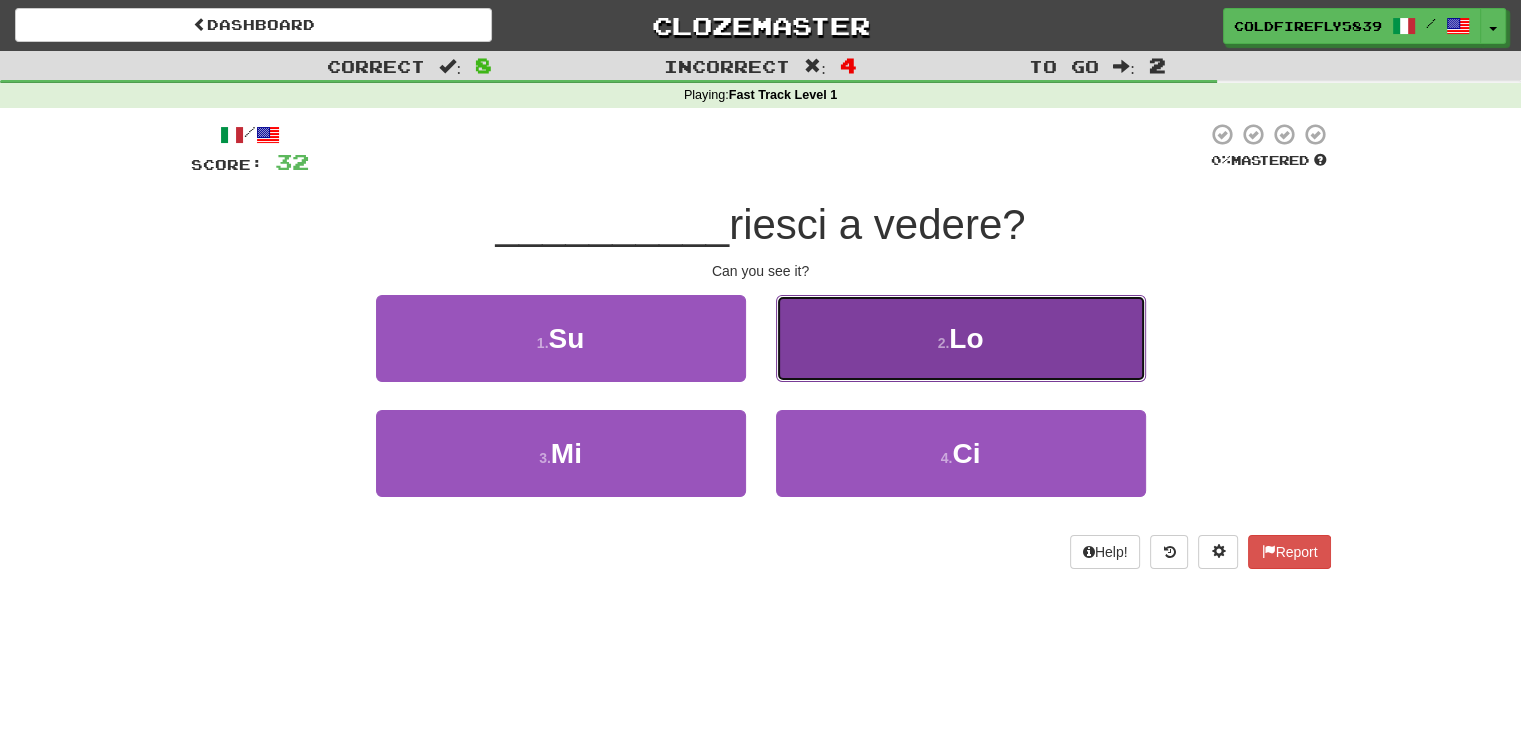 click on "2 .  Lo" at bounding box center [961, 338] 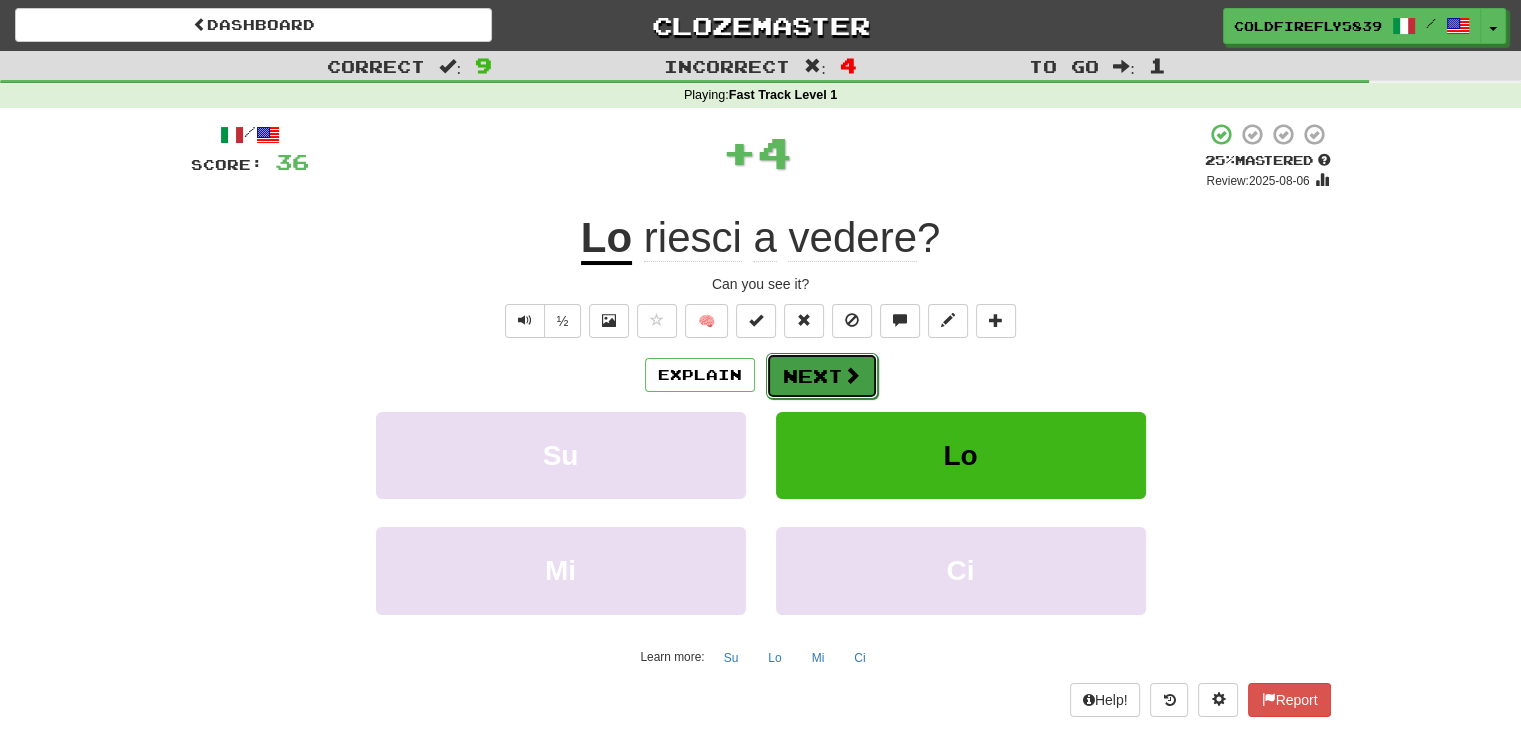 click on "Next" at bounding box center (822, 376) 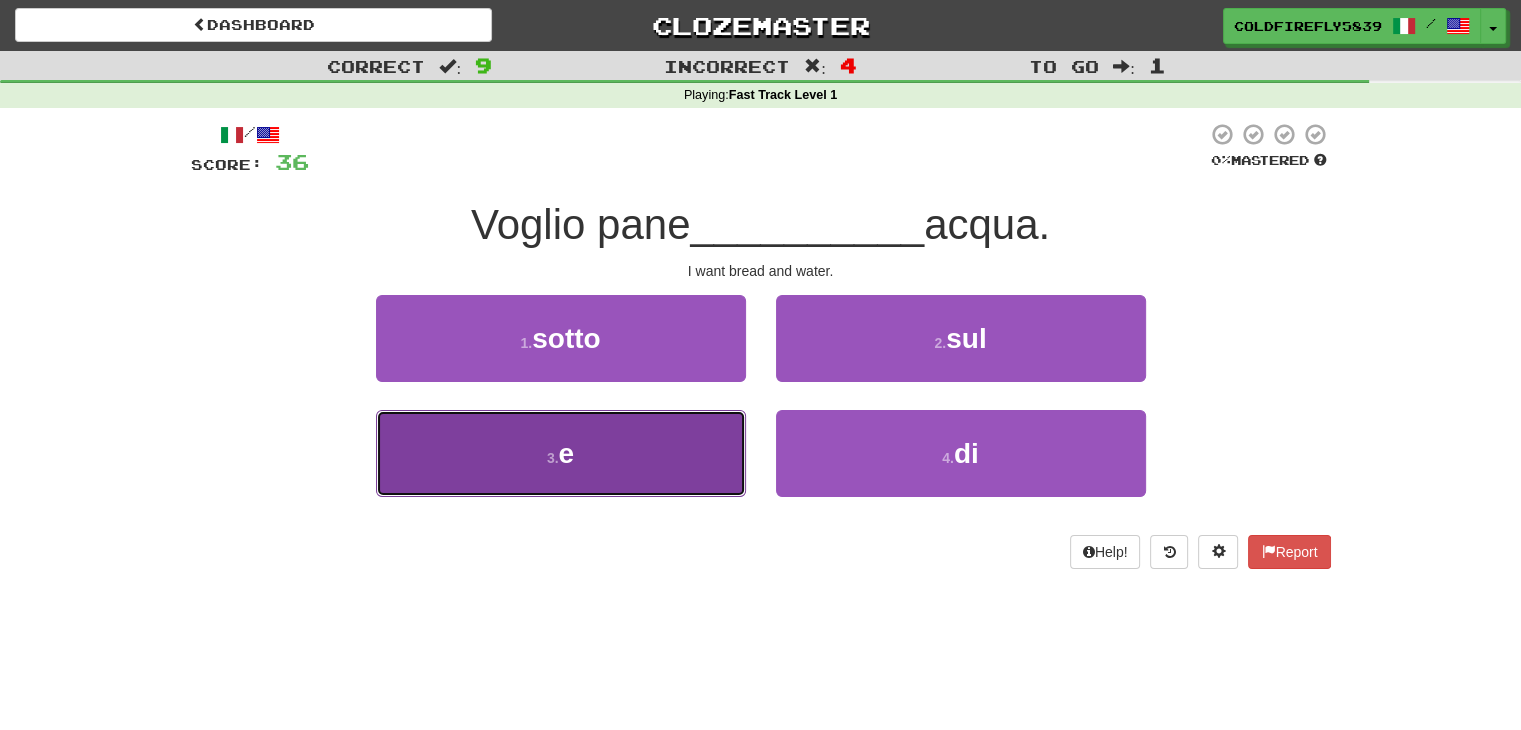 click on "3 .  e" at bounding box center (561, 453) 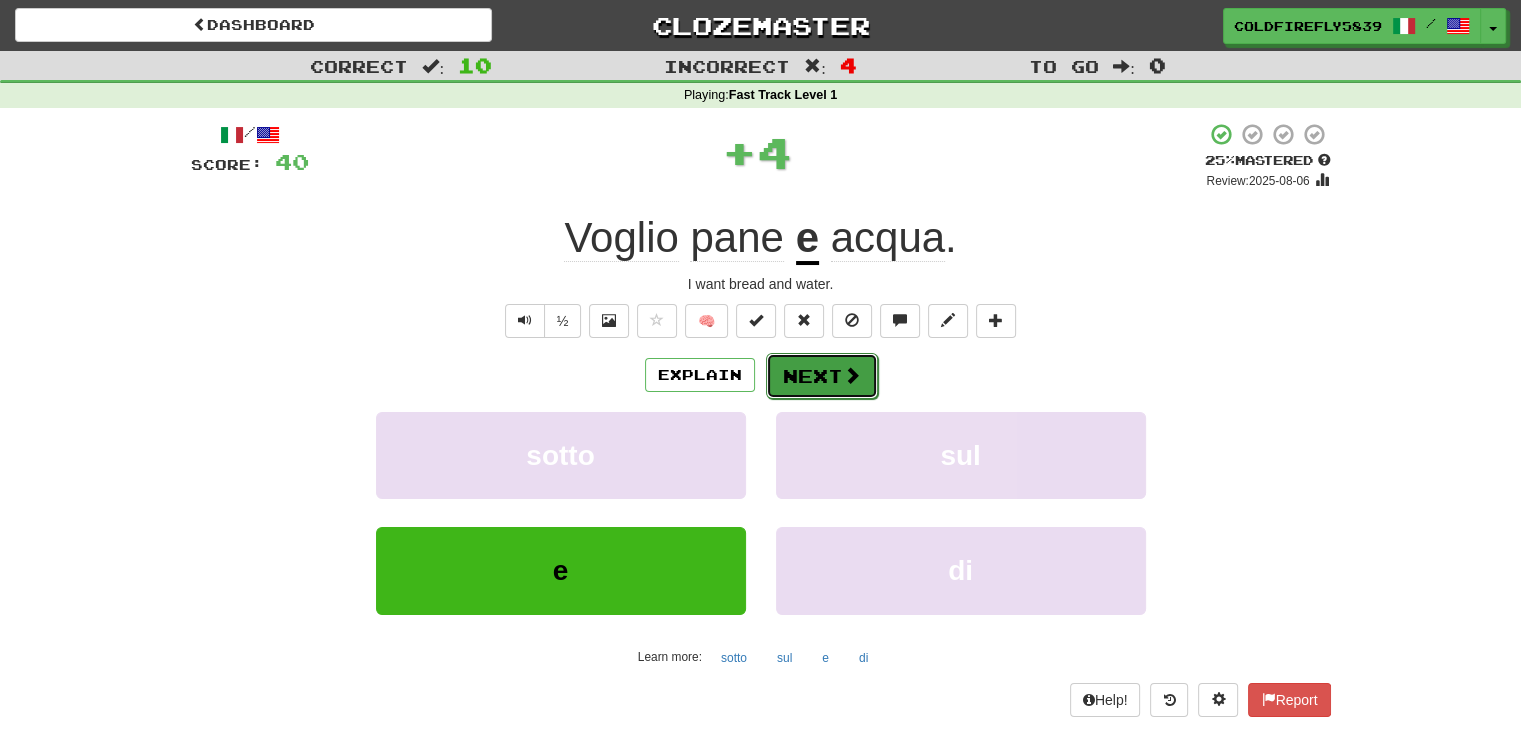 click at bounding box center (852, 375) 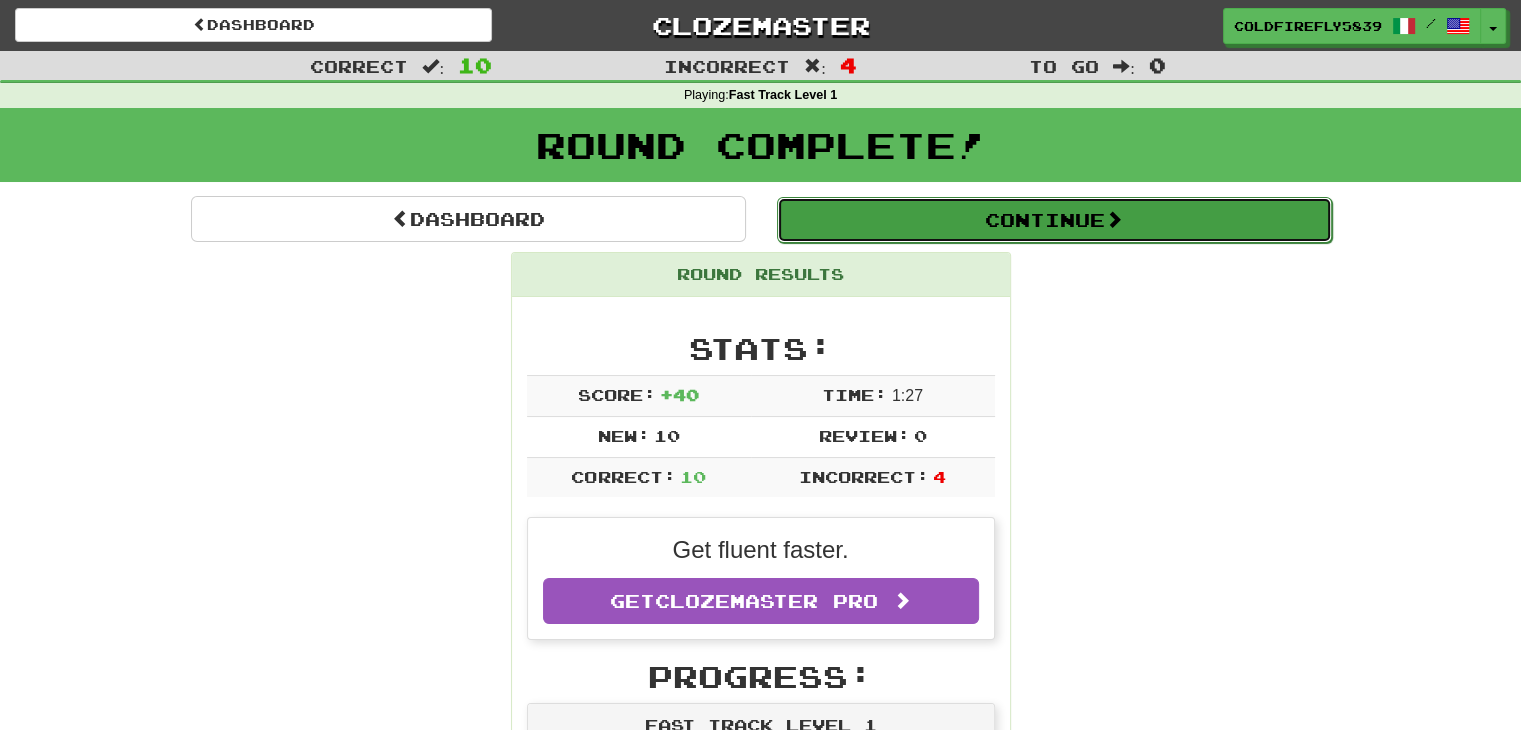 click on "Continue" at bounding box center [1054, 220] 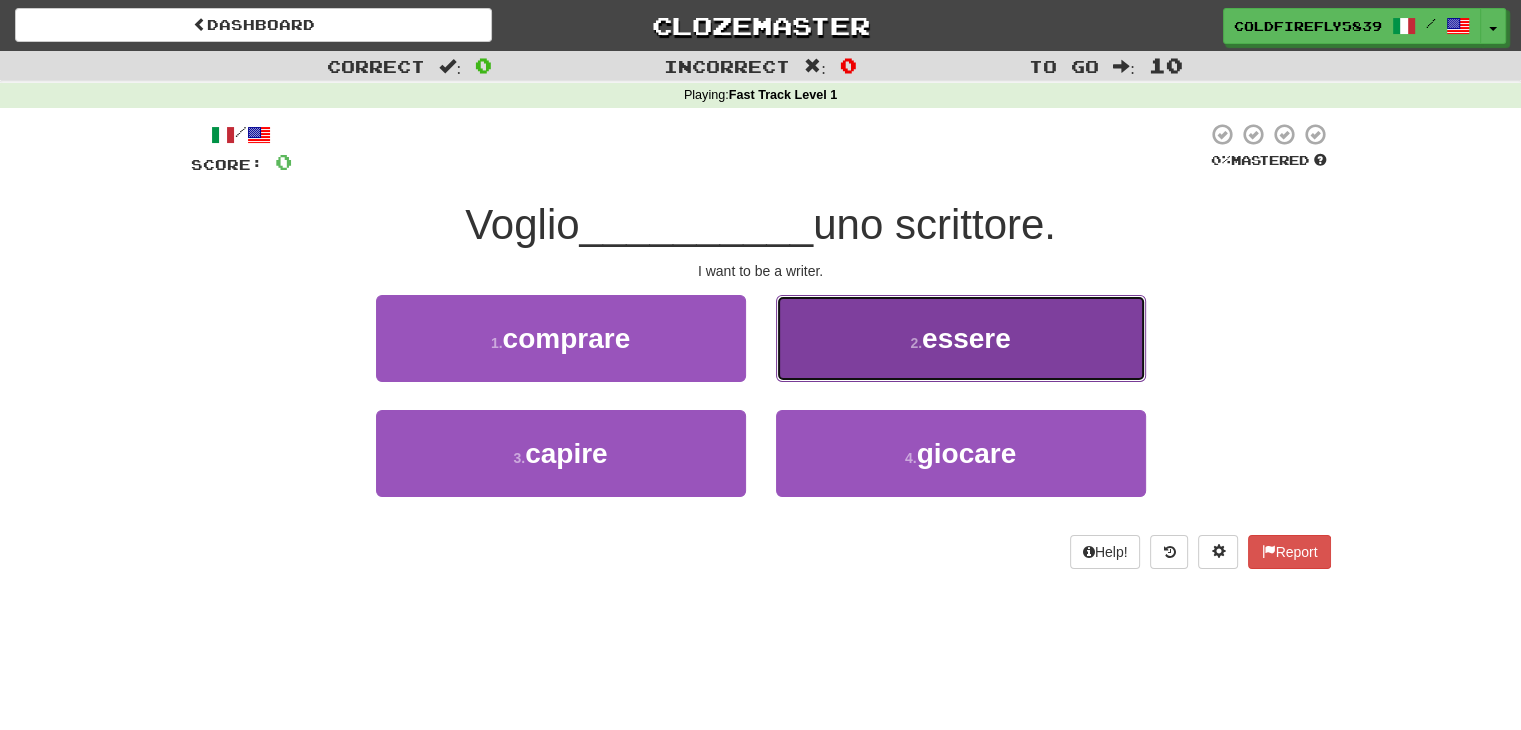 click on "2 .  essere" at bounding box center [961, 338] 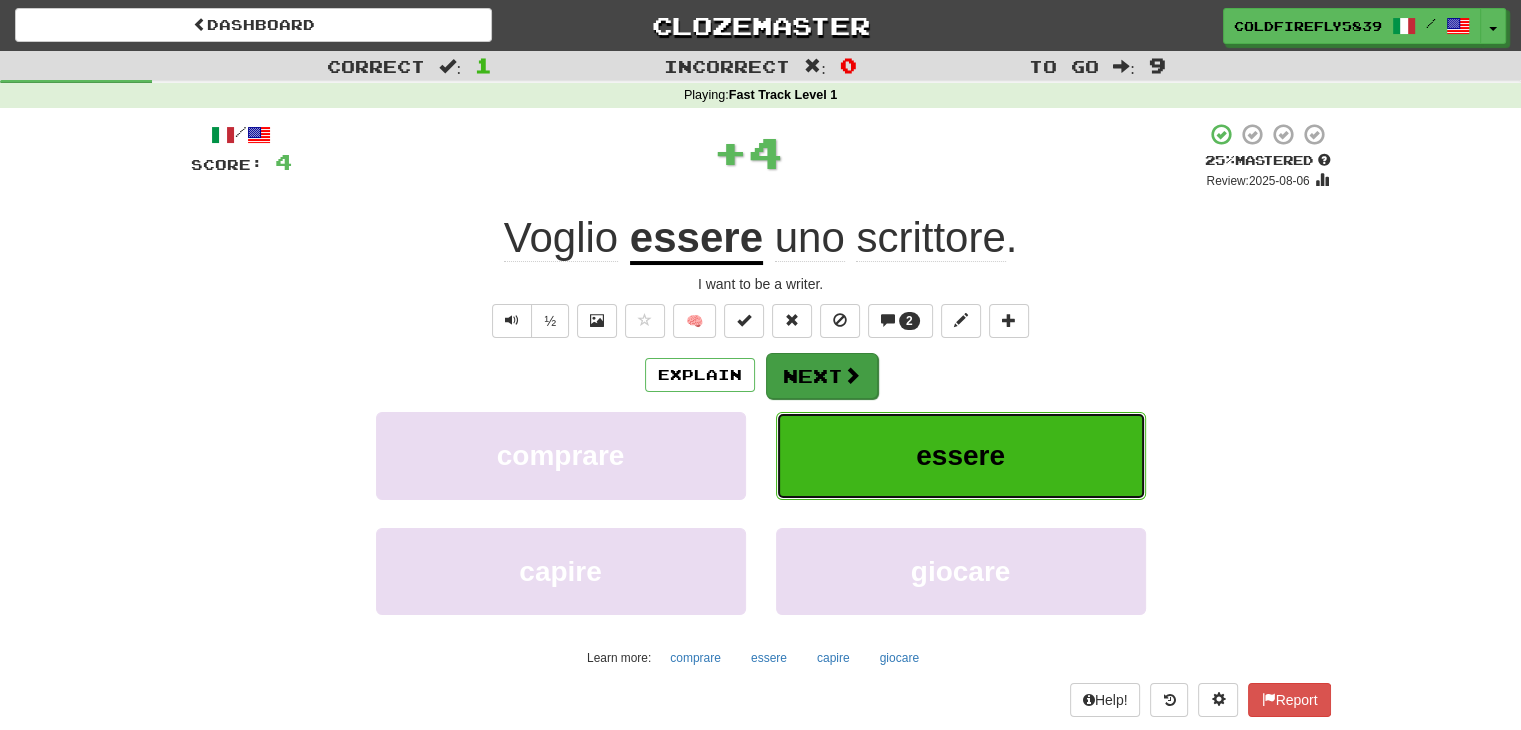 type 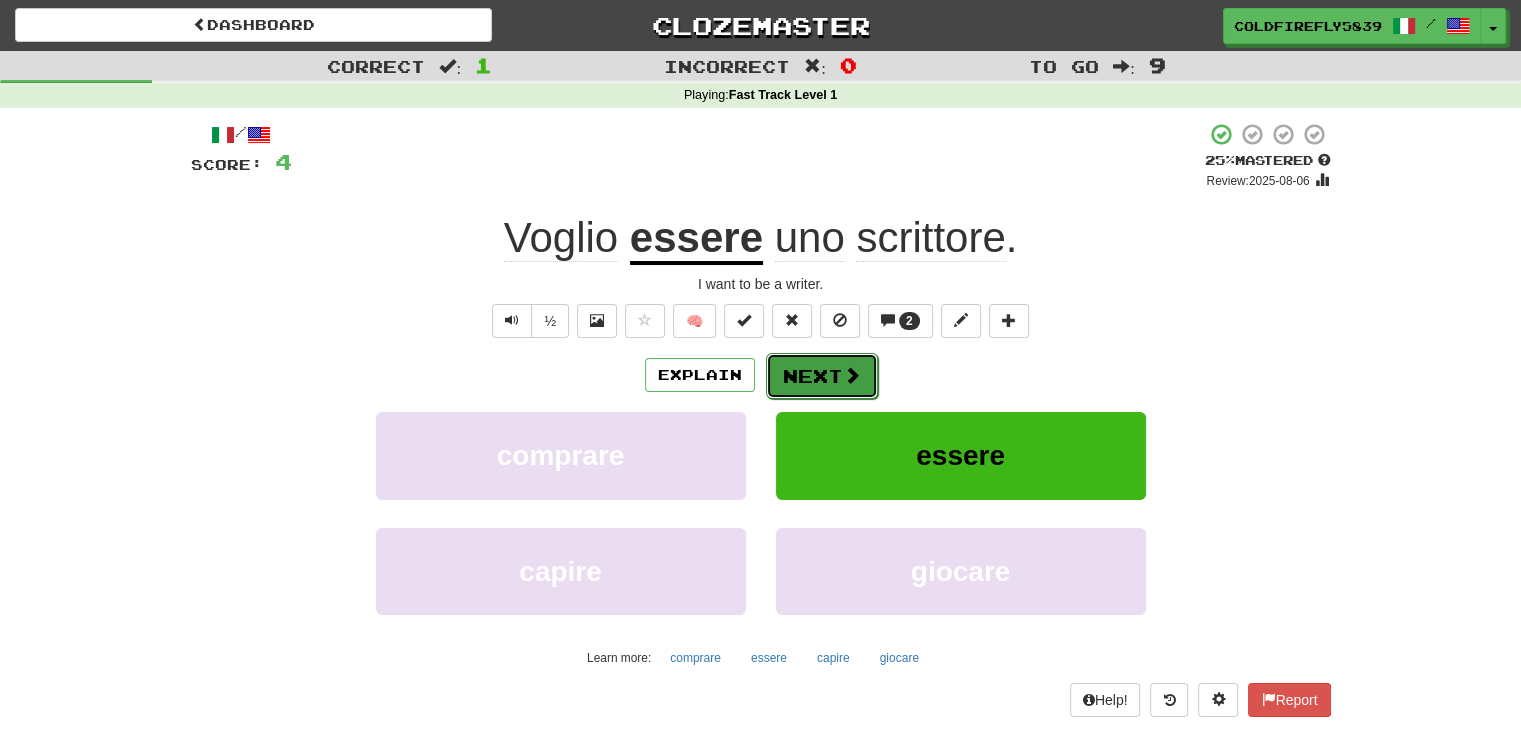 click on "Next" at bounding box center (822, 376) 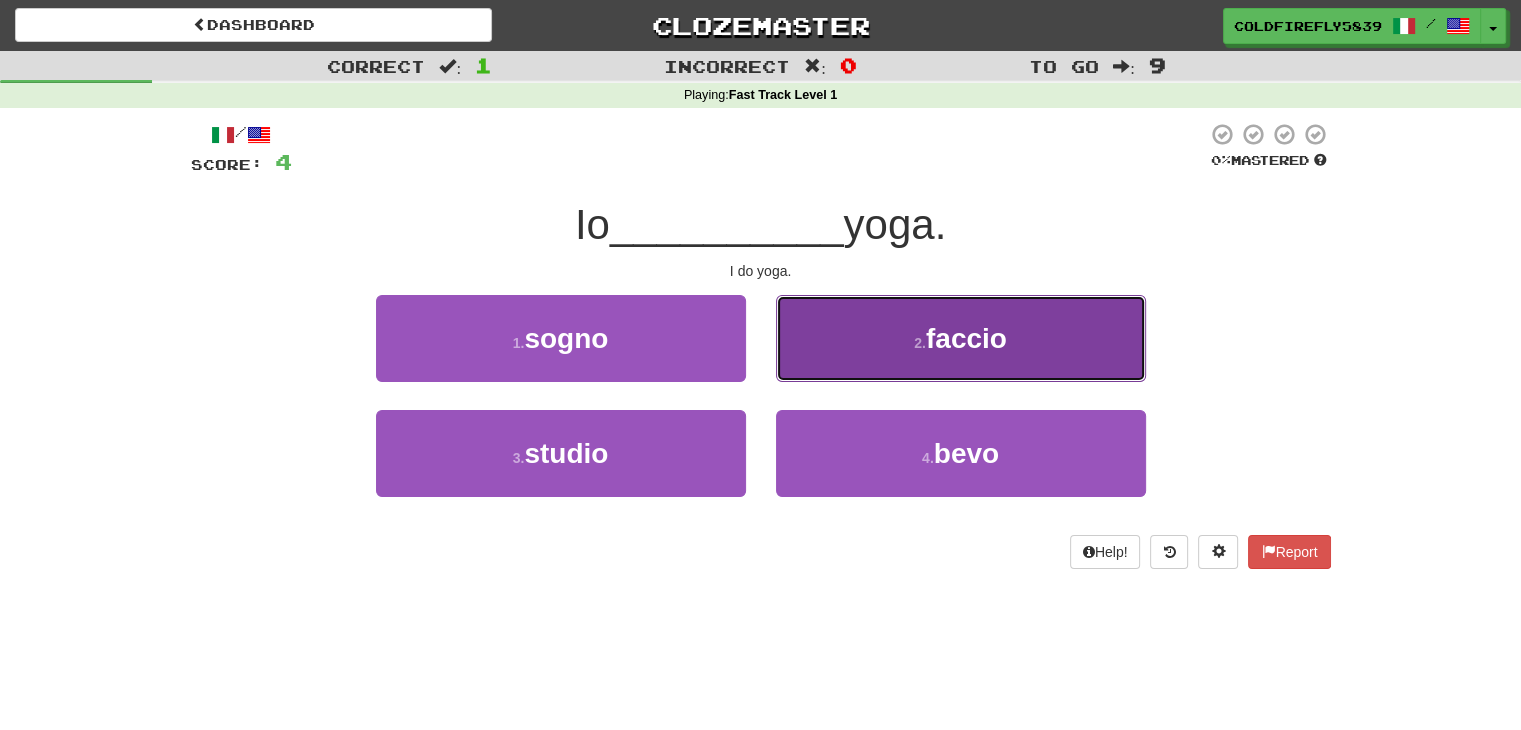 click on "2 .  faccio" at bounding box center [961, 338] 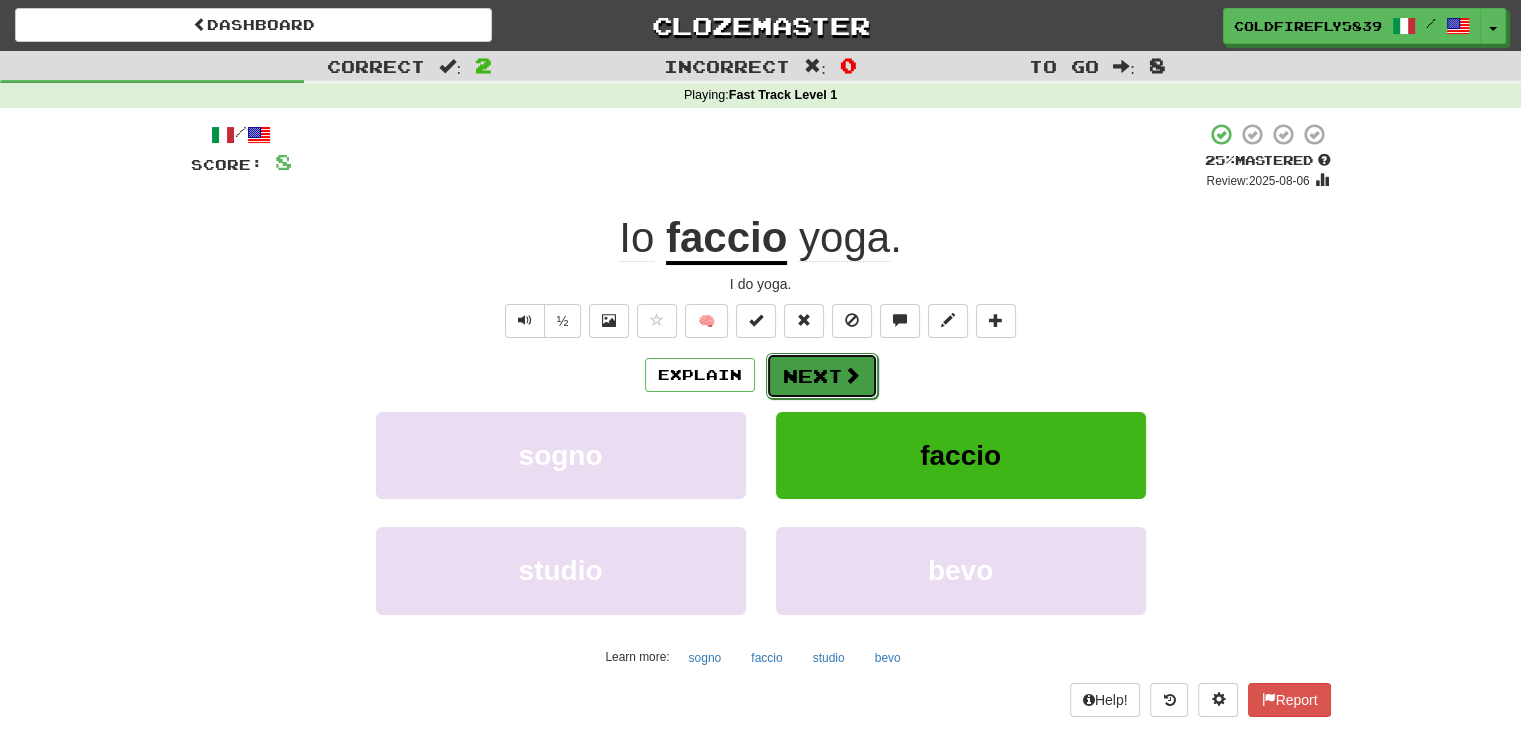 click on "Next" at bounding box center (822, 376) 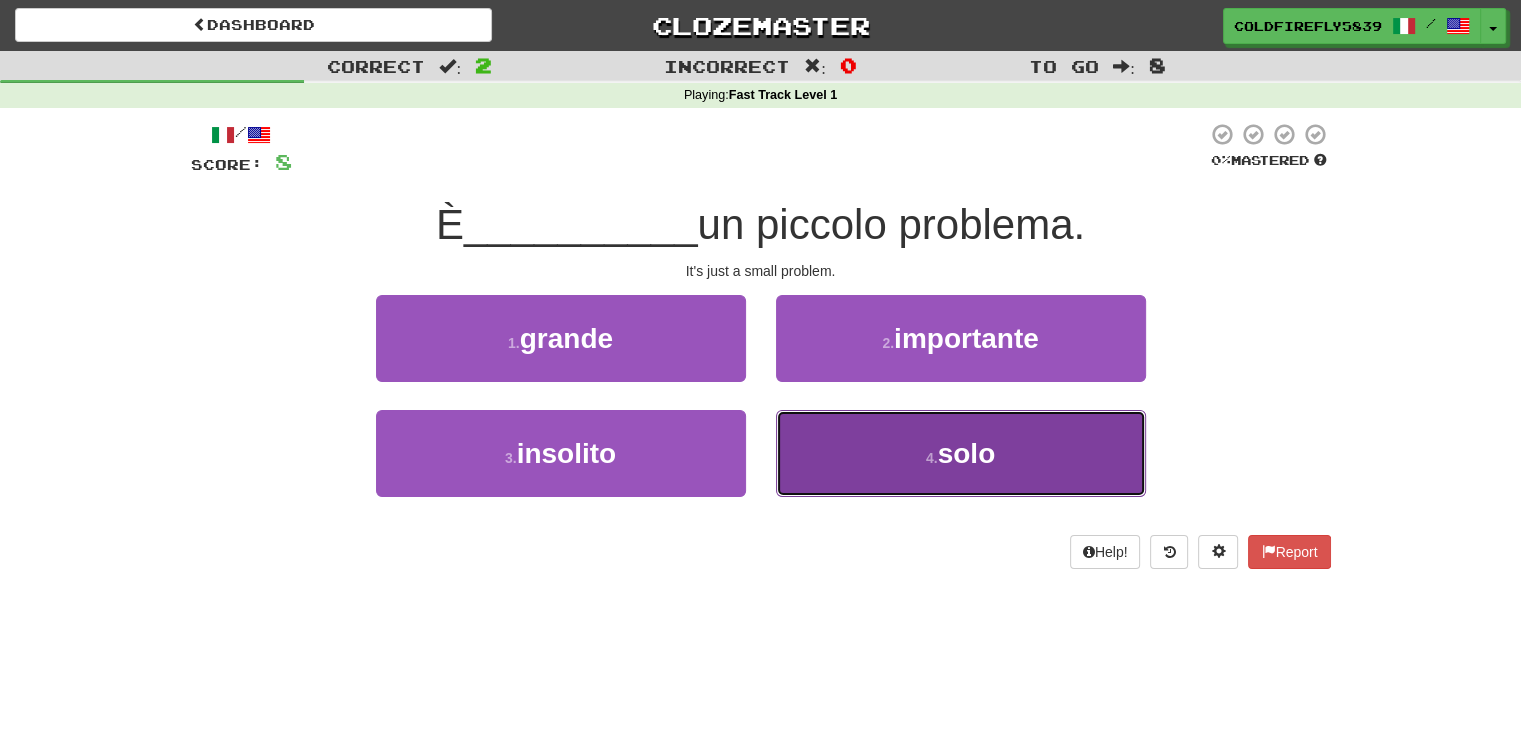 click on "4 .  solo" at bounding box center (961, 453) 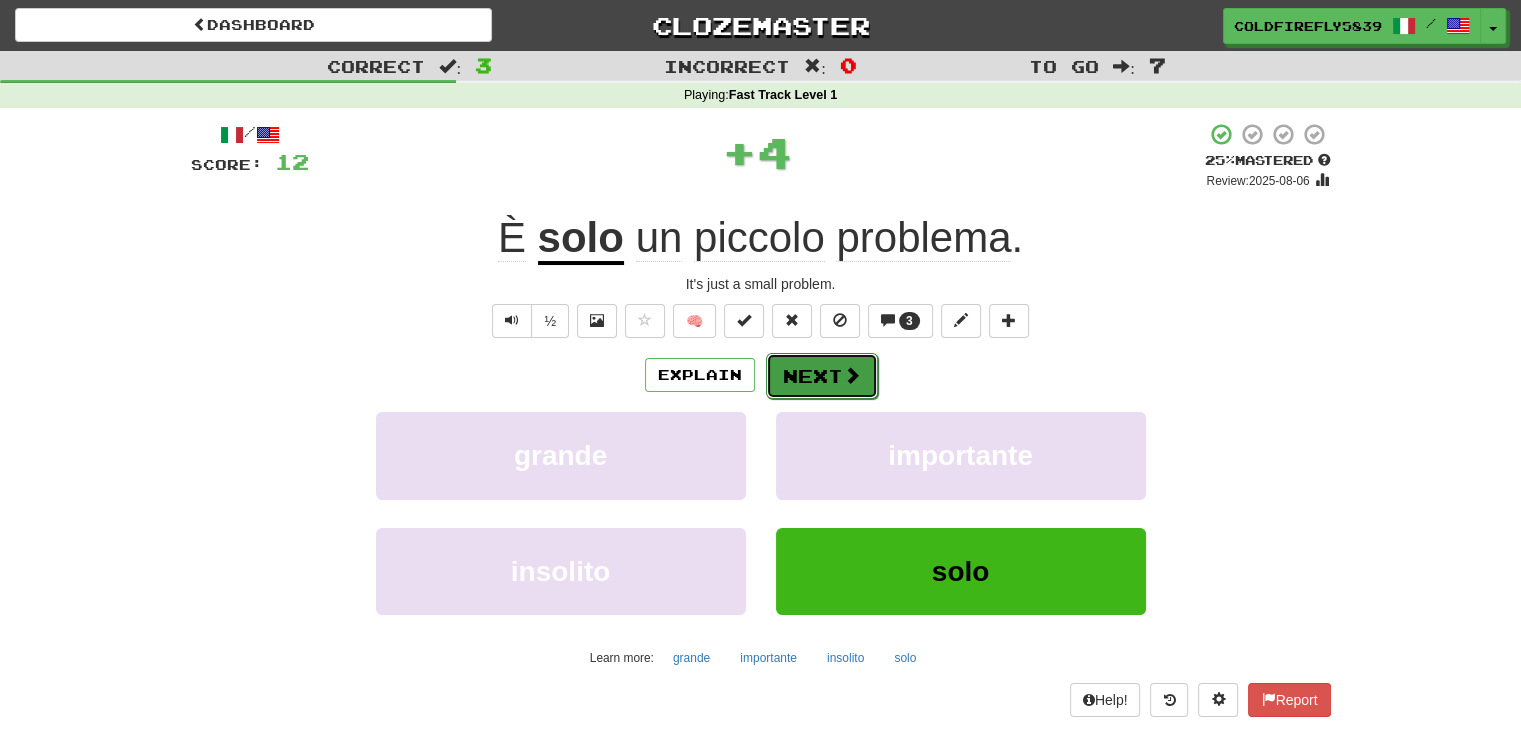 click on "Next" at bounding box center (822, 376) 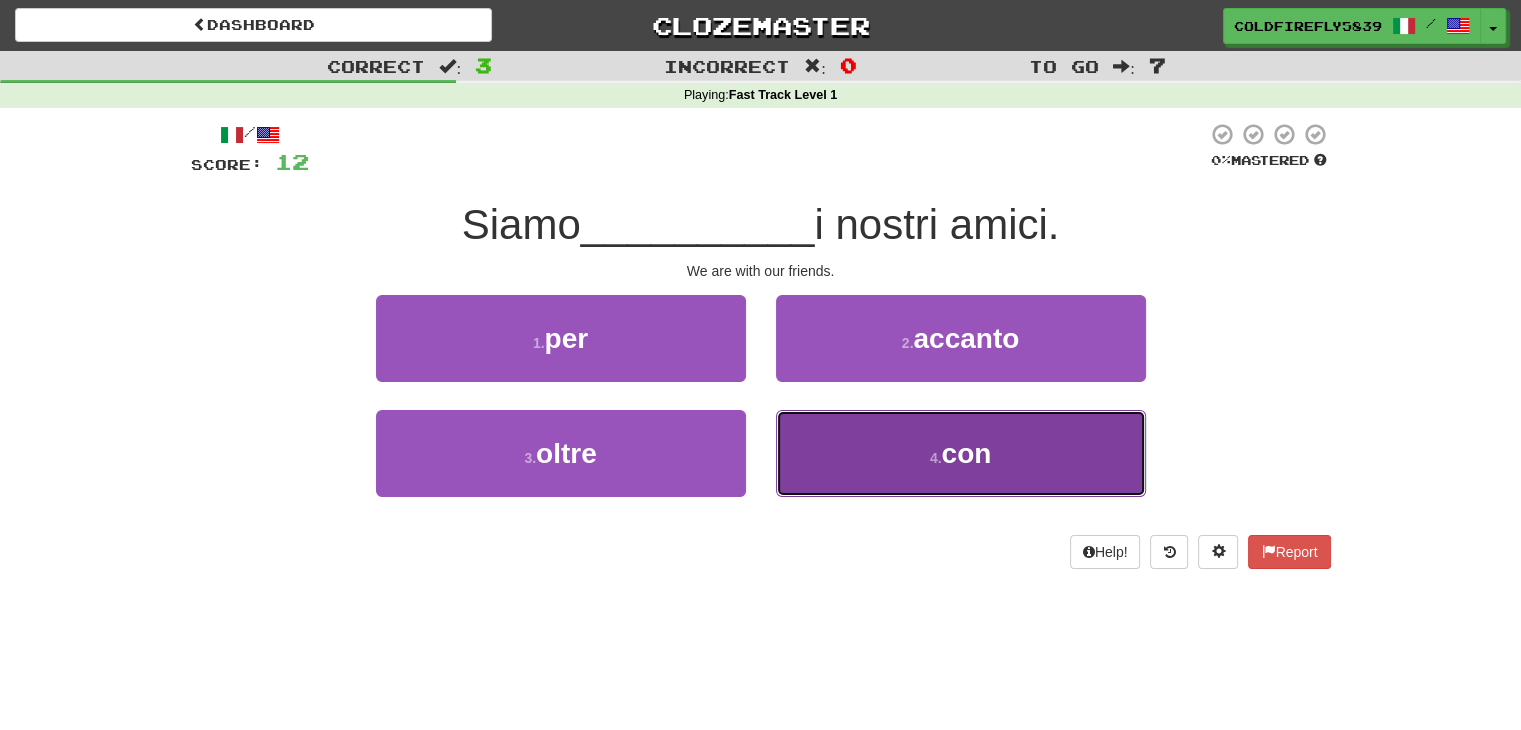 click on "4 .  con" at bounding box center [961, 453] 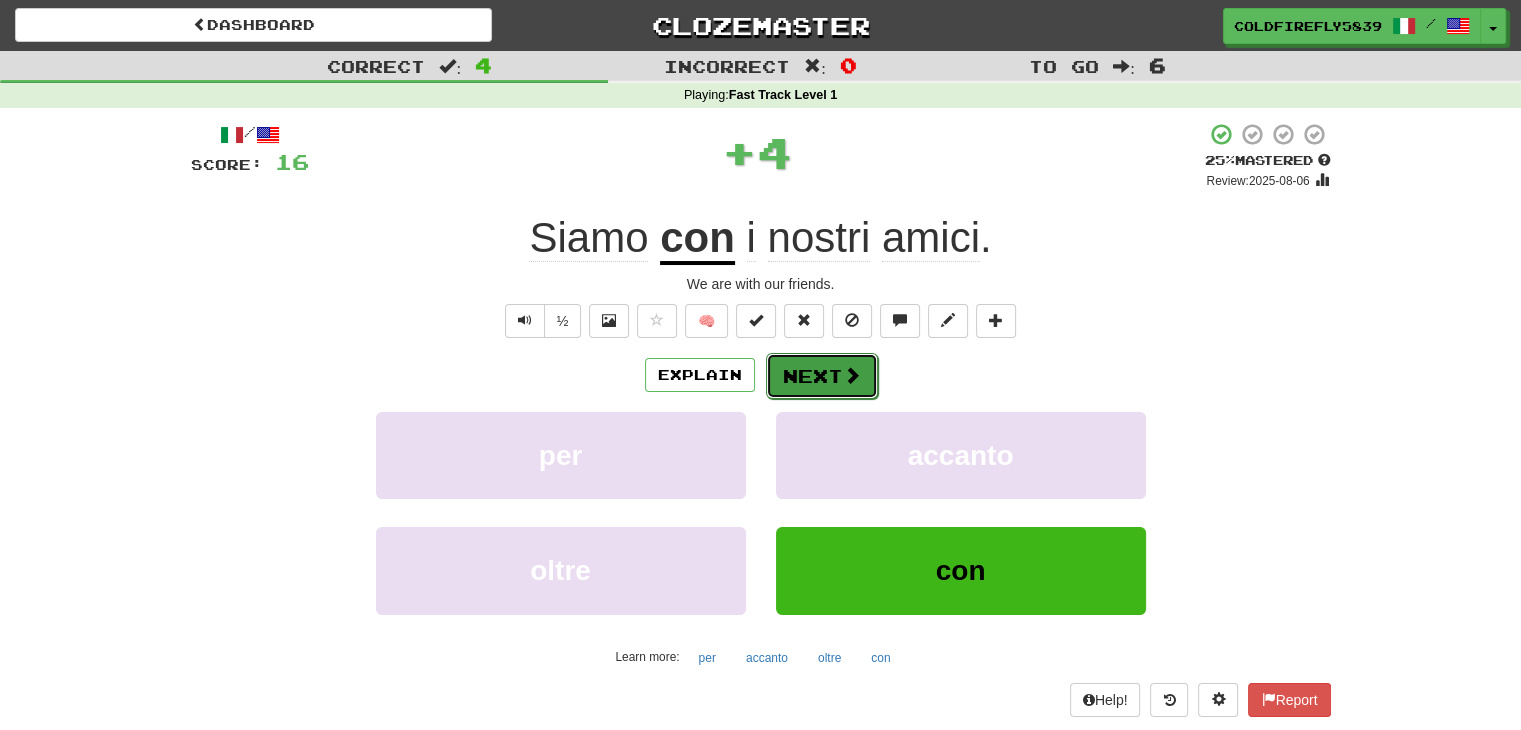 click on "Next" at bounding box center [822, 376] 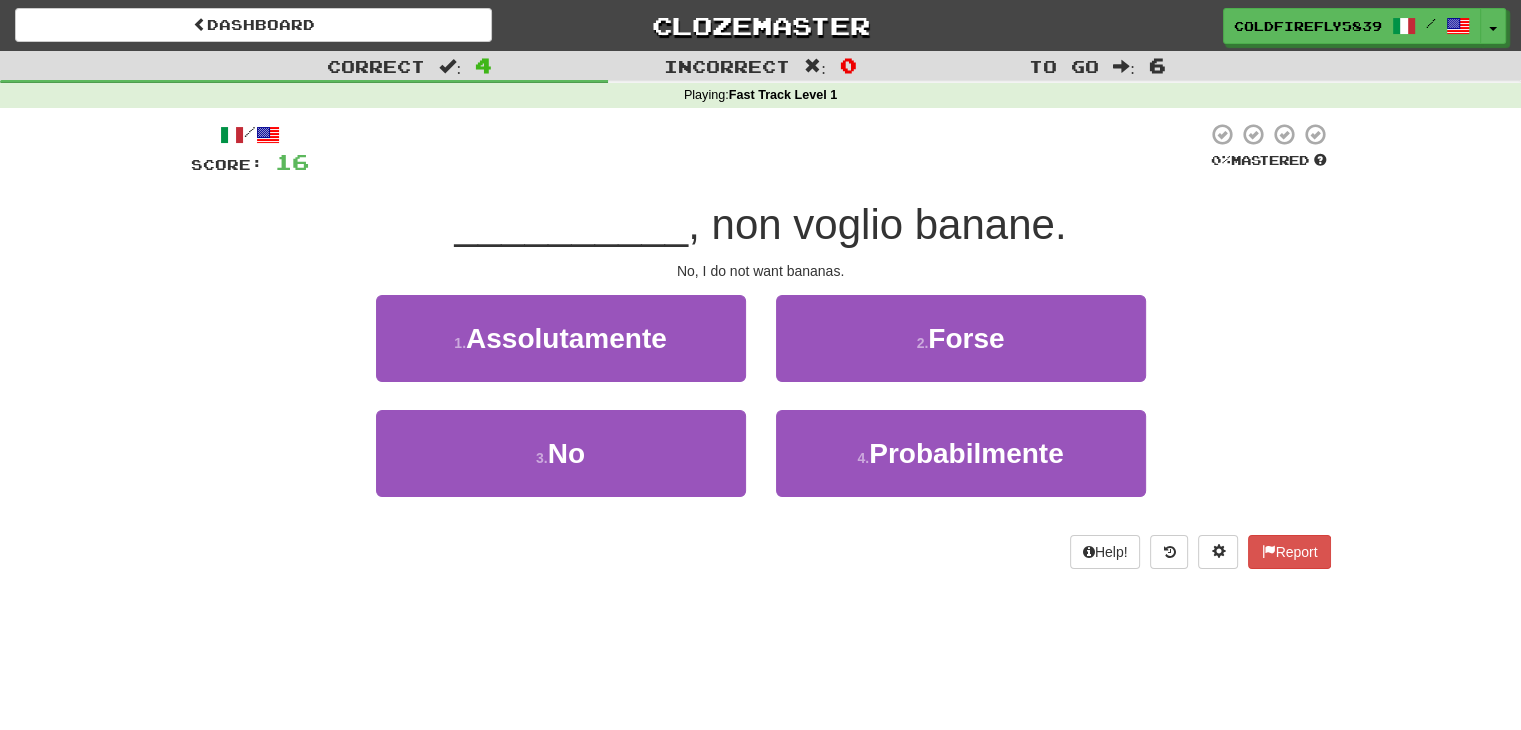 click on "3 .  No" at bounding box center [561, 467] 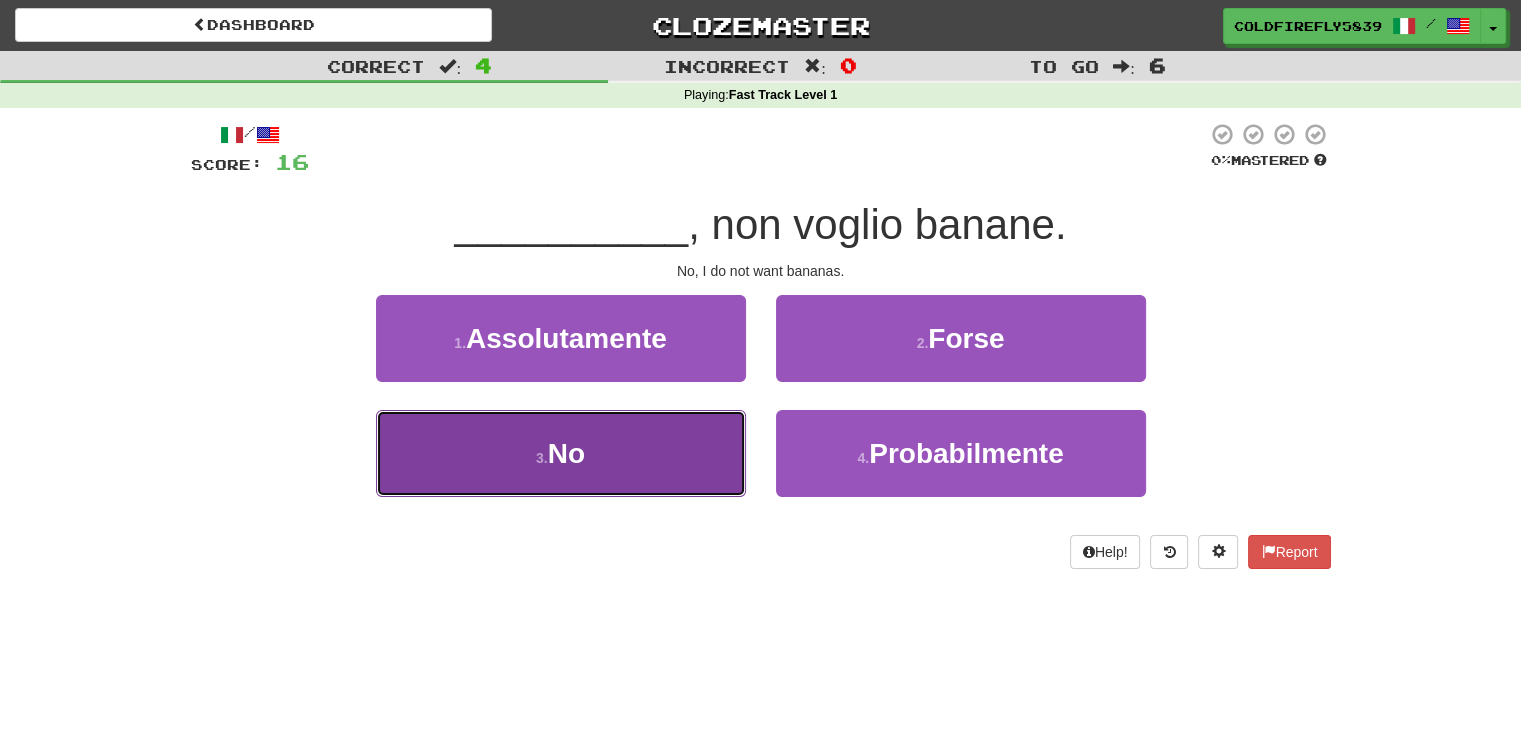 click on "3 .  No" at bounding box center (561, 453) 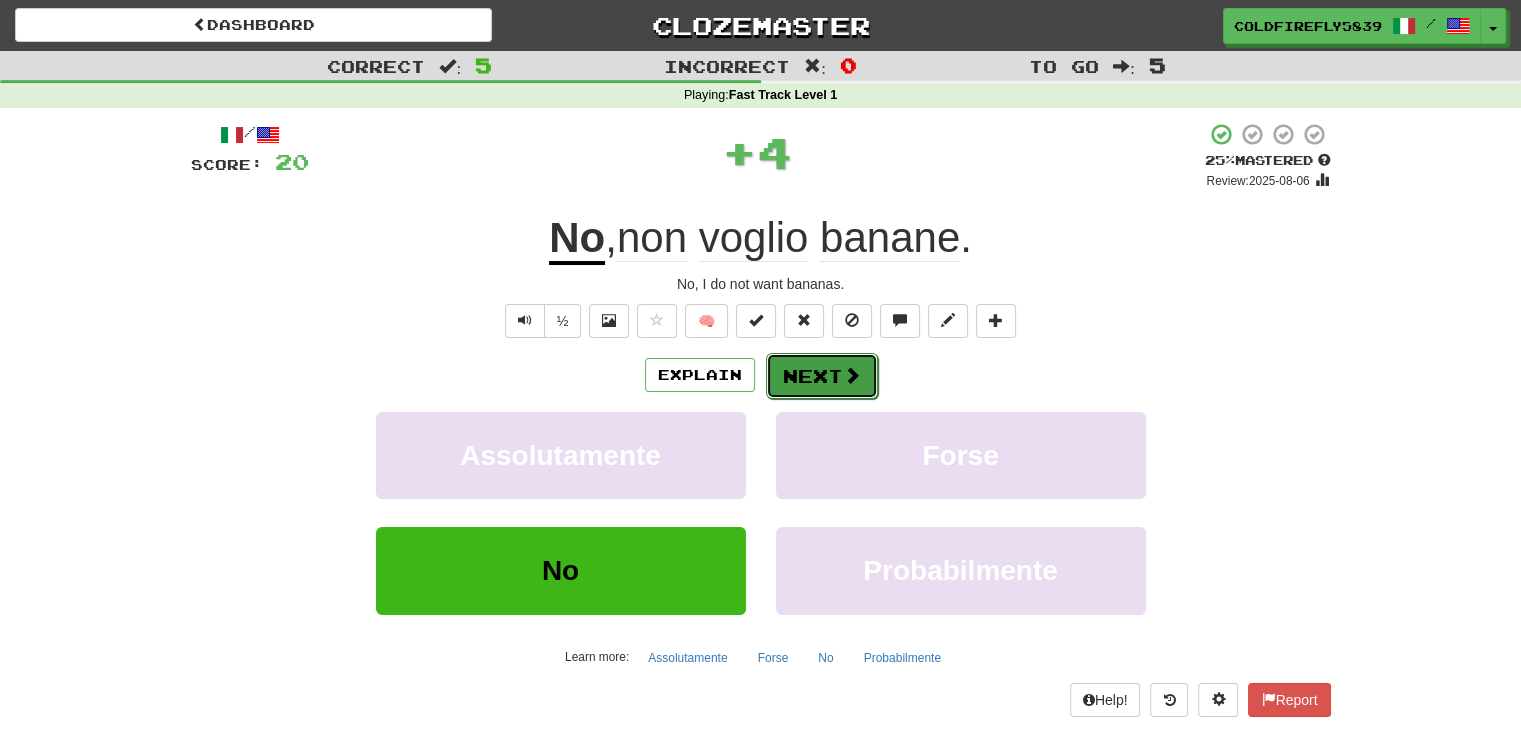 click at bounding box center (852, 375) 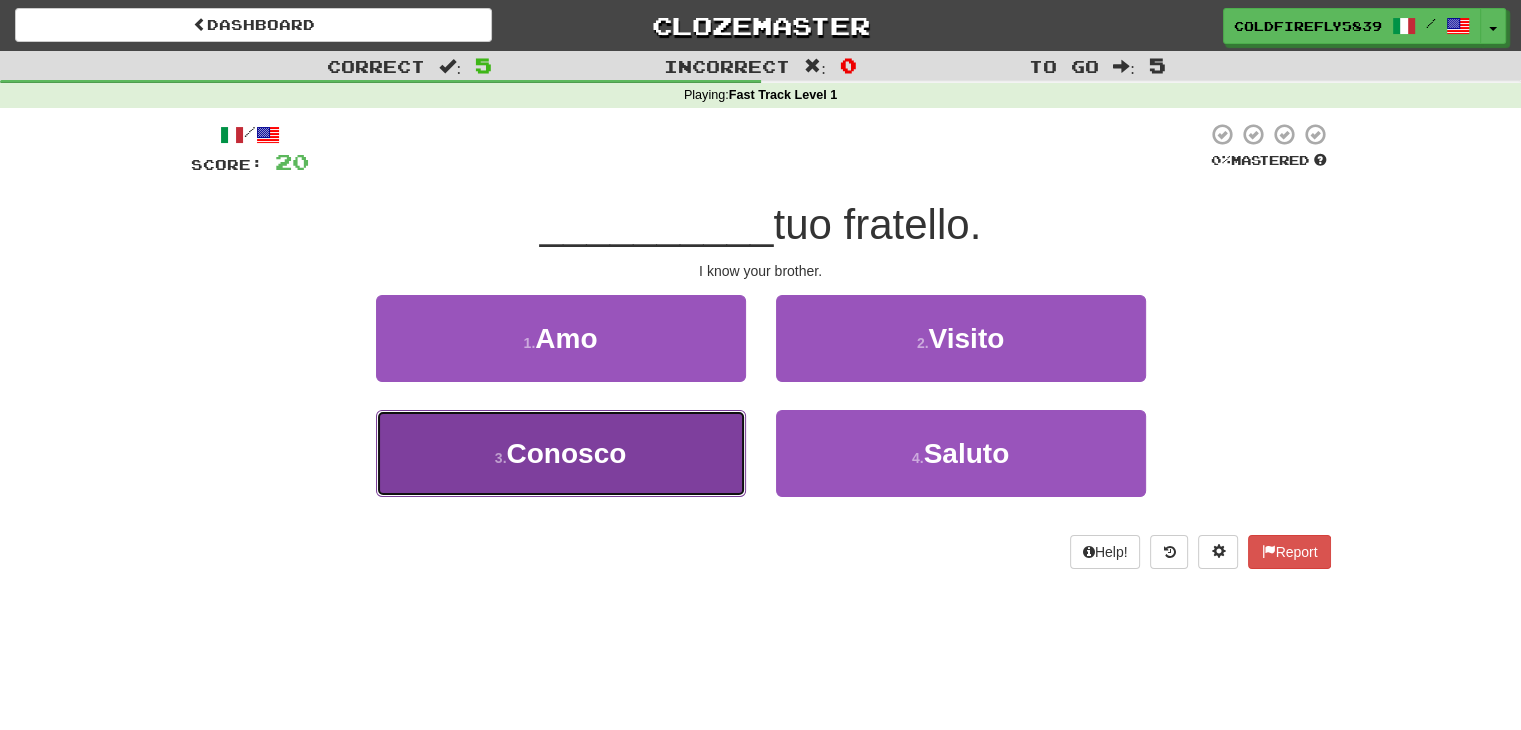 click on "3 .  Conosco" at bounding box center [561, 453] 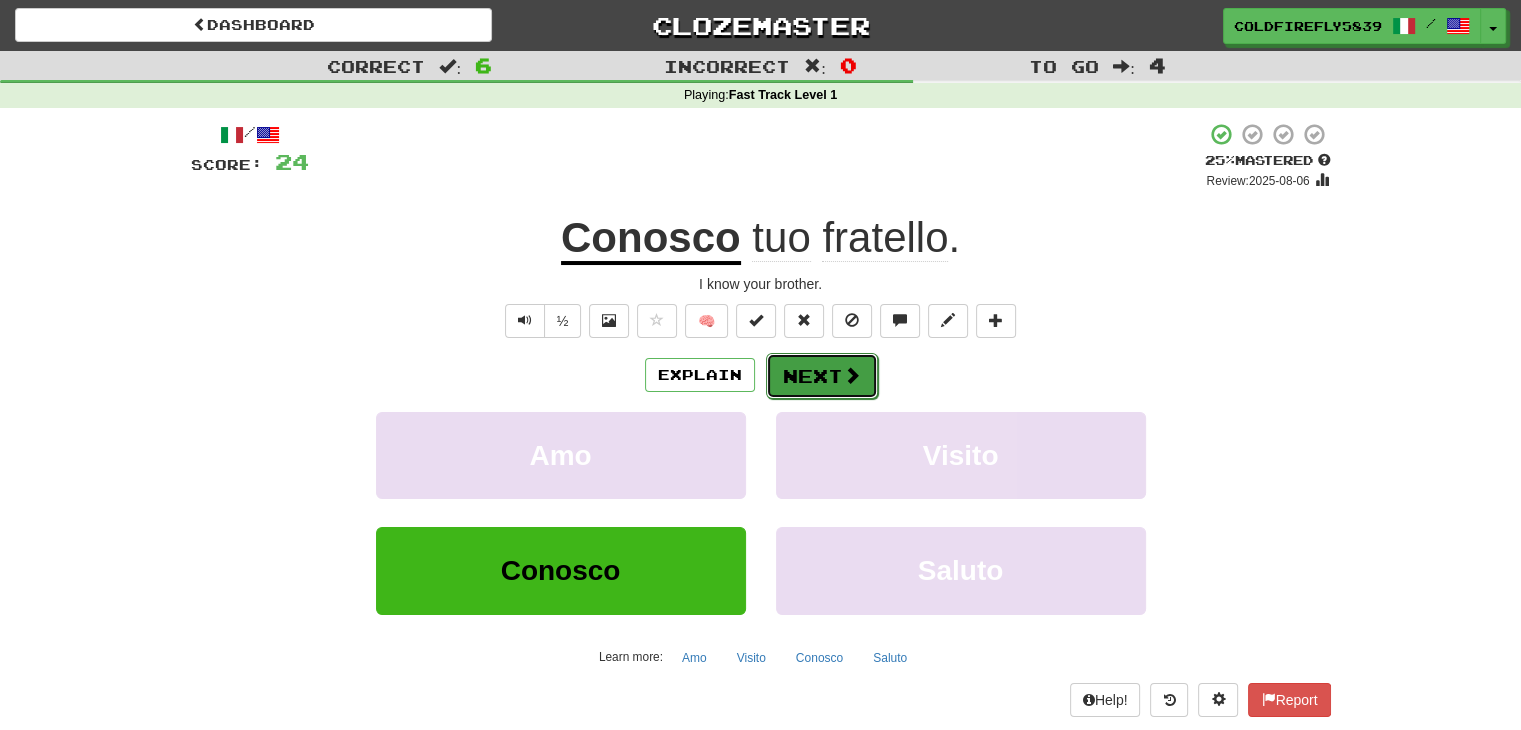 click on "Next" at bounding box center [822, 376] 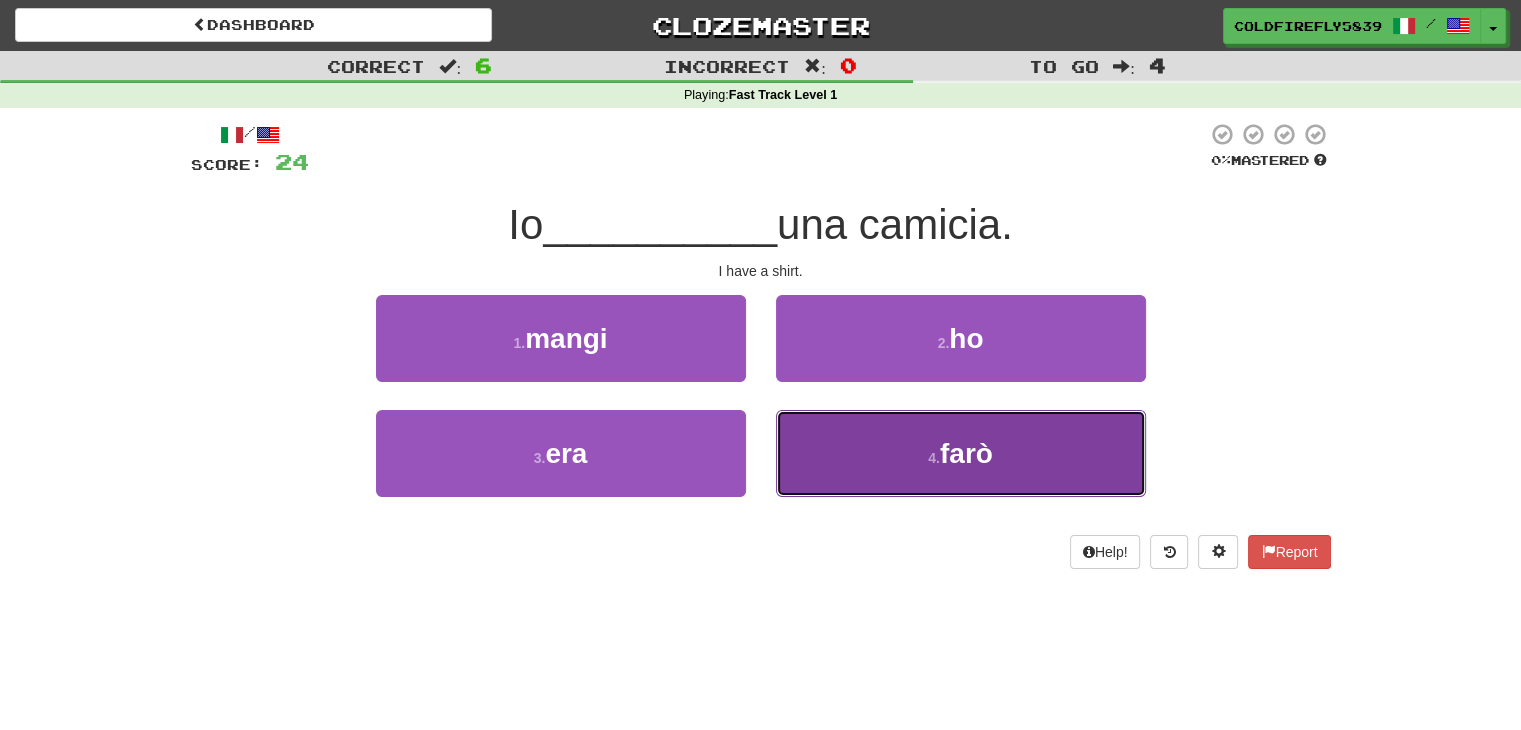 click on "4 .  farò" at bounding box center [961, 453] 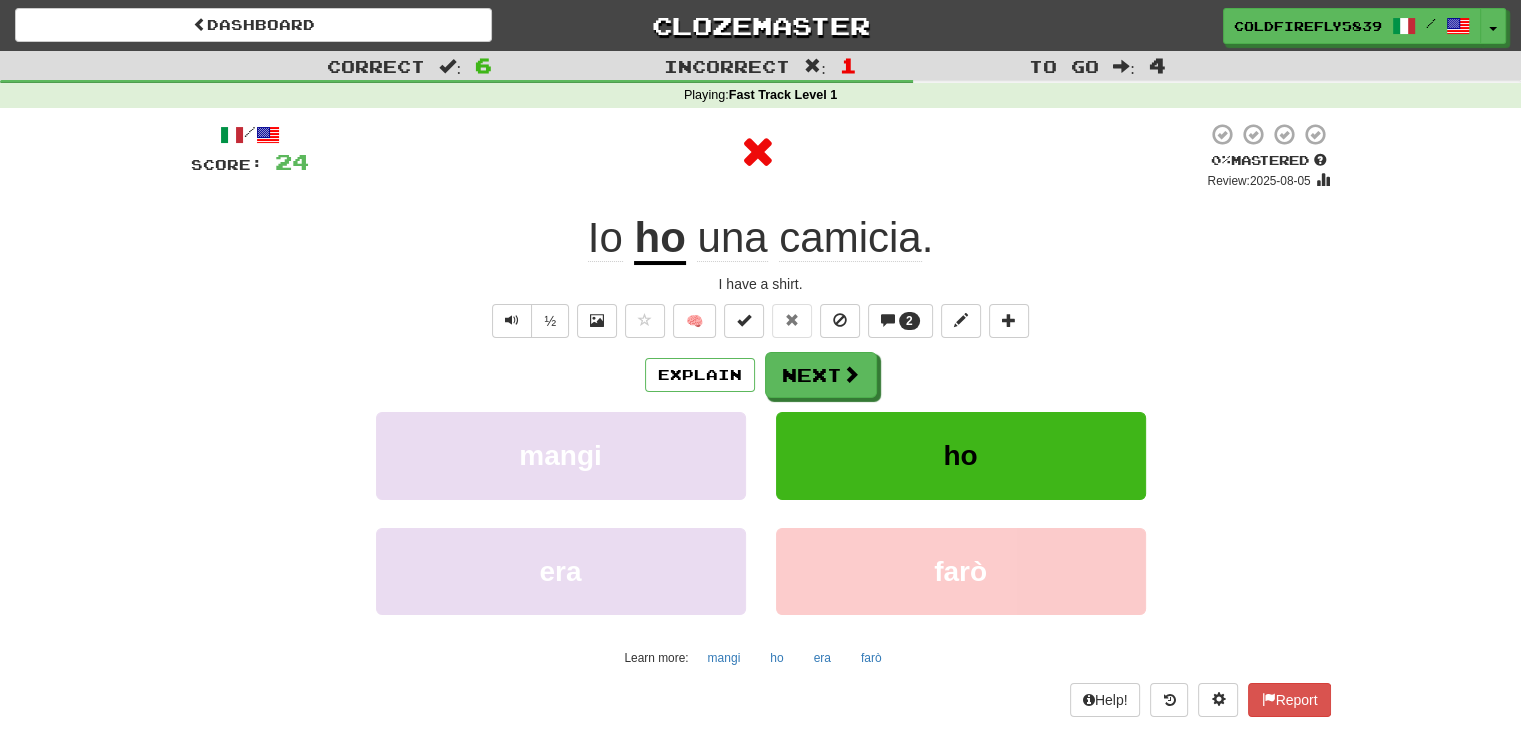 click on "/  Score:   24 0 %  Mastered Review:  2025-08-05 Io   ho   una   camicia . I have a shirt. ½ 🧠 2 Explain Next mangi ho era farò Learn more: mangi ho era farò  Help!  Report" at bounding box center (761, 419) 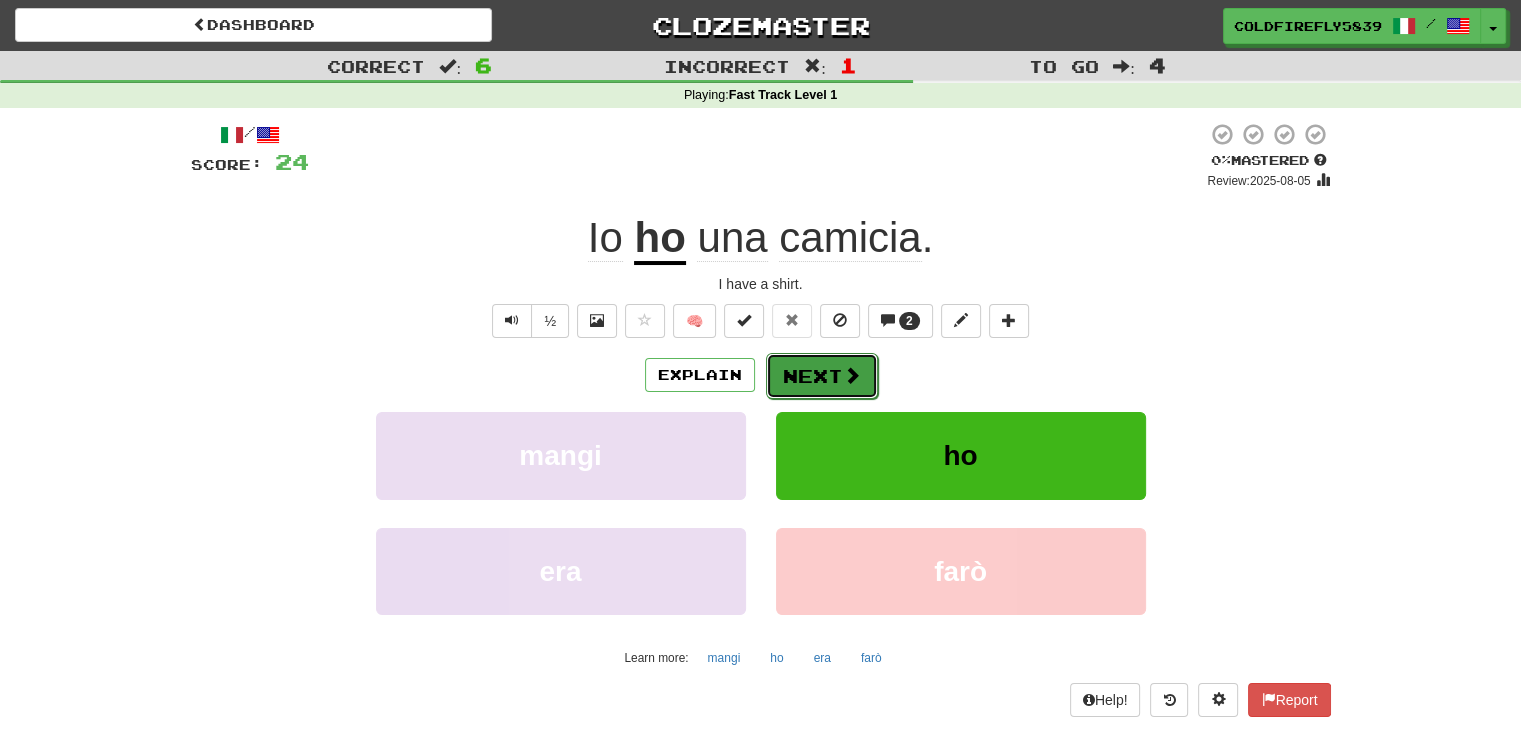 click on "Next" at bounding box center [822, 376] 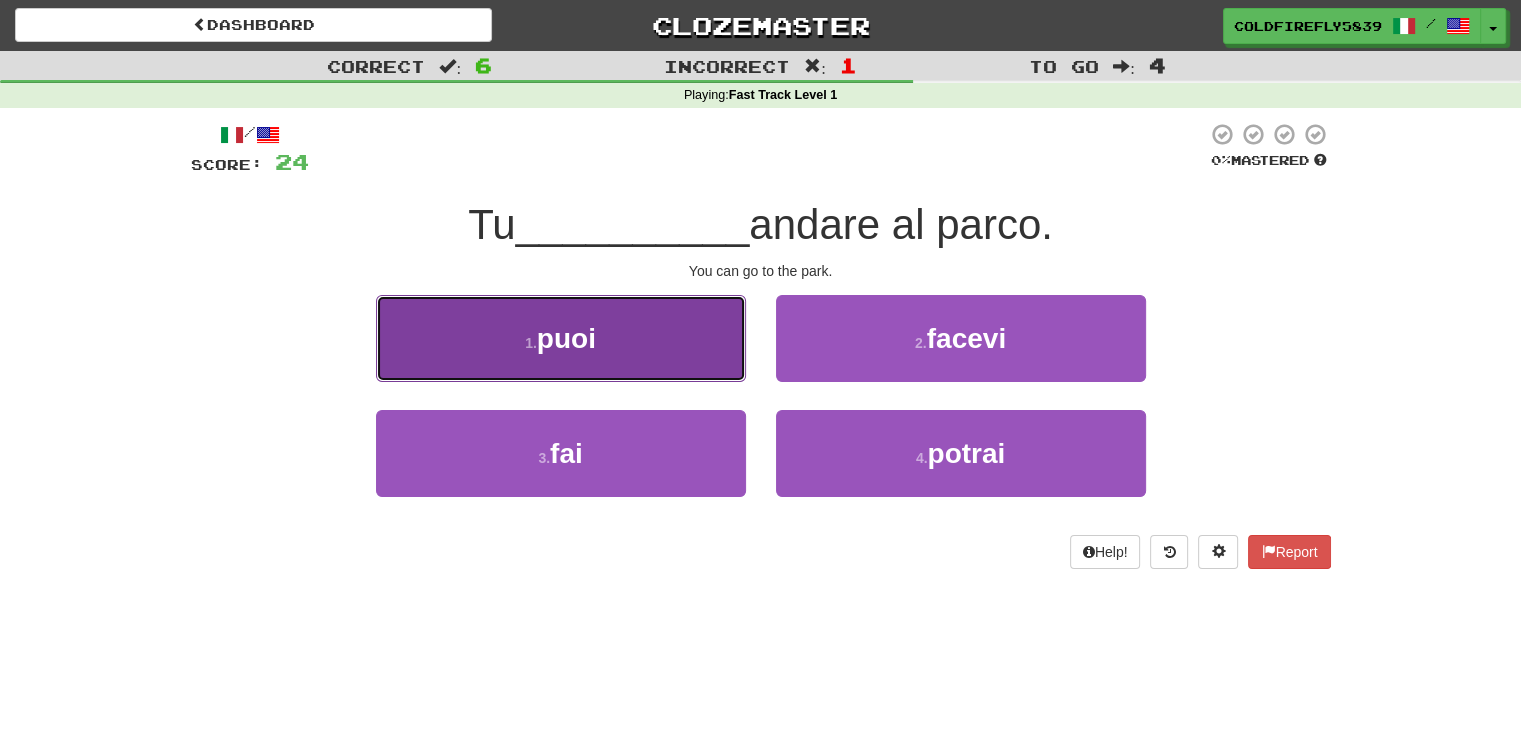 click on "1 .  puoi" at bounding box center [561, 338] 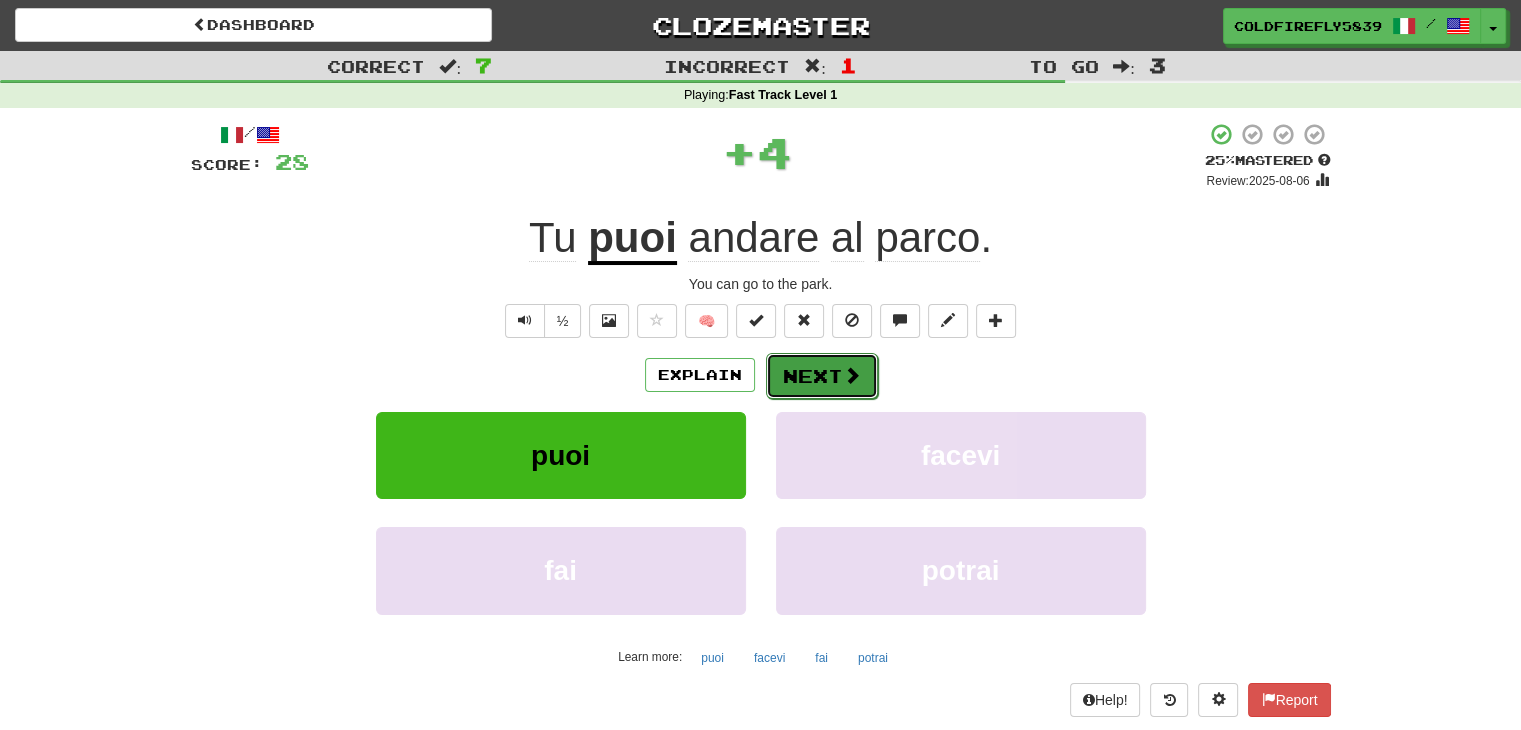 click on "Next" at bounding box center (822, 376) 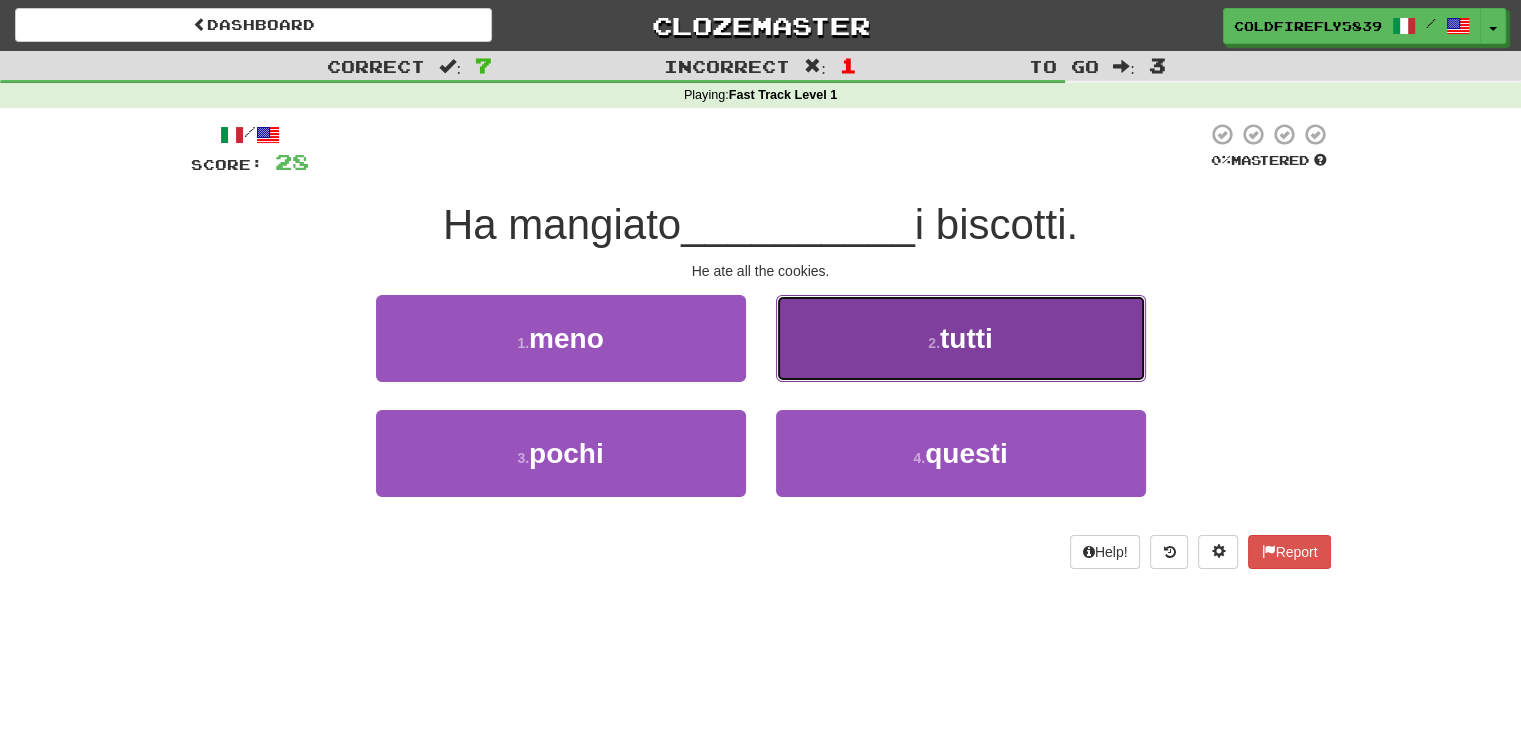 click on "2 .  tutti" at bounding box center [961, 338] 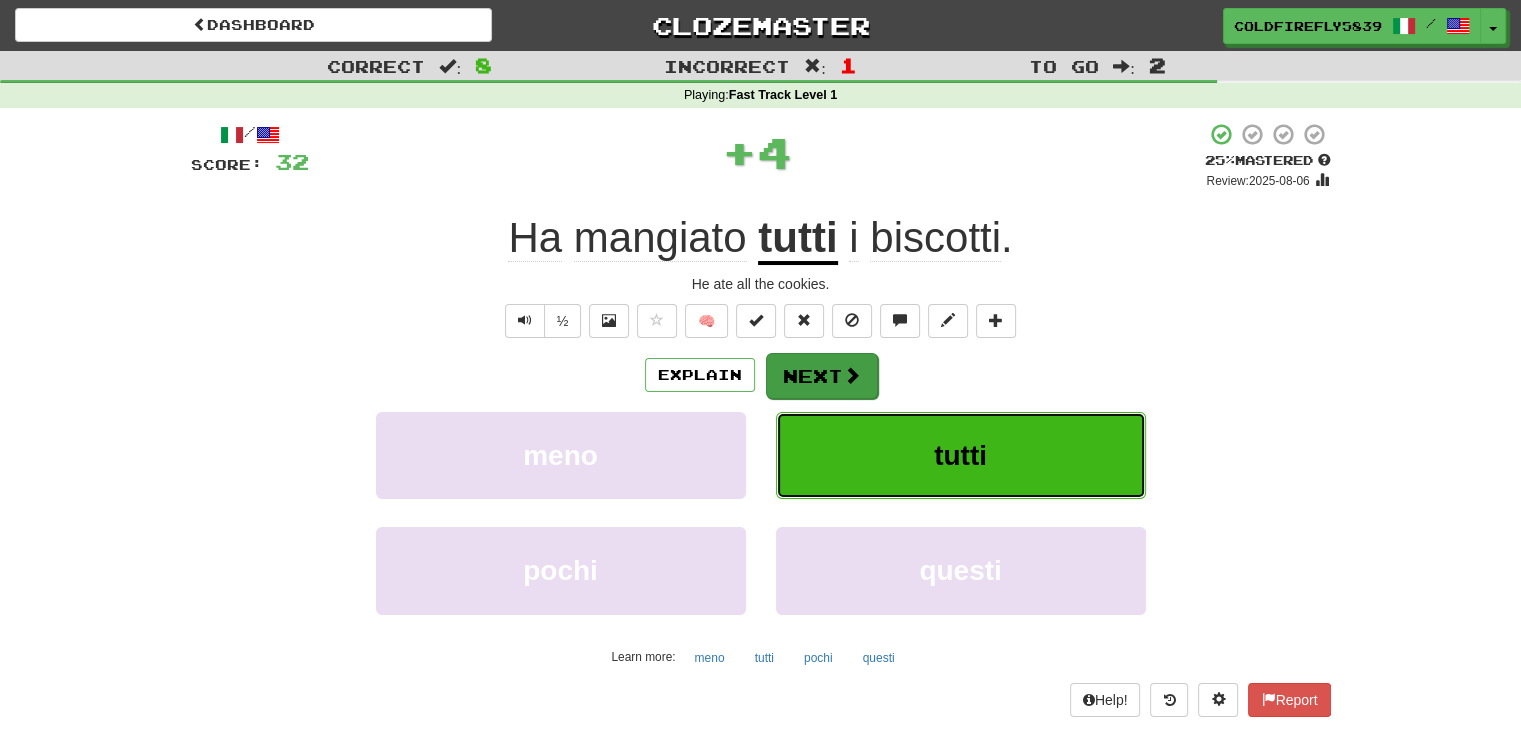 type 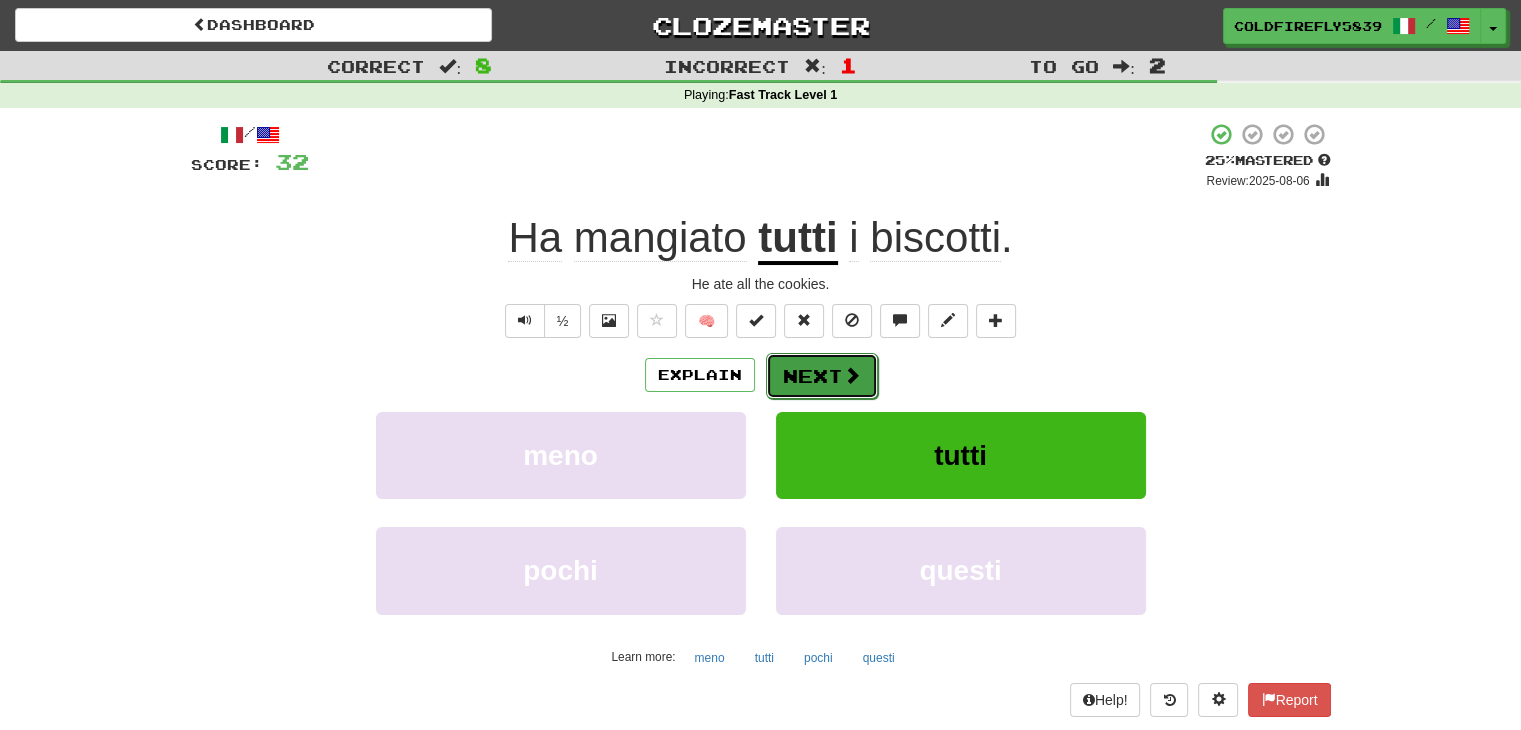 click at bounding box center [852, 375] 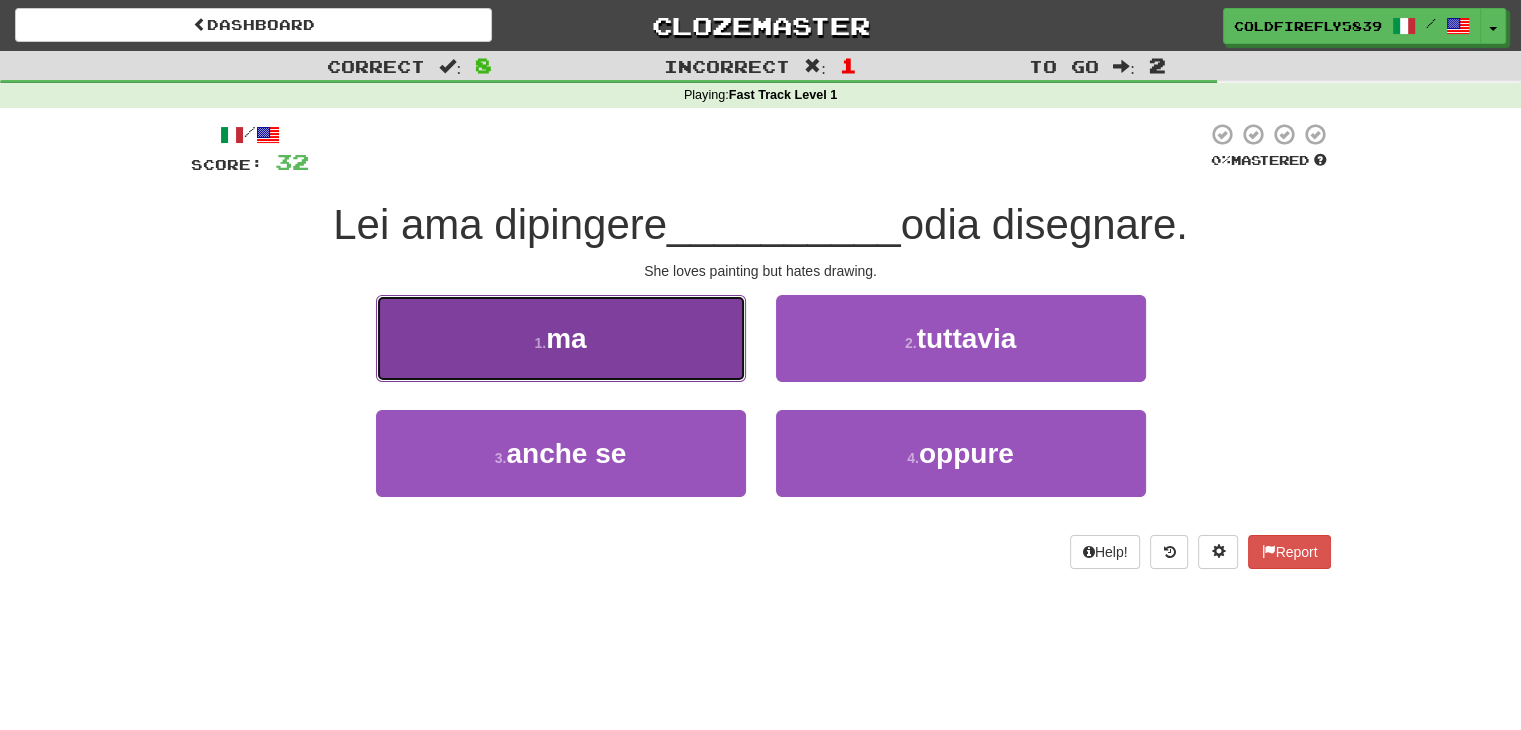 click on "1 .  ma" at bounding box center (561, 338) 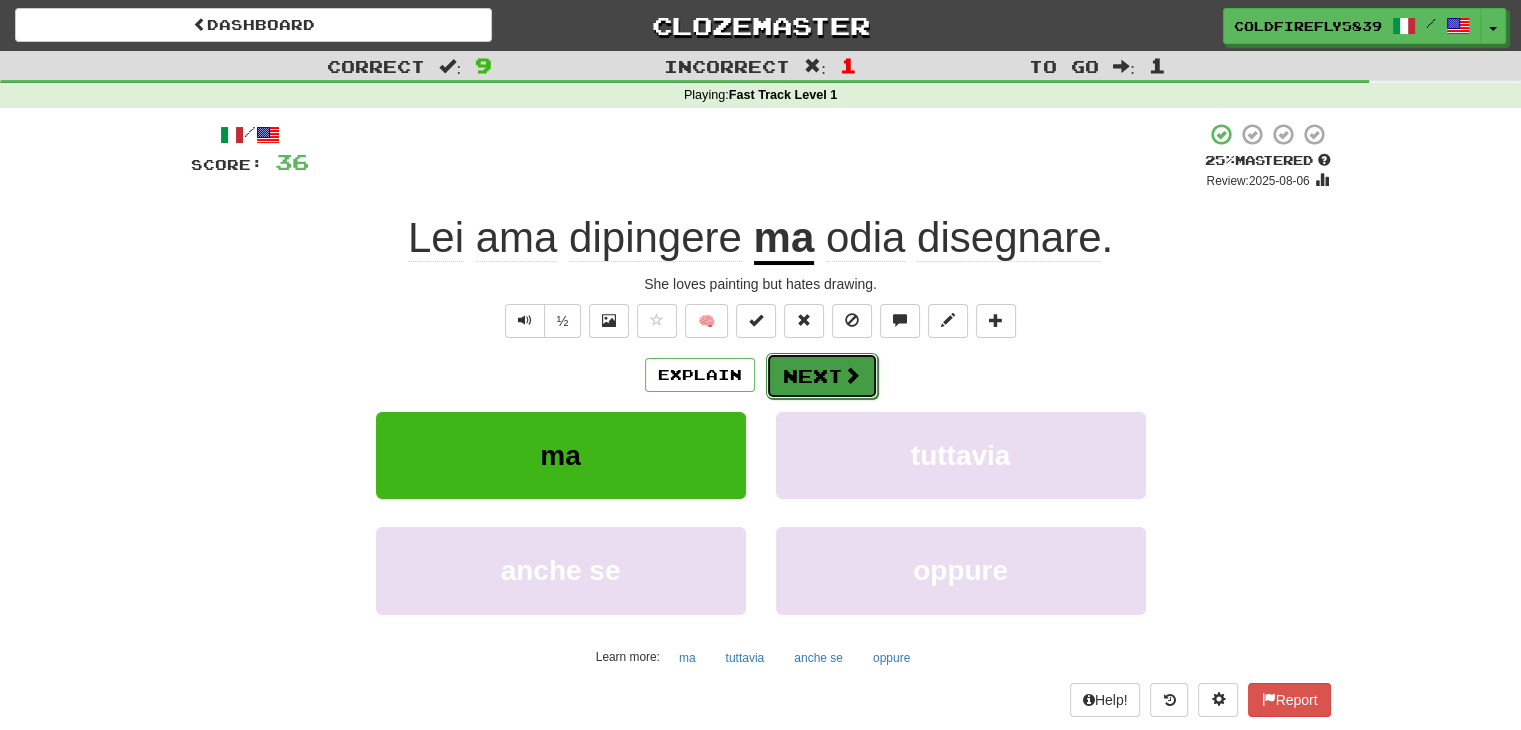 click on "Next" at bounding box center (822, 376) 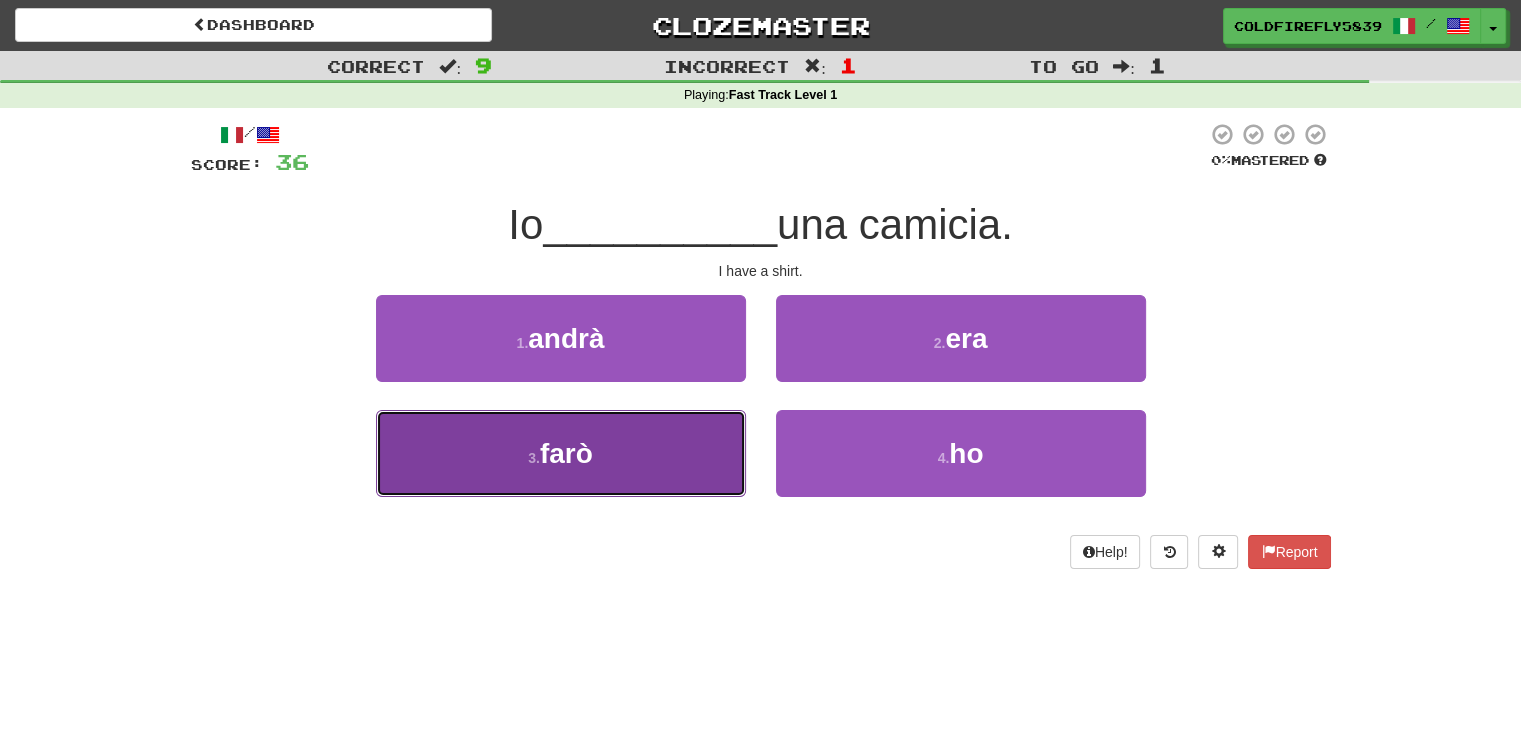 click on "3 .  farò" at bounding box center (561, 453) 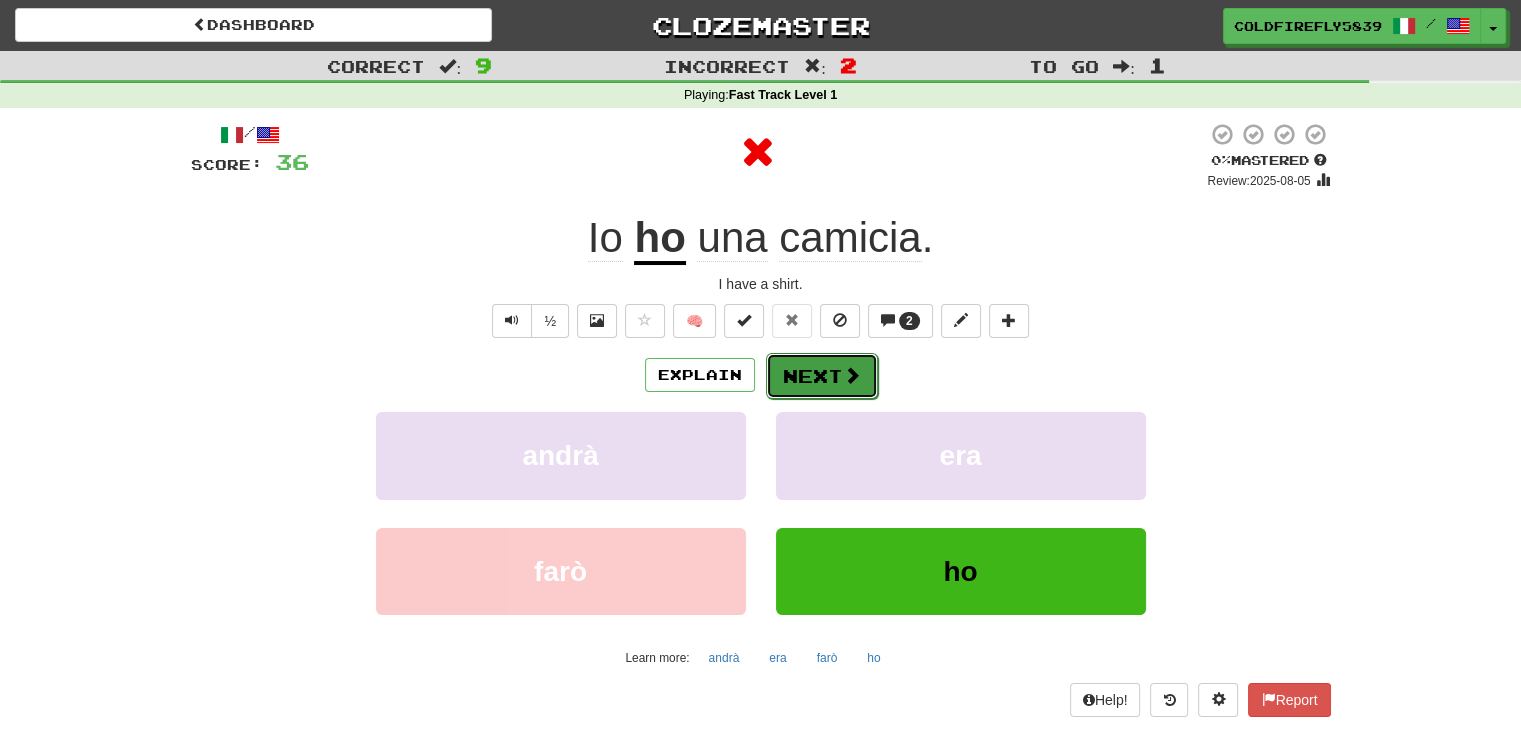 click on "Next" at bounding box center [822, 376] 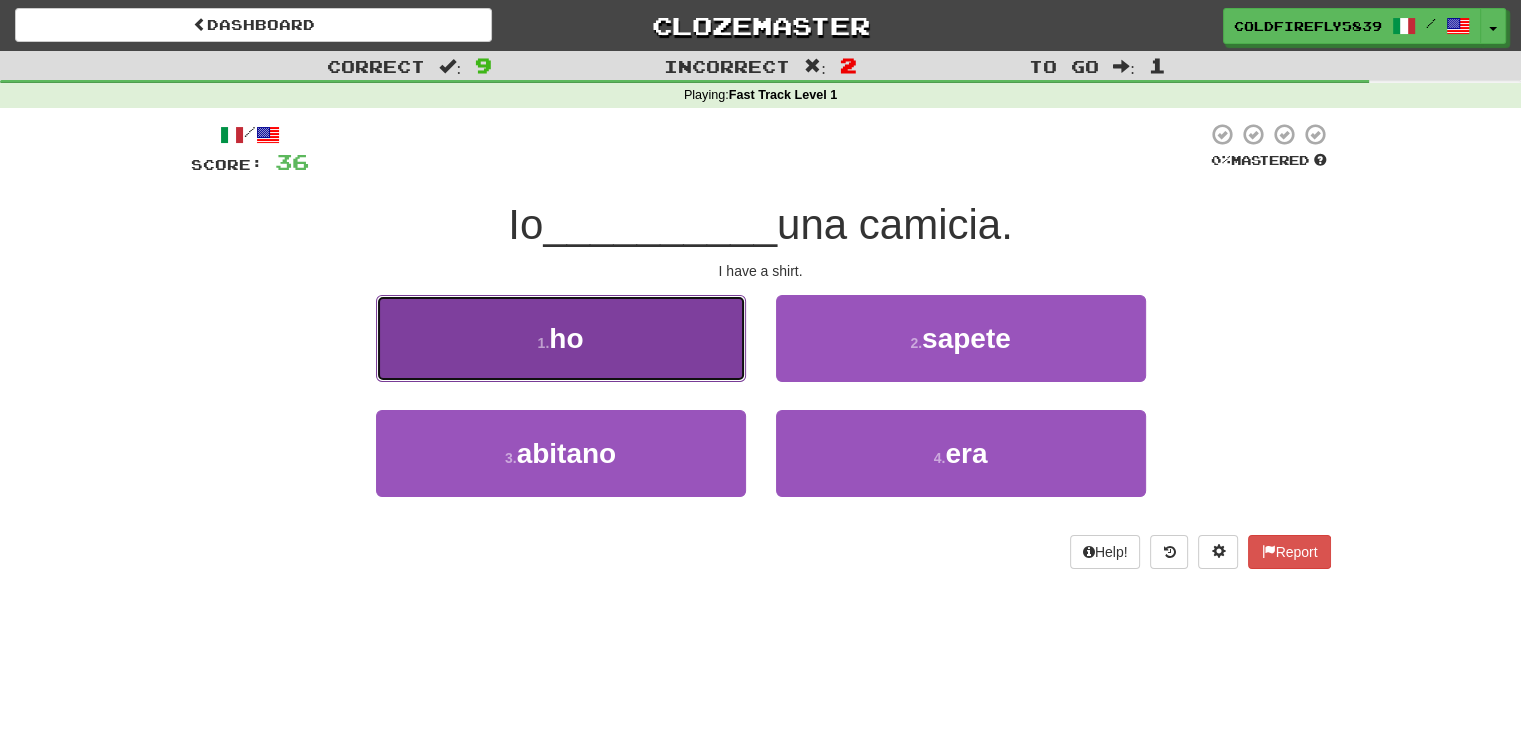click on "1 .  ho" at bounding box center (561, 338) 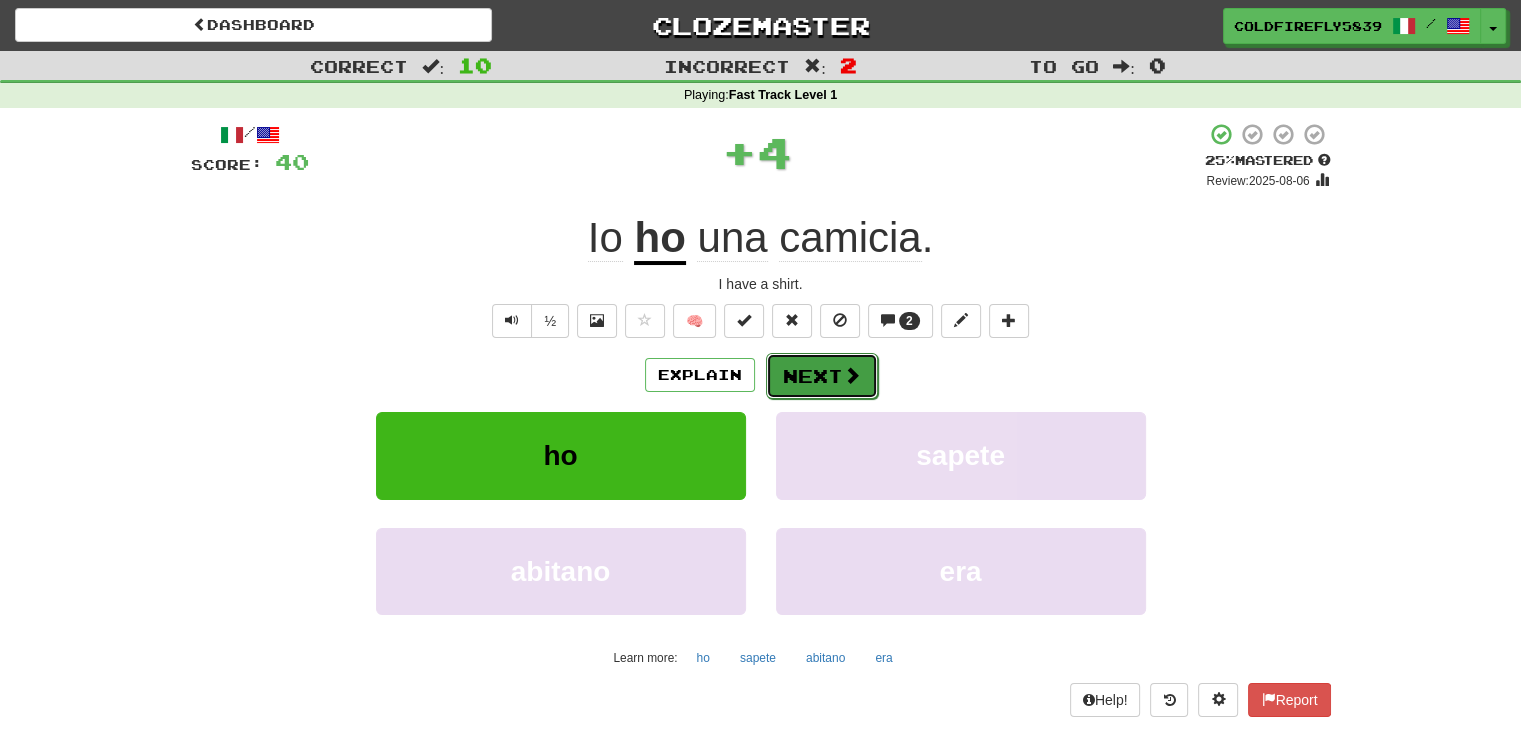 click on "Next" at bounding box center [822, 376] 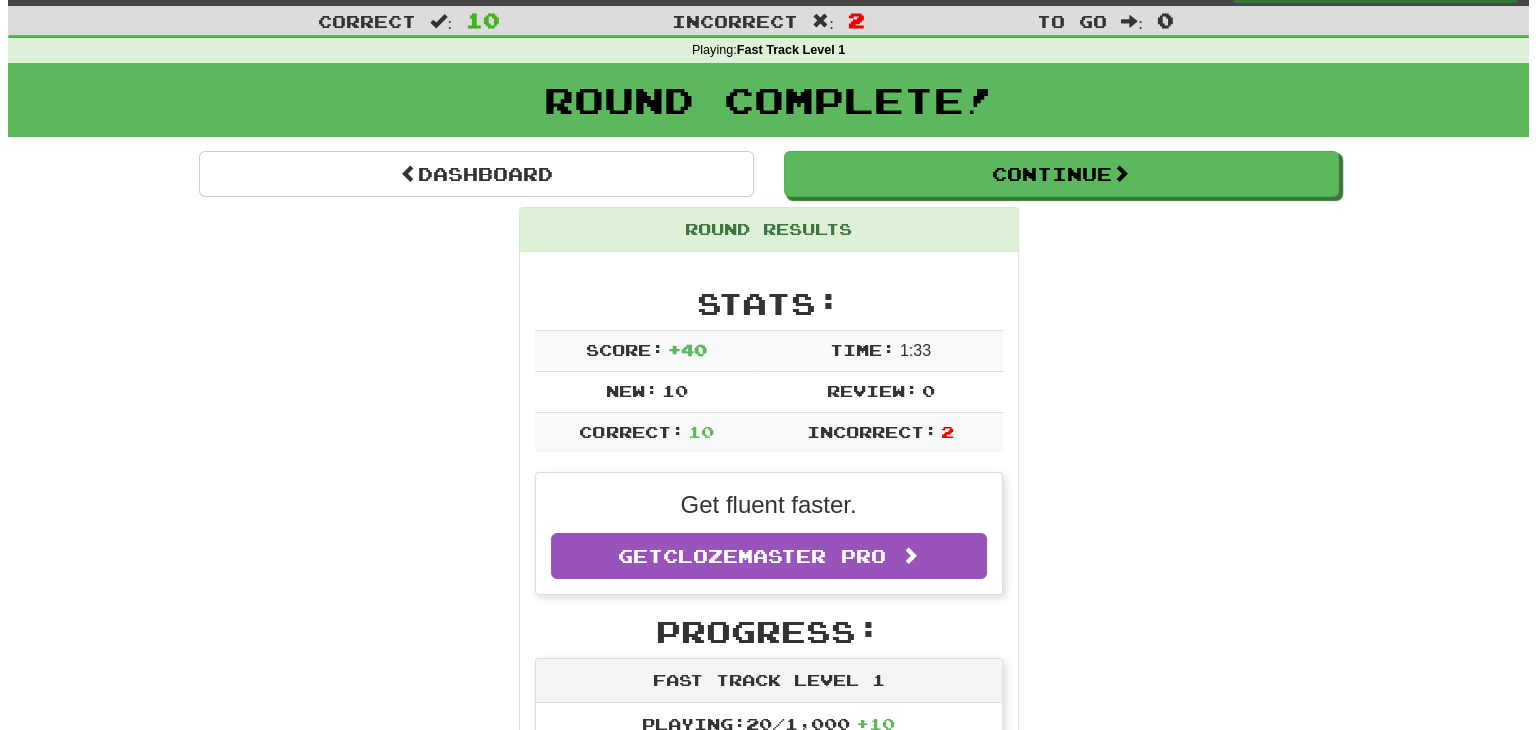 scroll, scrollTop: 0, scrollLeft: 0, axis: both 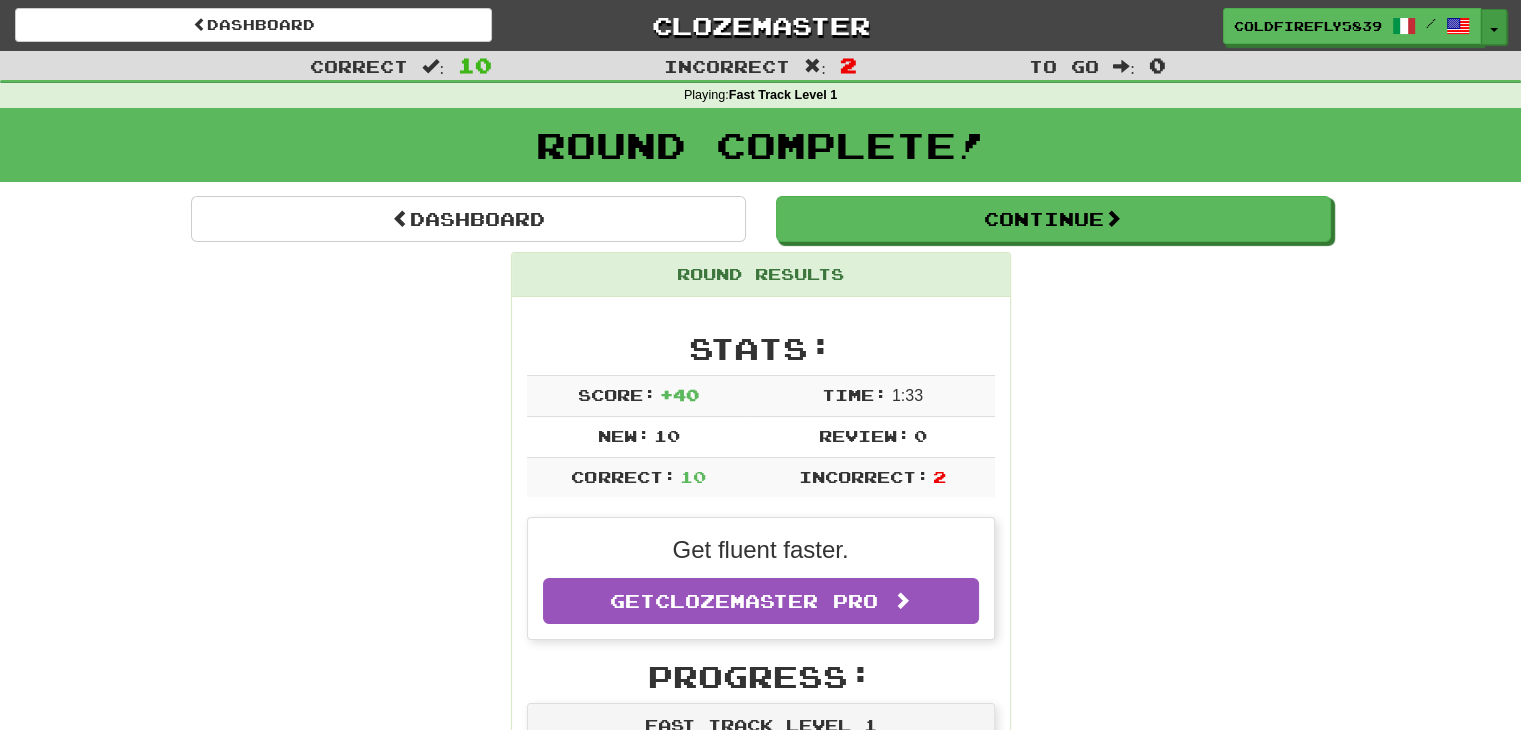 click on "Toggle Dropdown" at bounding box center (1494, 27) 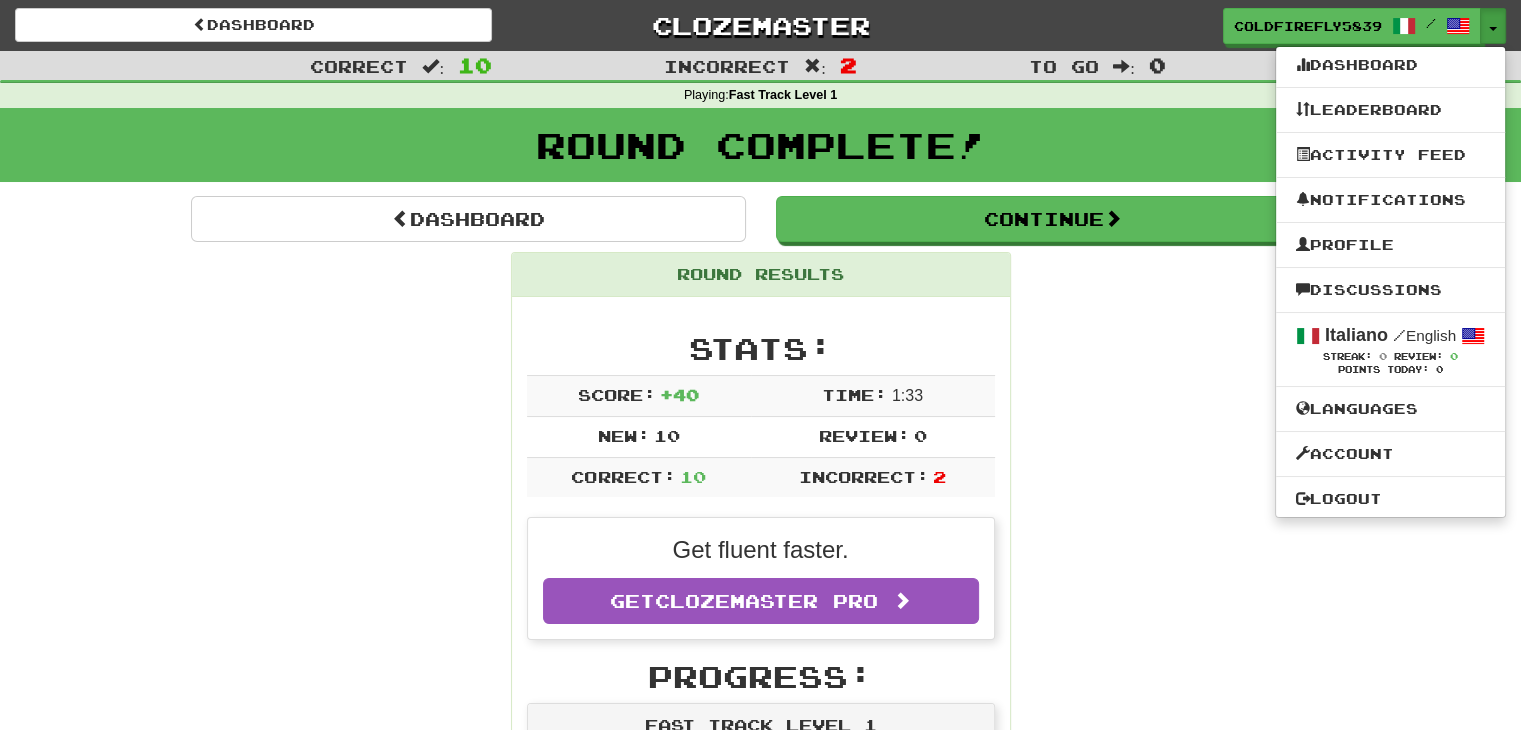 click on "Round Results Stats: Score:   + 40 Time:   1 : 33 New:   10 Review:   0 Correct:   10 Incorrect:   2 Get fluent faster. Get  Clozemaster Pro   Progress: Fast Track Level 1 Playing:  20  /  1,000 + 10 1% 2% Mastered:  0  /  1,000 0% Ready for Review:  0  /  Level:  0 20  points to level  1  - keep going! Ranked:  712 nd  this week Sentences: 2  Report Voglio  essere  uno scrittore. I want to be a writer.  Report Io  faccio  yoga. I do yoga. 3  Report È  solo  un piccolo problema. It's just a small problem.  Report Siamo  con  i nostri amici. We are with our friends.  Report No , non voglio banane. No, I do not want bananas.  Report Conosco  tuo fratello. I know your brother. 2  Report Io  ho  una camicia. I have a shirt.  Report Tu  puoi  andare al parco. You can go to the park.  Report Ha mangiato  tutti  i biscotti. He ate all the cookies.  Report Lei ama dipingere  ma  odia disegnare. She loves painting but hates drawing." at bounding box center (761, 1180) 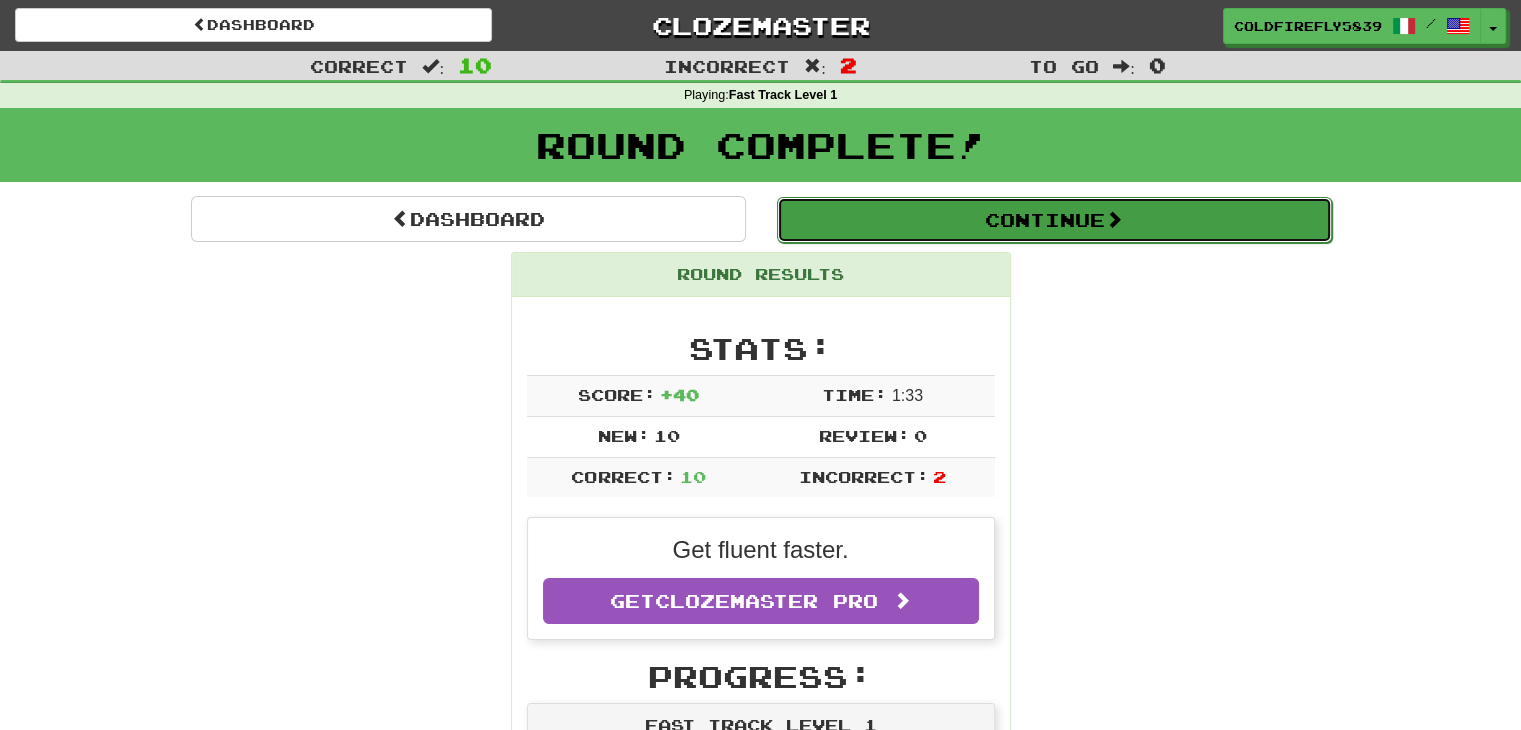 click on "Continue" at bounding box center [1054, 220] 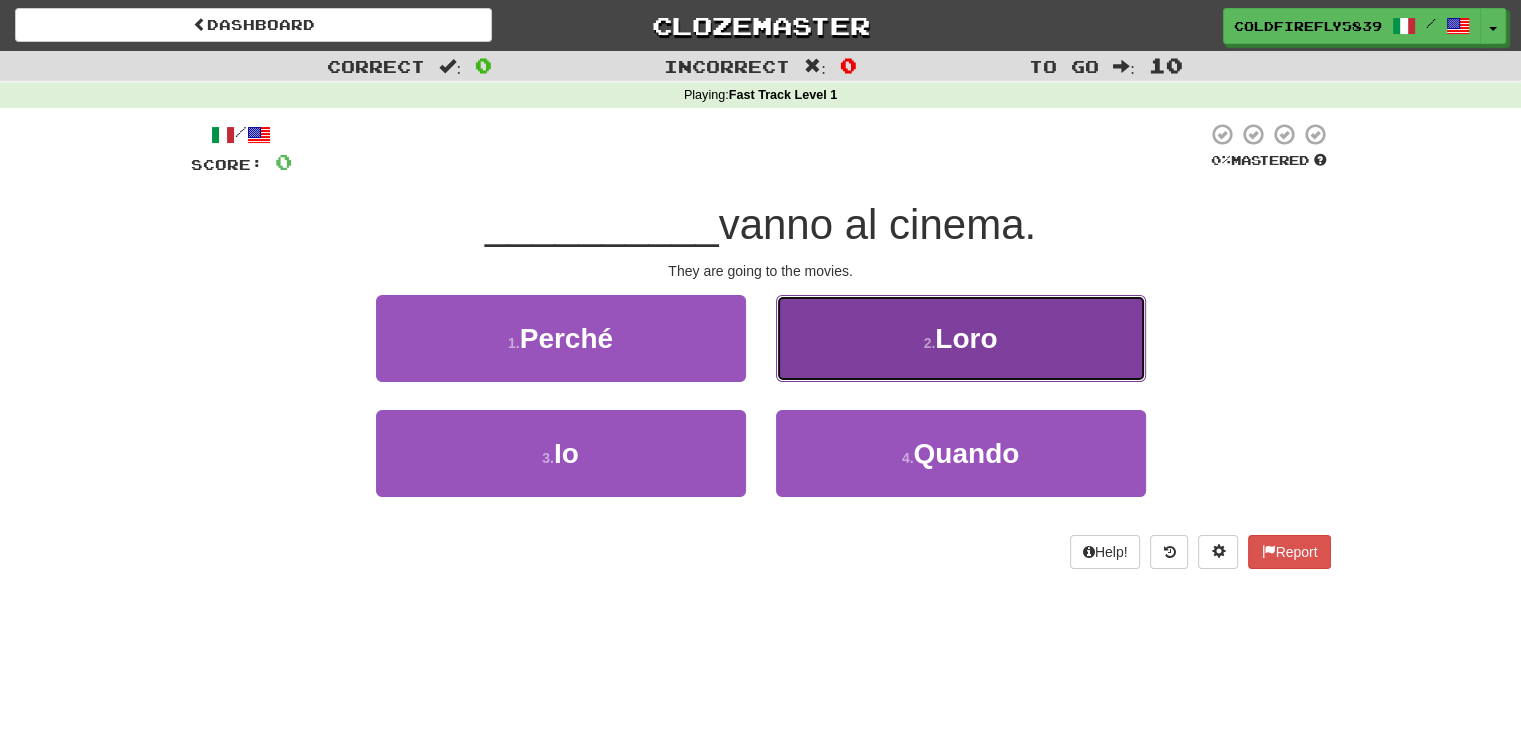 click on "2 .  Loro" at bounding box center (961, 338) 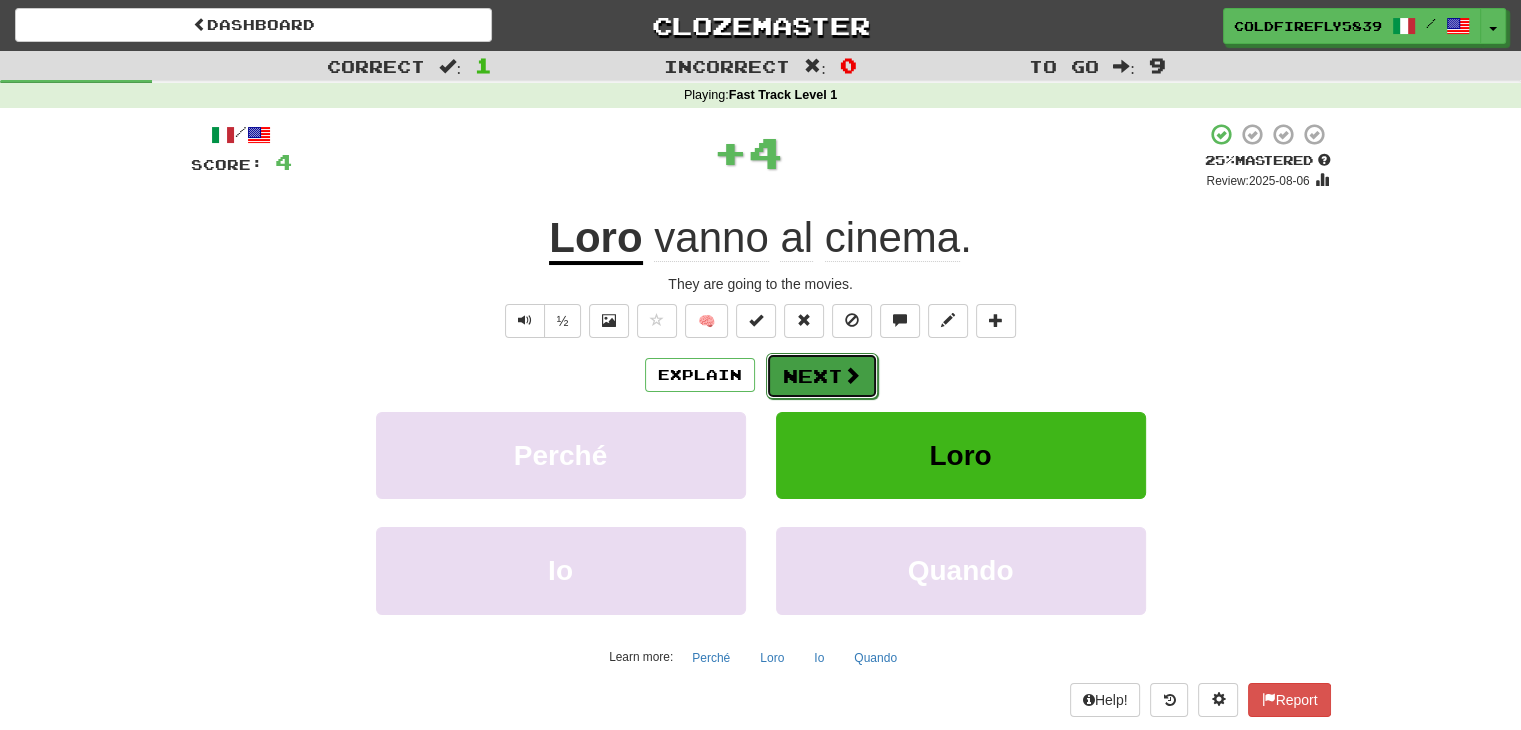 click on "Next" at bounding box center (822, 376) 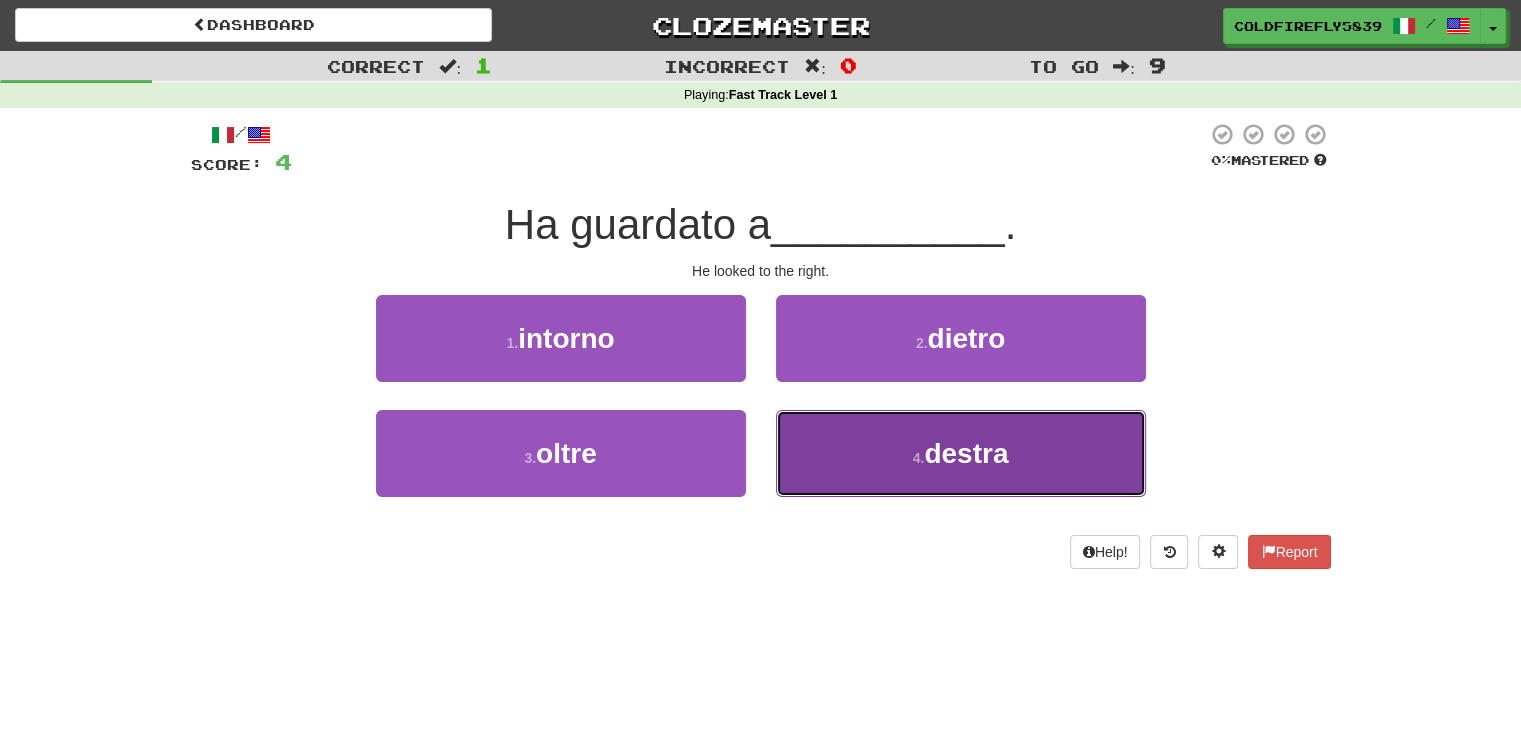 click on "4 .  destra" at bounding box center (961, 453) 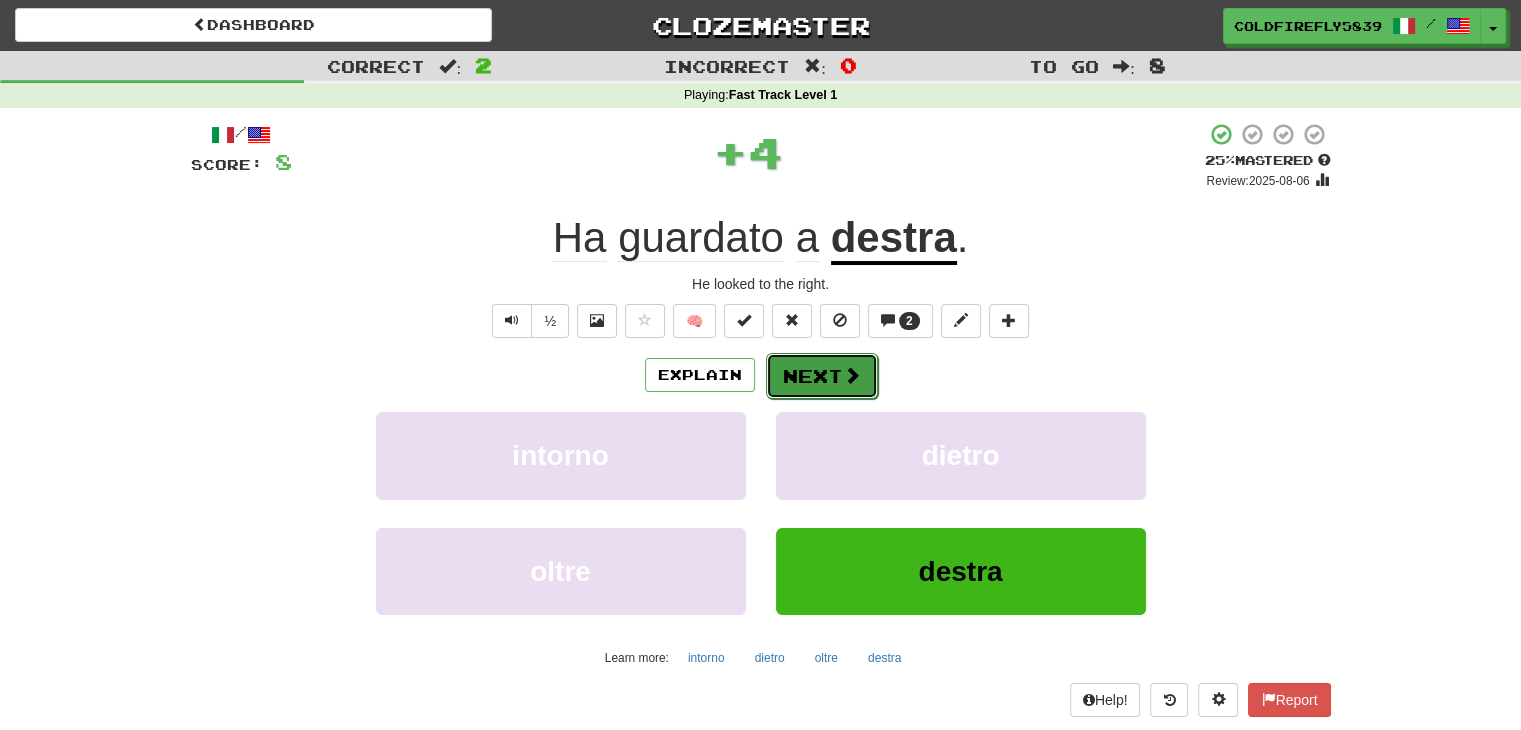 click on "Next" at bounding box center (822, 376) 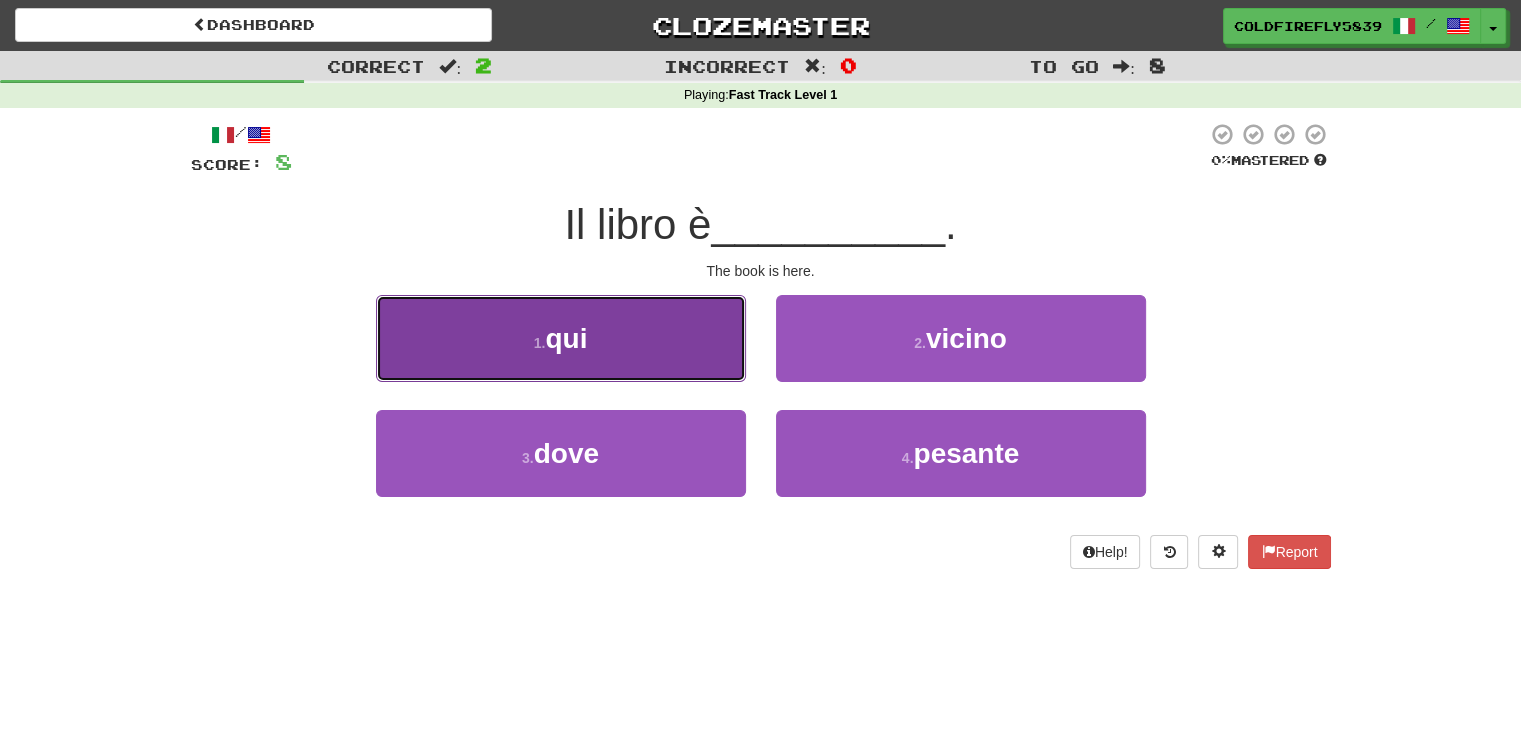 click on "1 .  qui" at bounding box center [561, 338] 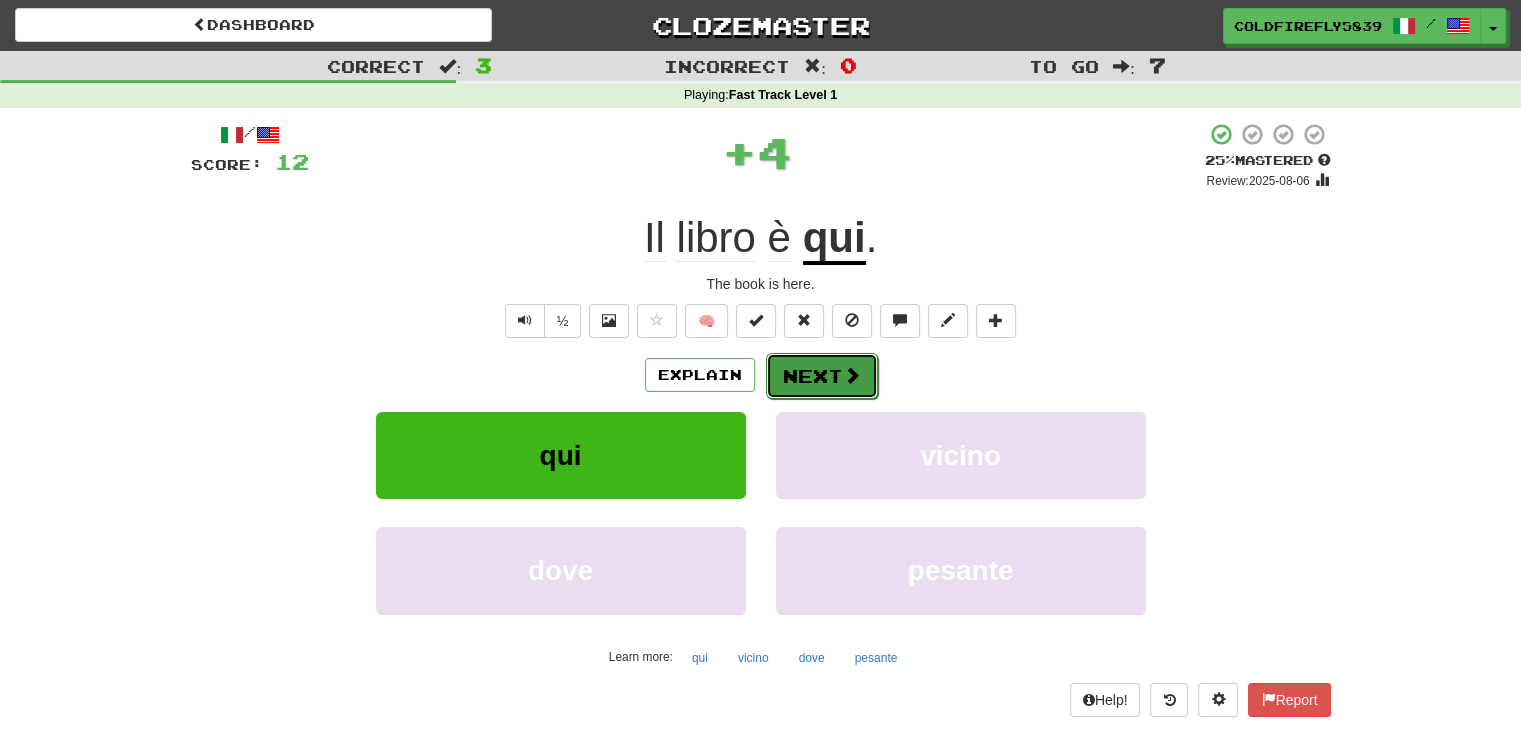 click on "Next" at bounding box center [822, 376] 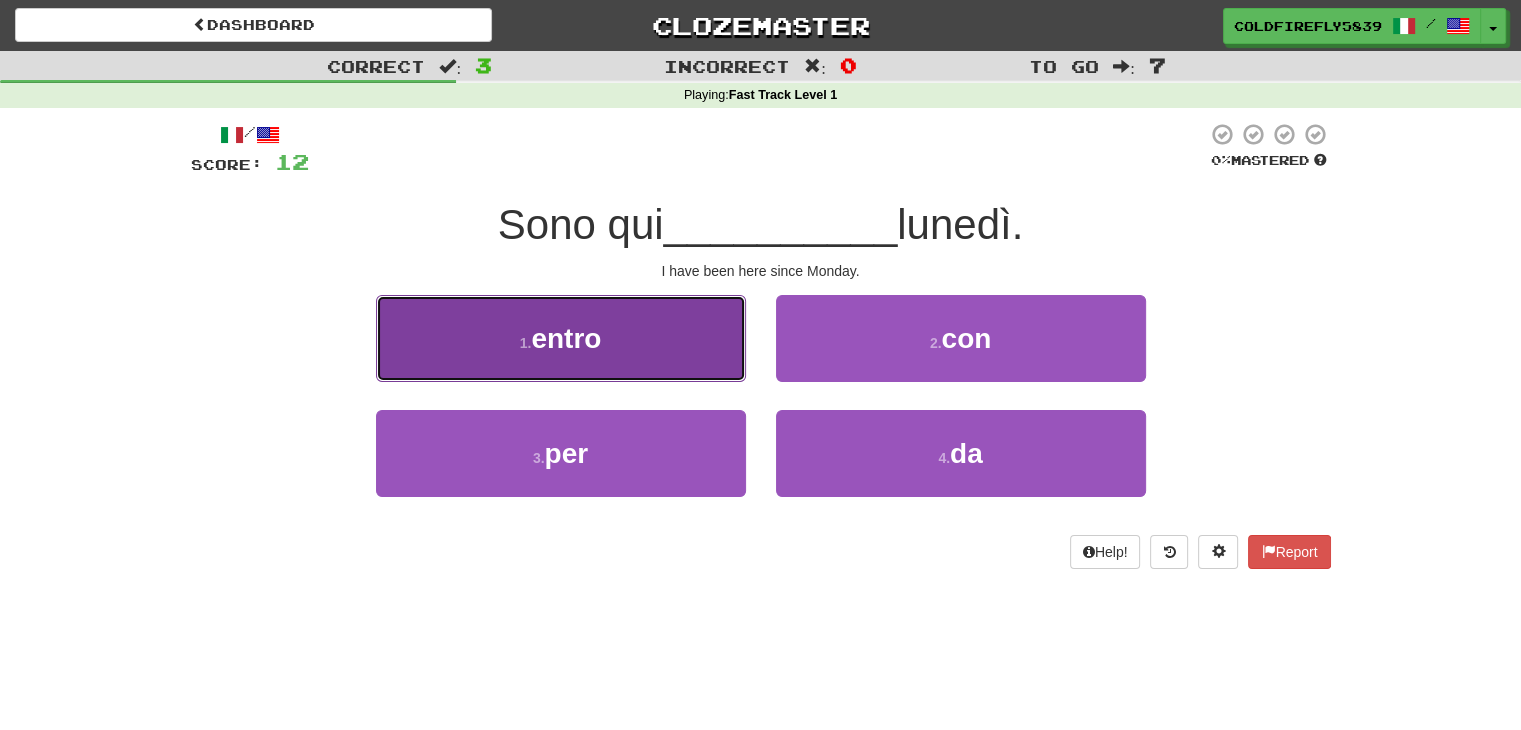 click on "1 .  entro" at bounding box center (561, 338) 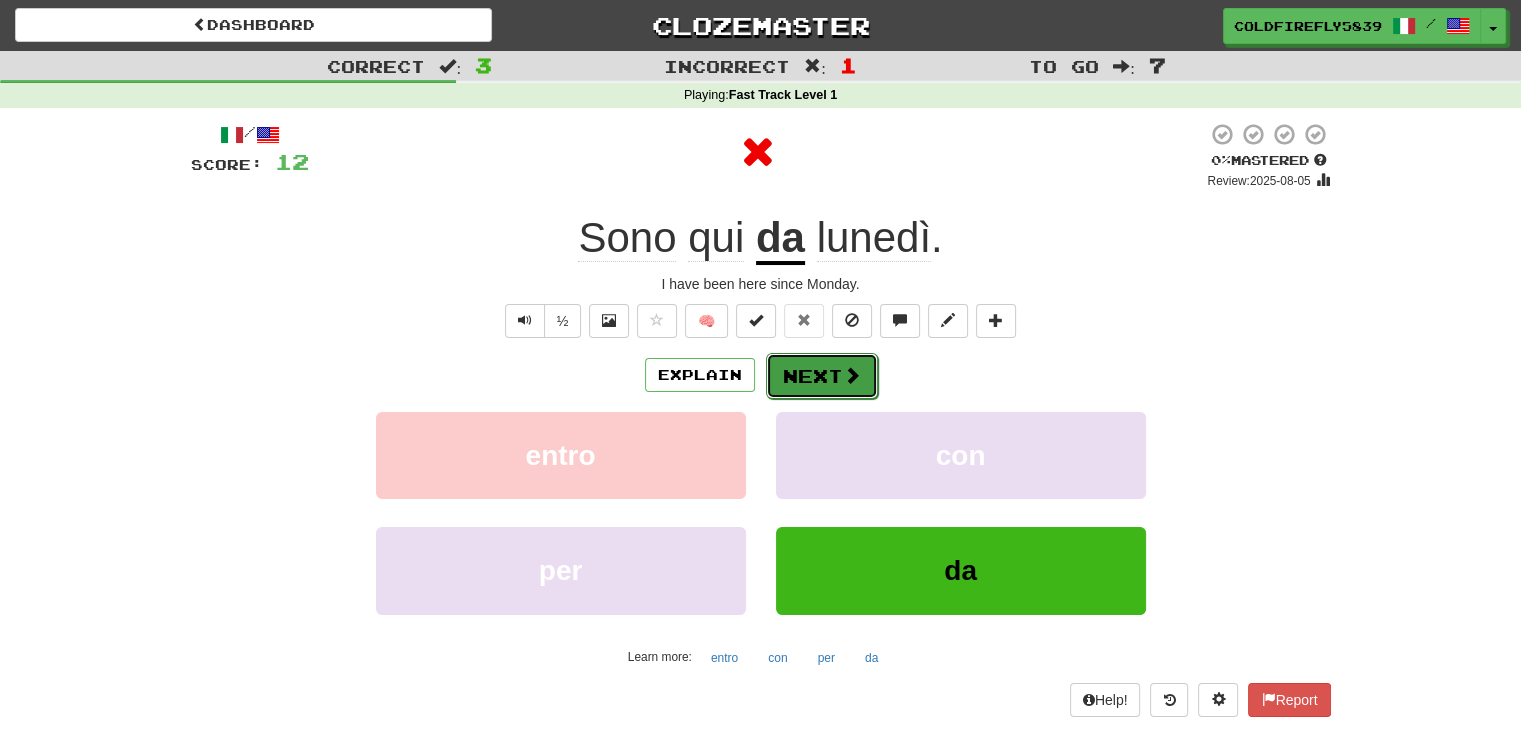 click on "Next" at bounding box center (822, 376) 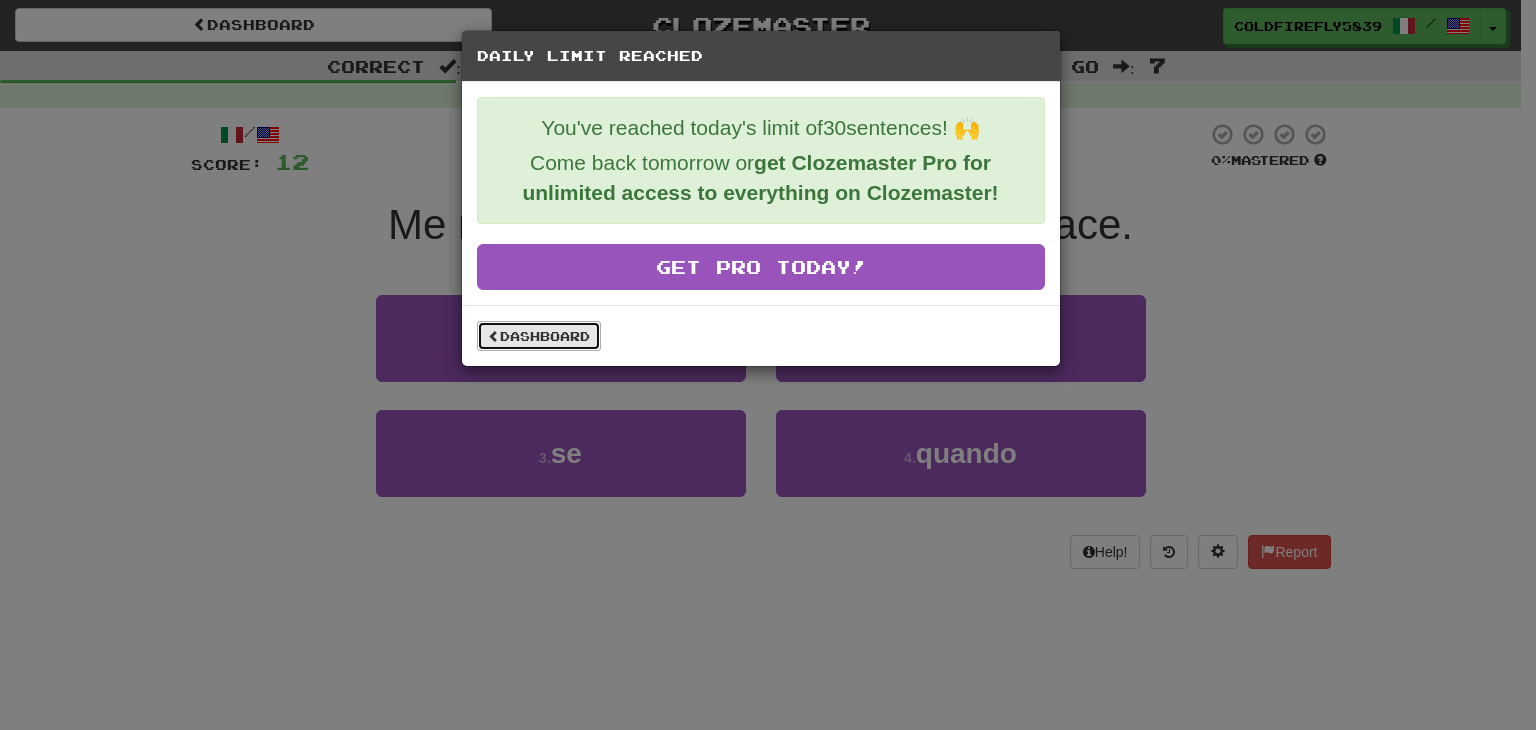 click on "Dashboard" at bounding box center (539, 336) 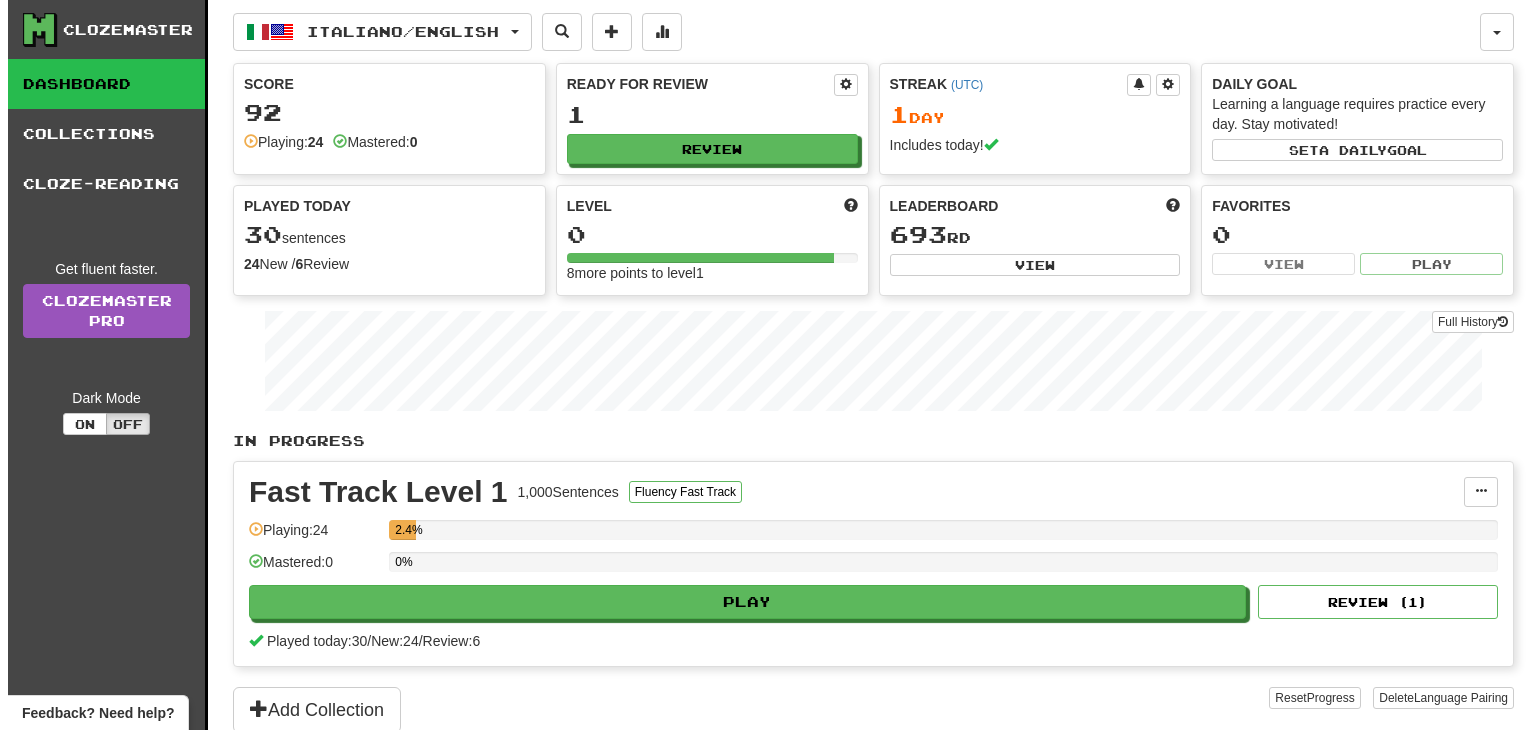 scroll, scrollTop: 0, scrollLeft: 0, axis: both 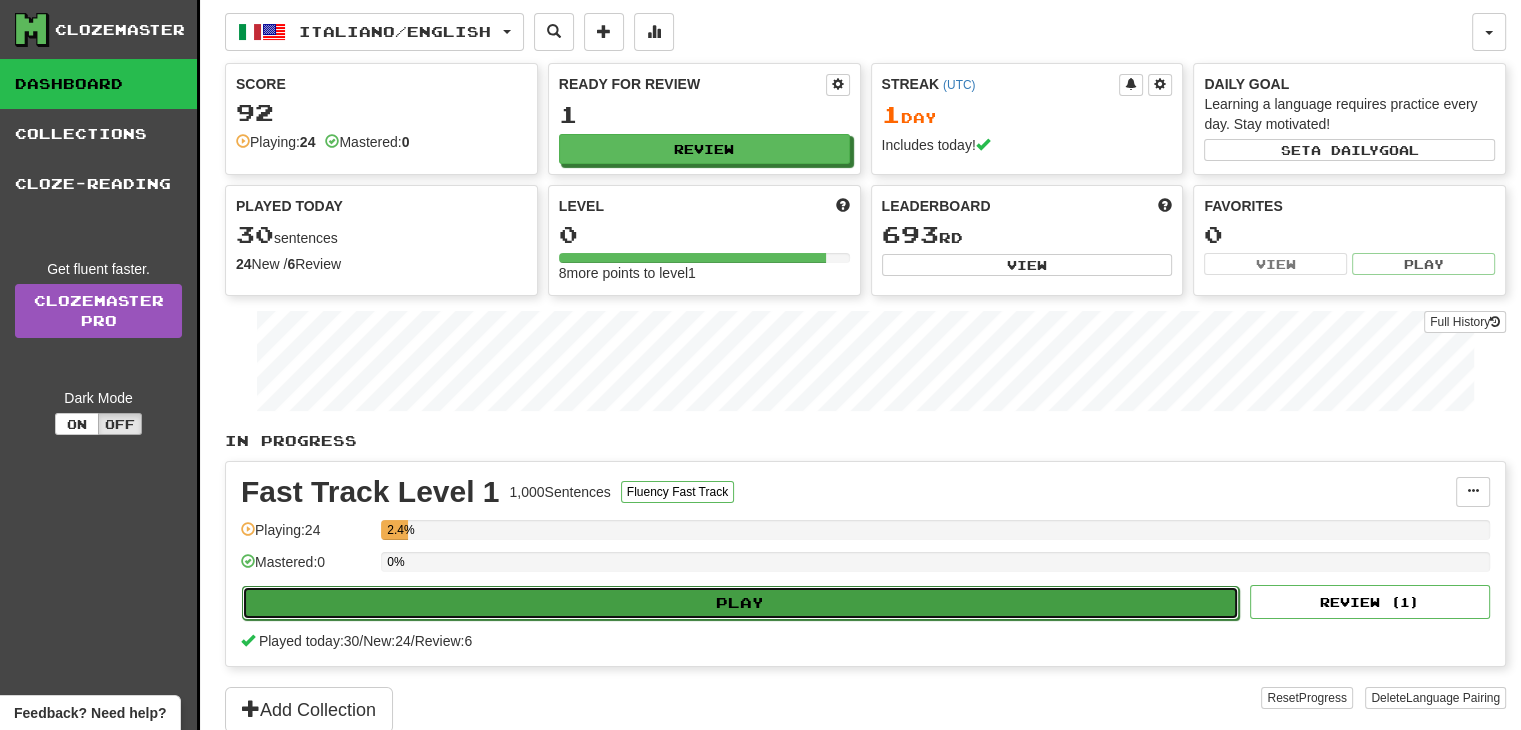 click on "Play" at bounding box center [740, 603] 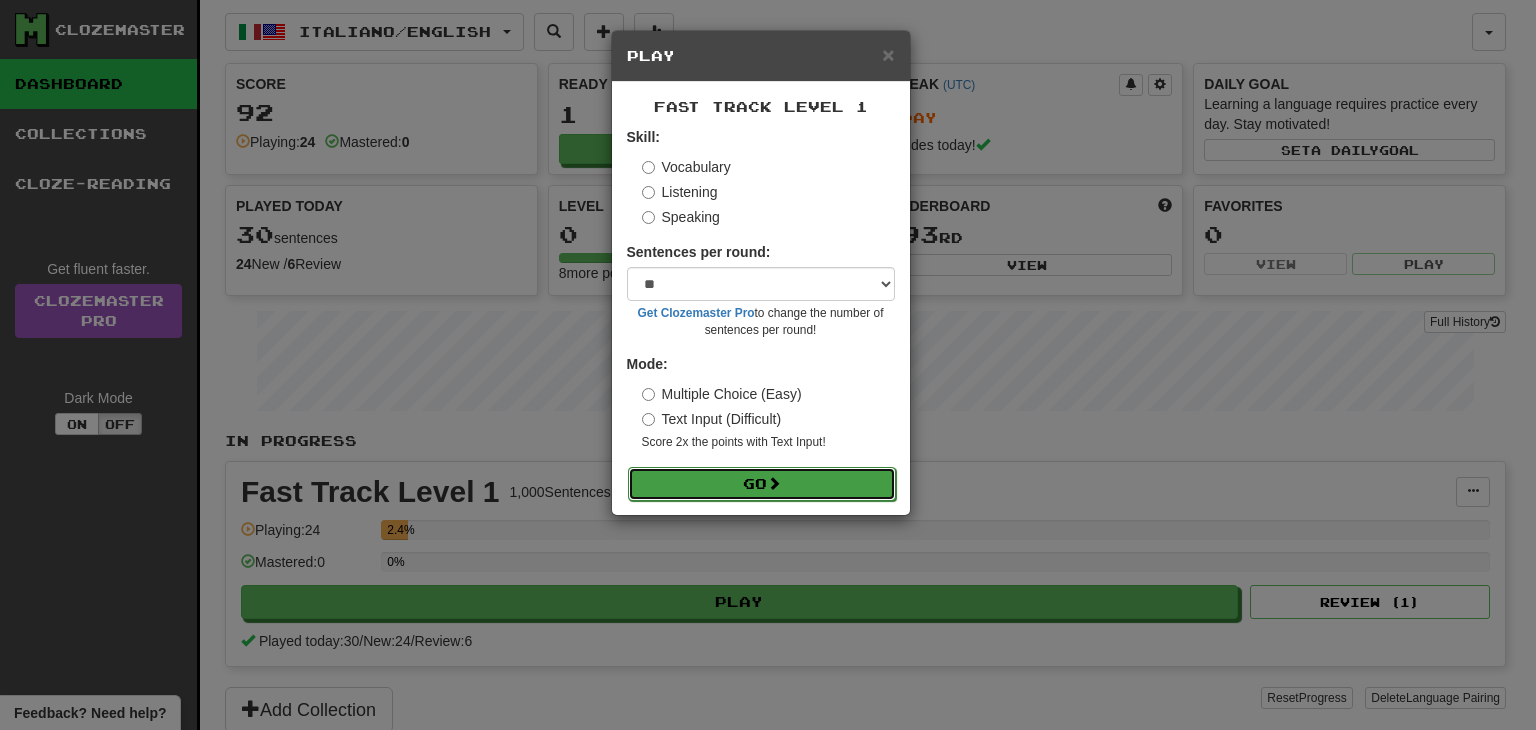 click at bounding box center [774, 483] 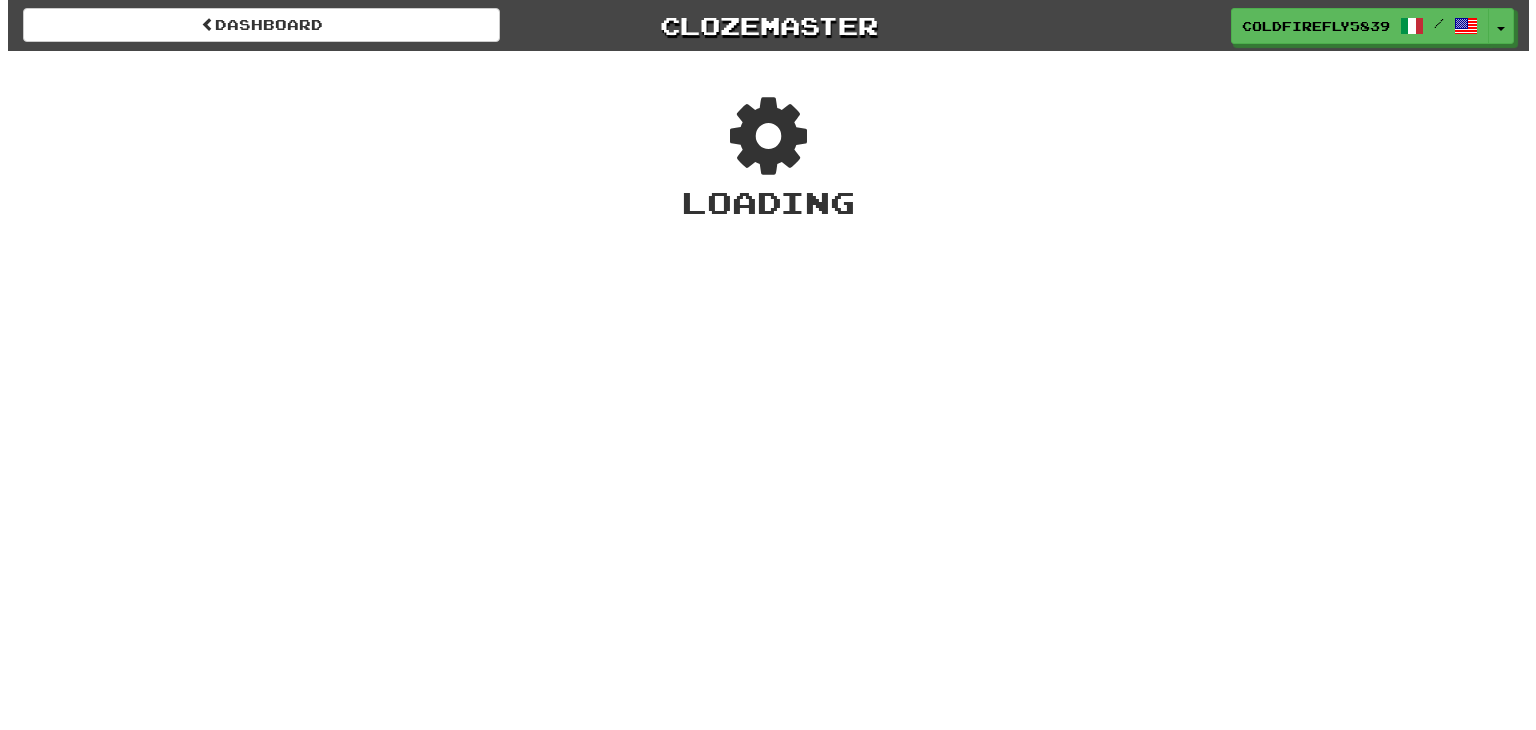 scroll, scrollTop: 0, scrollLeft: 0, axis: both 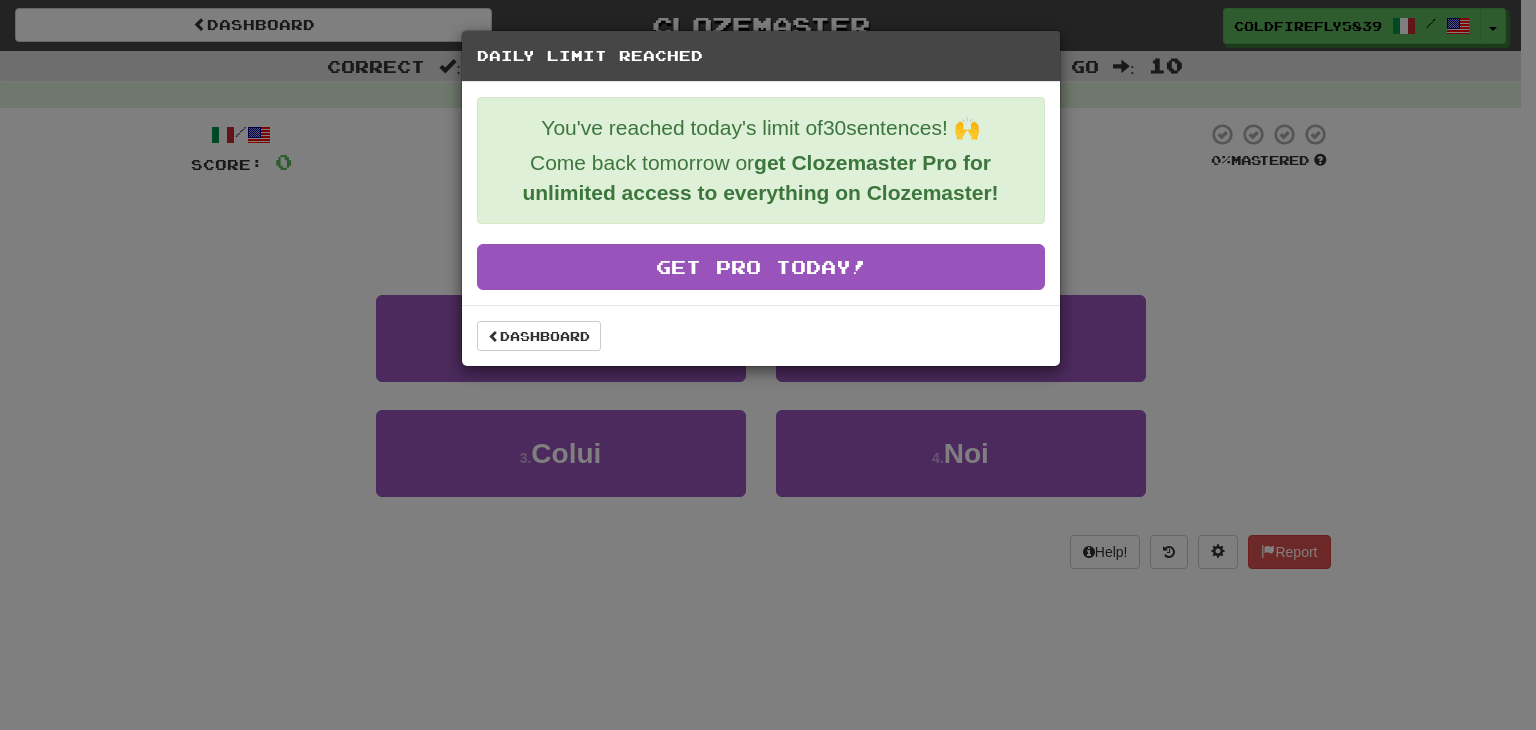 click on "Dashboard" at bounding box center [761, 335] 